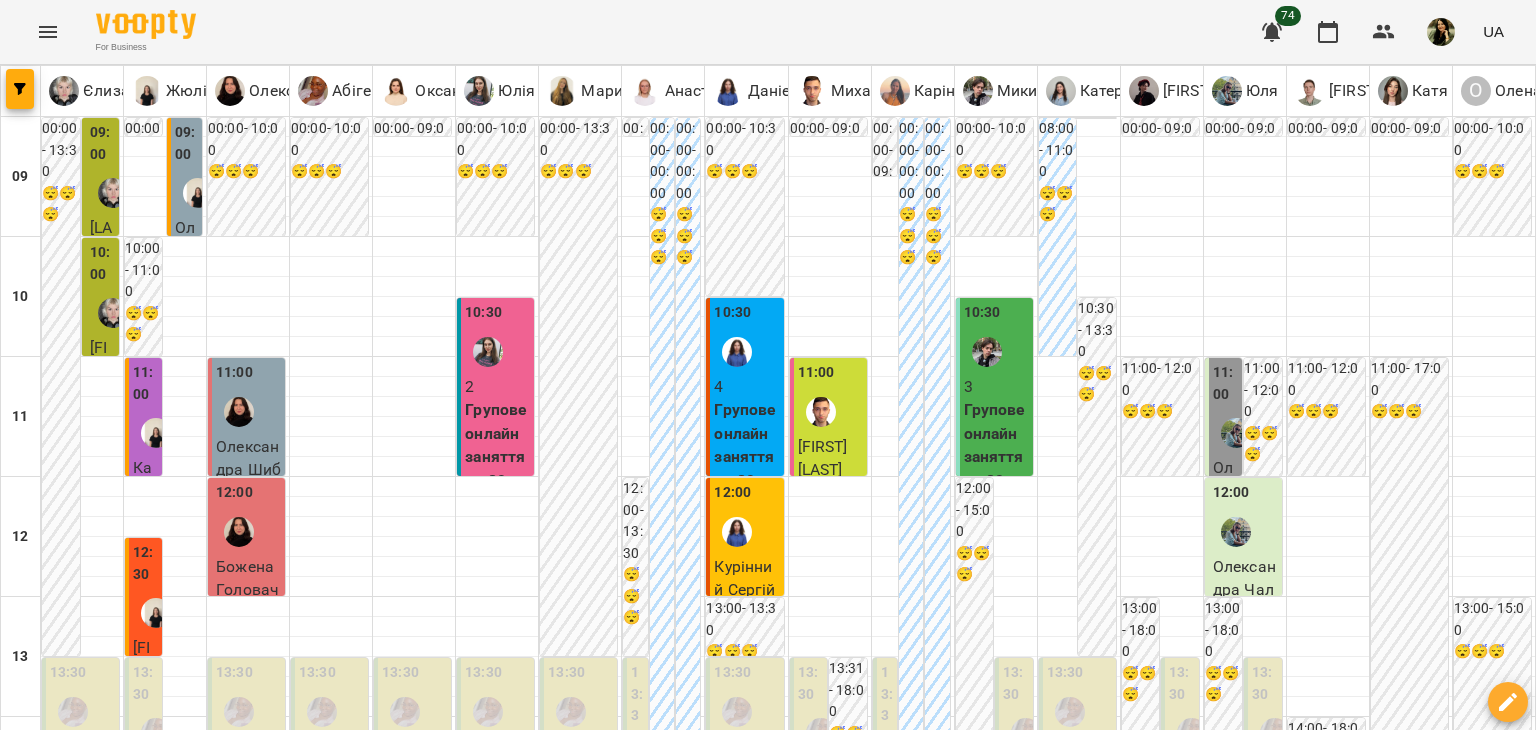 scroll, scrollTop: 0, scrollLeft: 0, axis: both 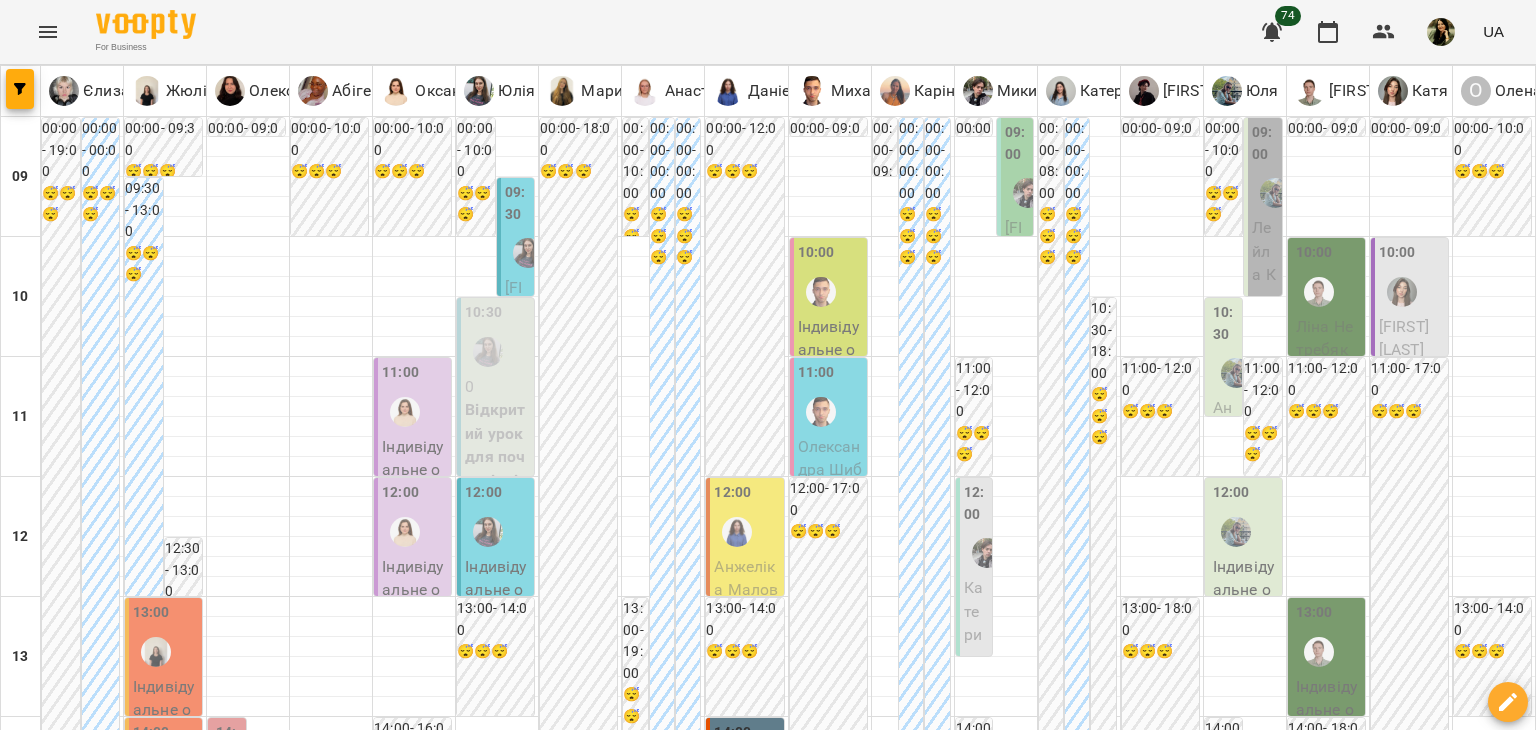 click at bounding box center [867, 1888] 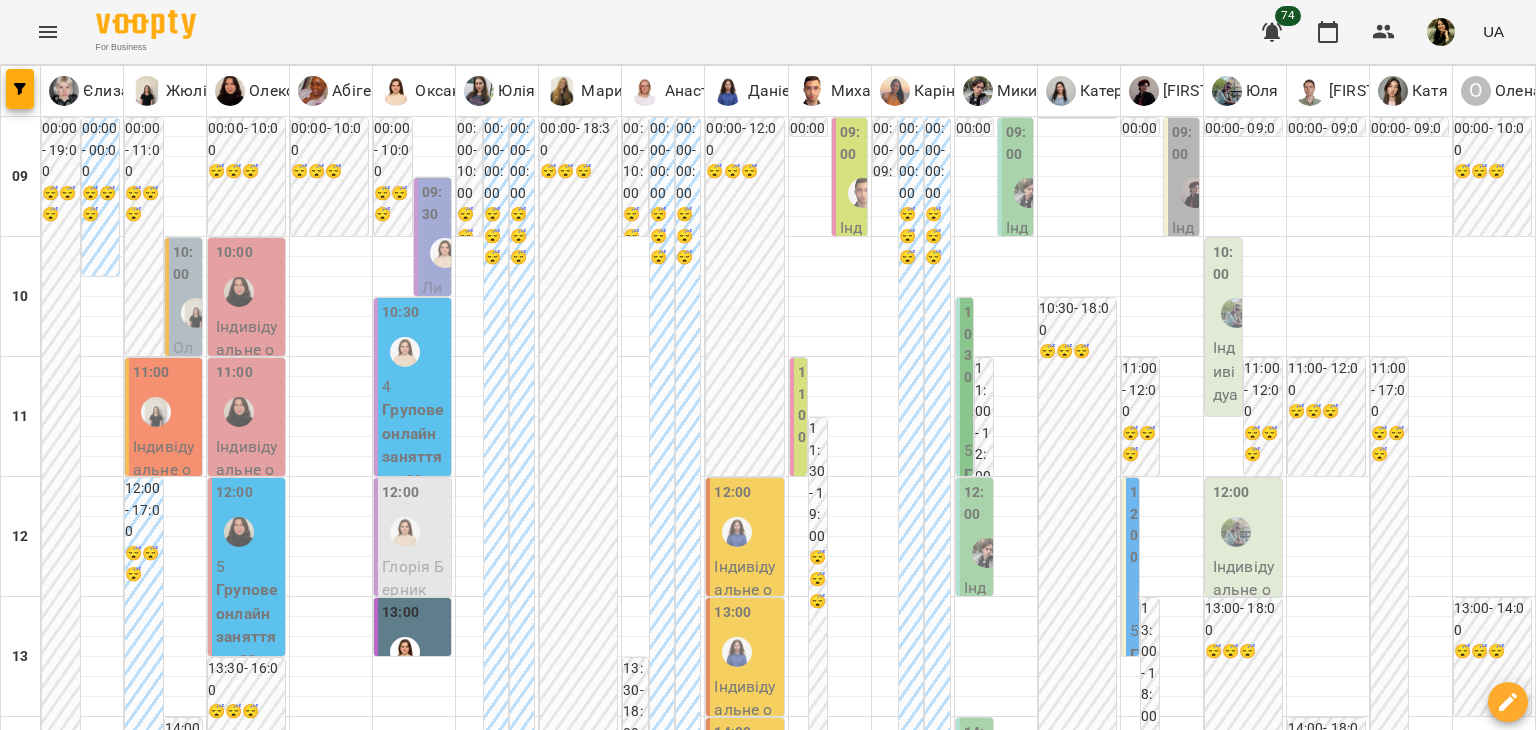 click at bounding box center [668, 1888] 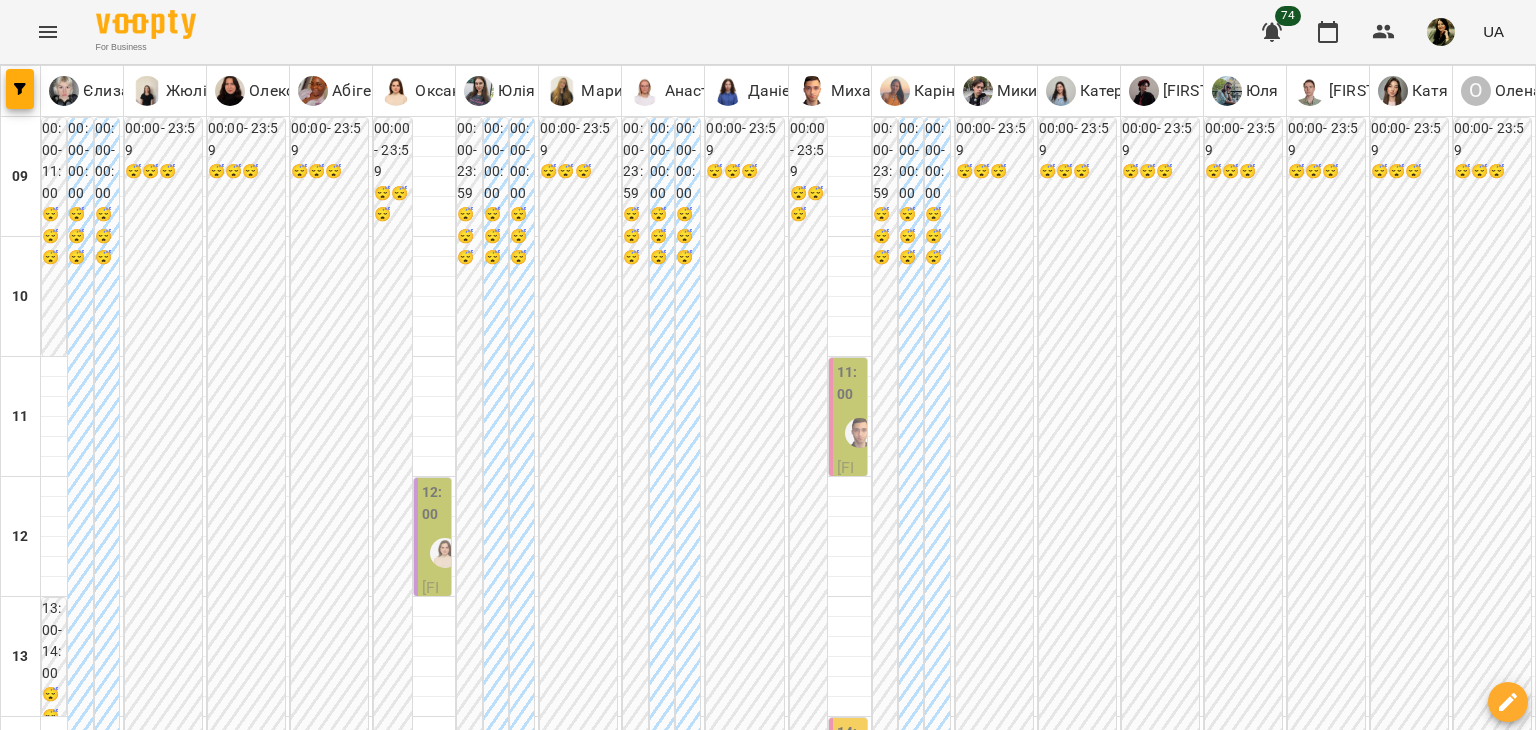 click on "пт" at bounding box center (892, 1823) 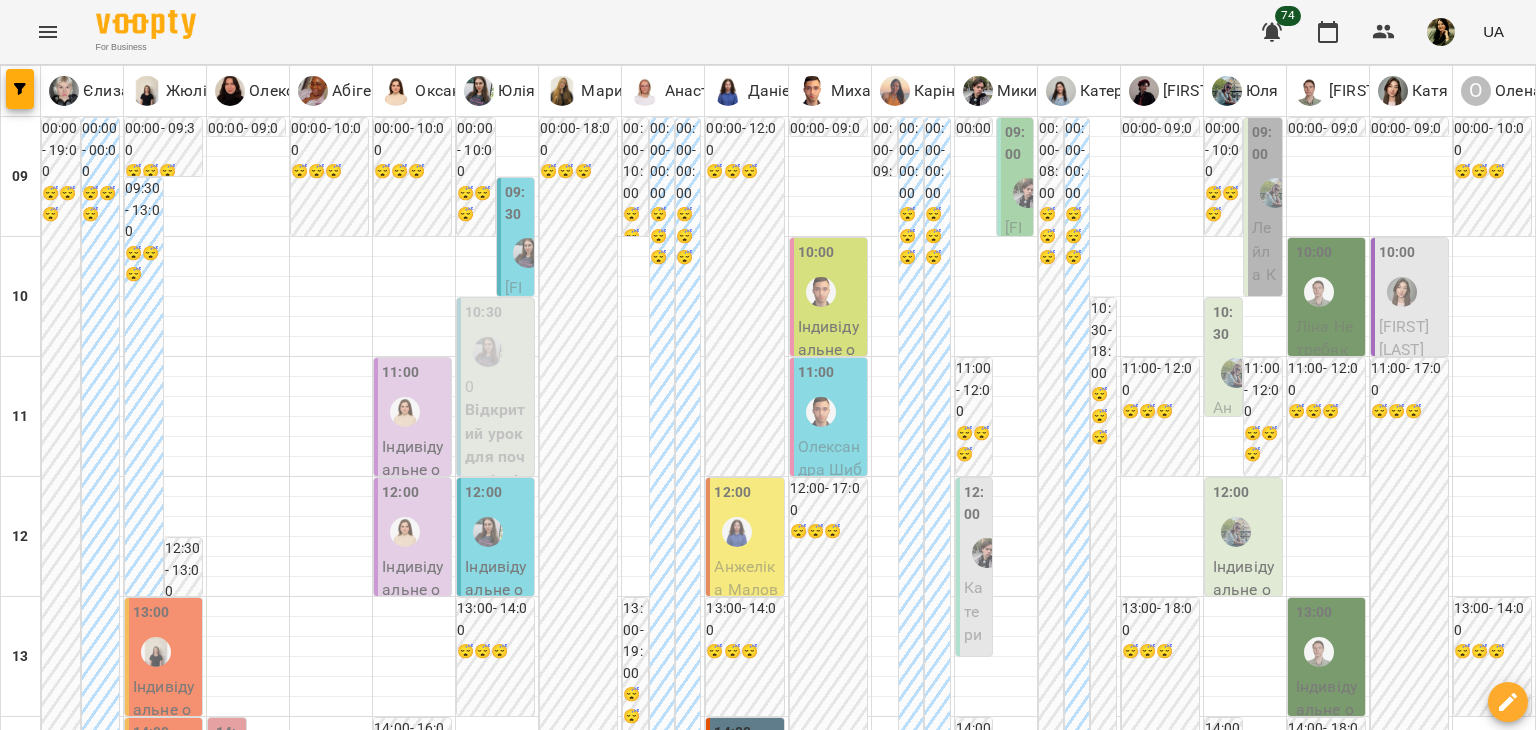 scroll, scrollTop: 746, scrollLeft: 0, axis: vertical 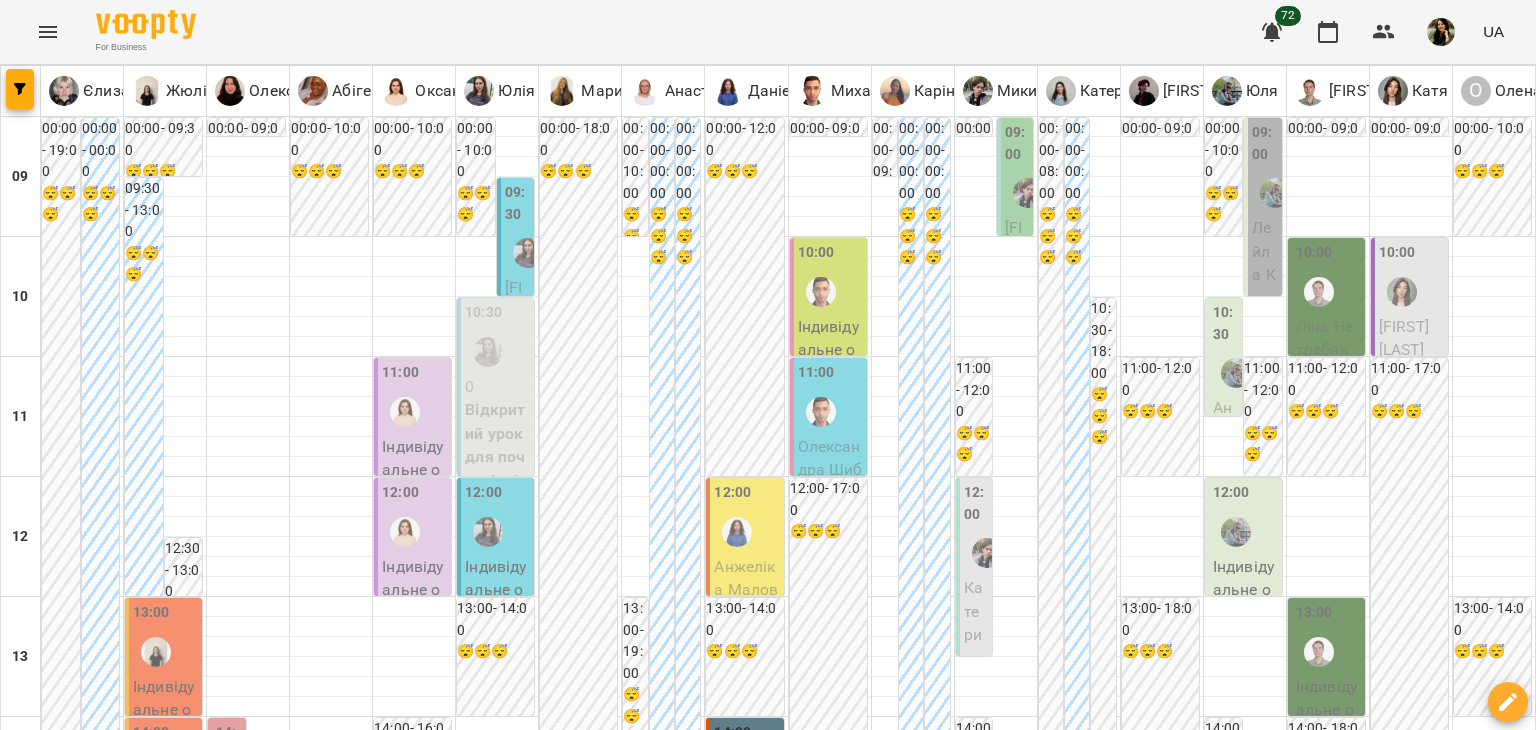 click on "чт 07 серп" at bounding box center [678, 1829] 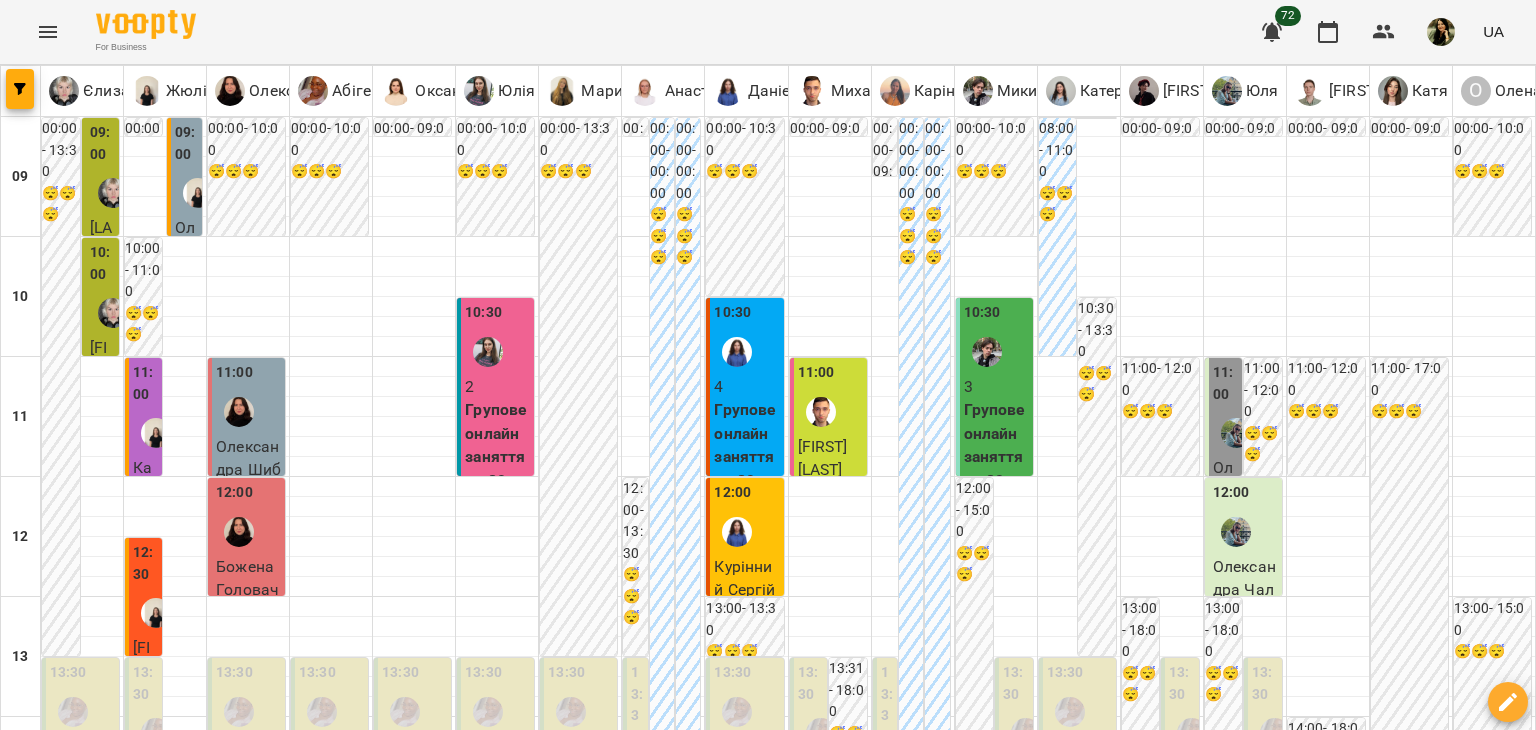 scroll, scrollTop: 578, scrollLeft: 0, axis: vertical 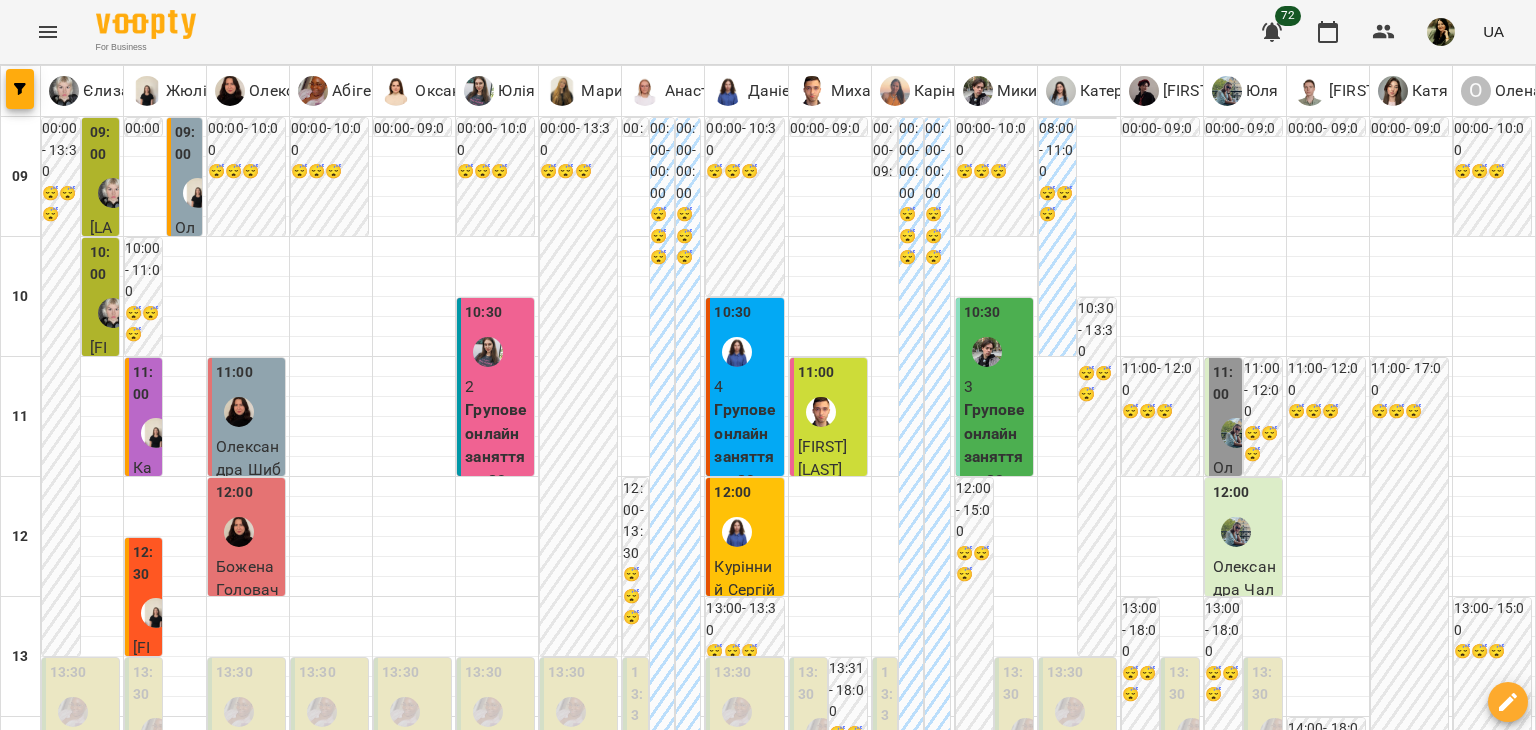 click at bounding box center [737, 952] 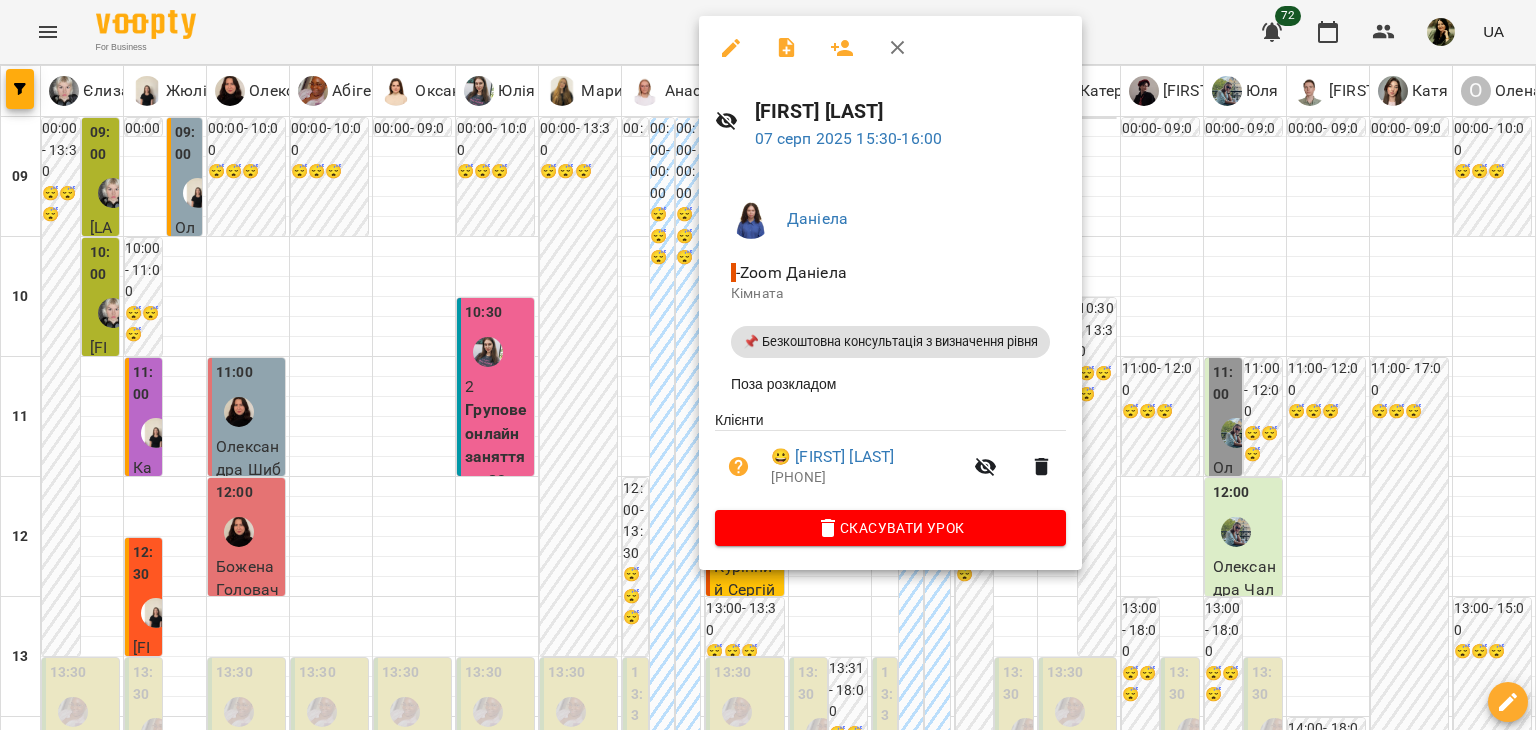 click at bounding box center [768, 365] 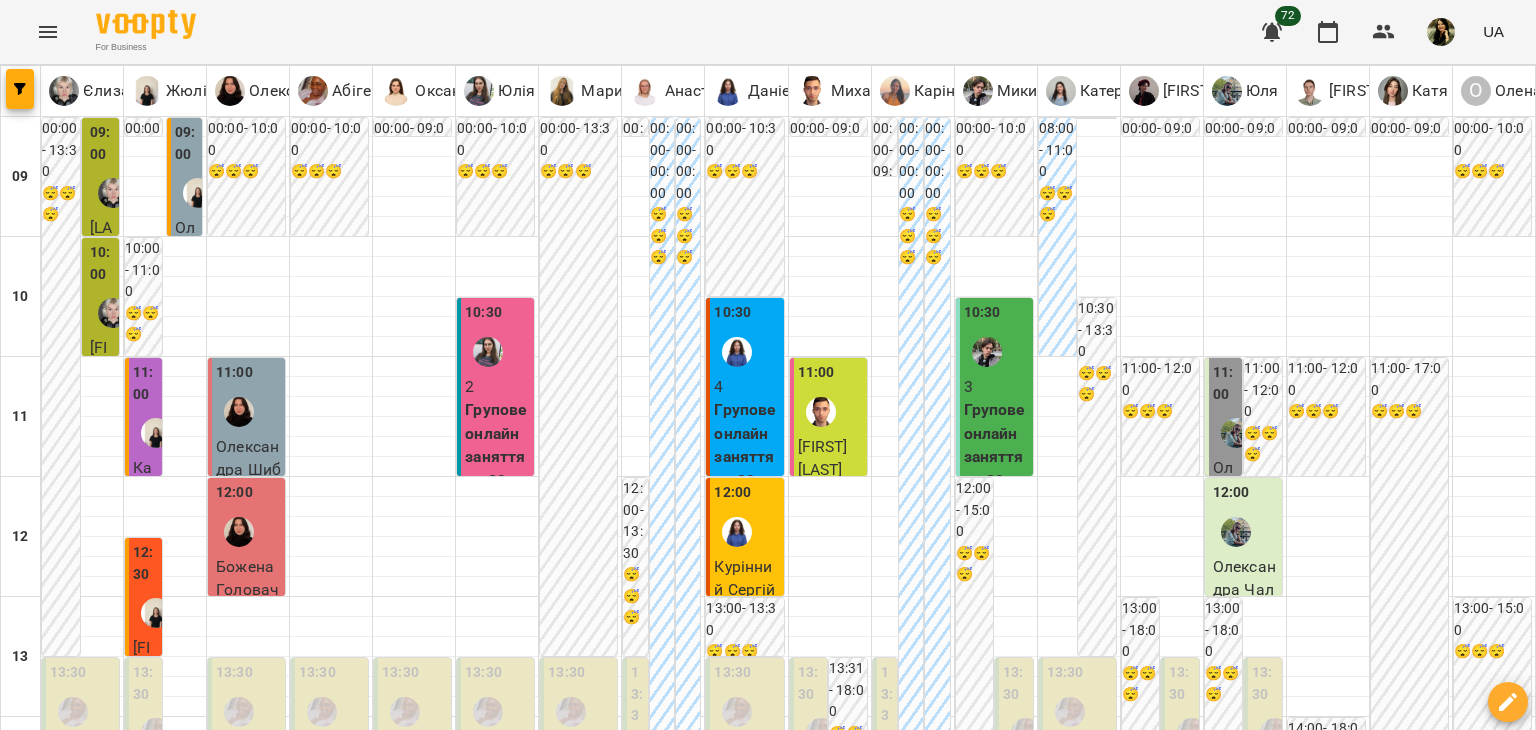 click on "16:00" at bounding box center [727, 983] 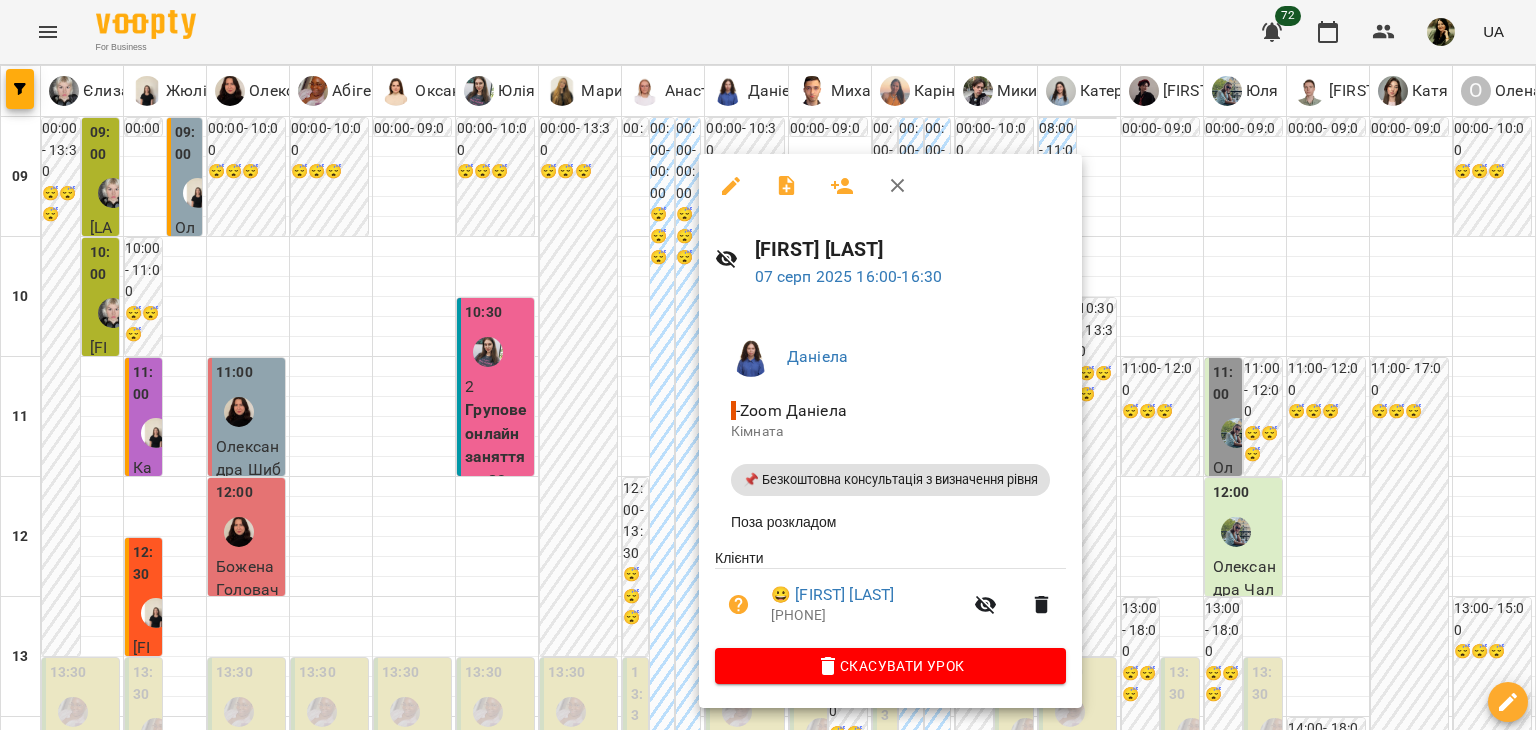 click at bounding box center [768, 365] 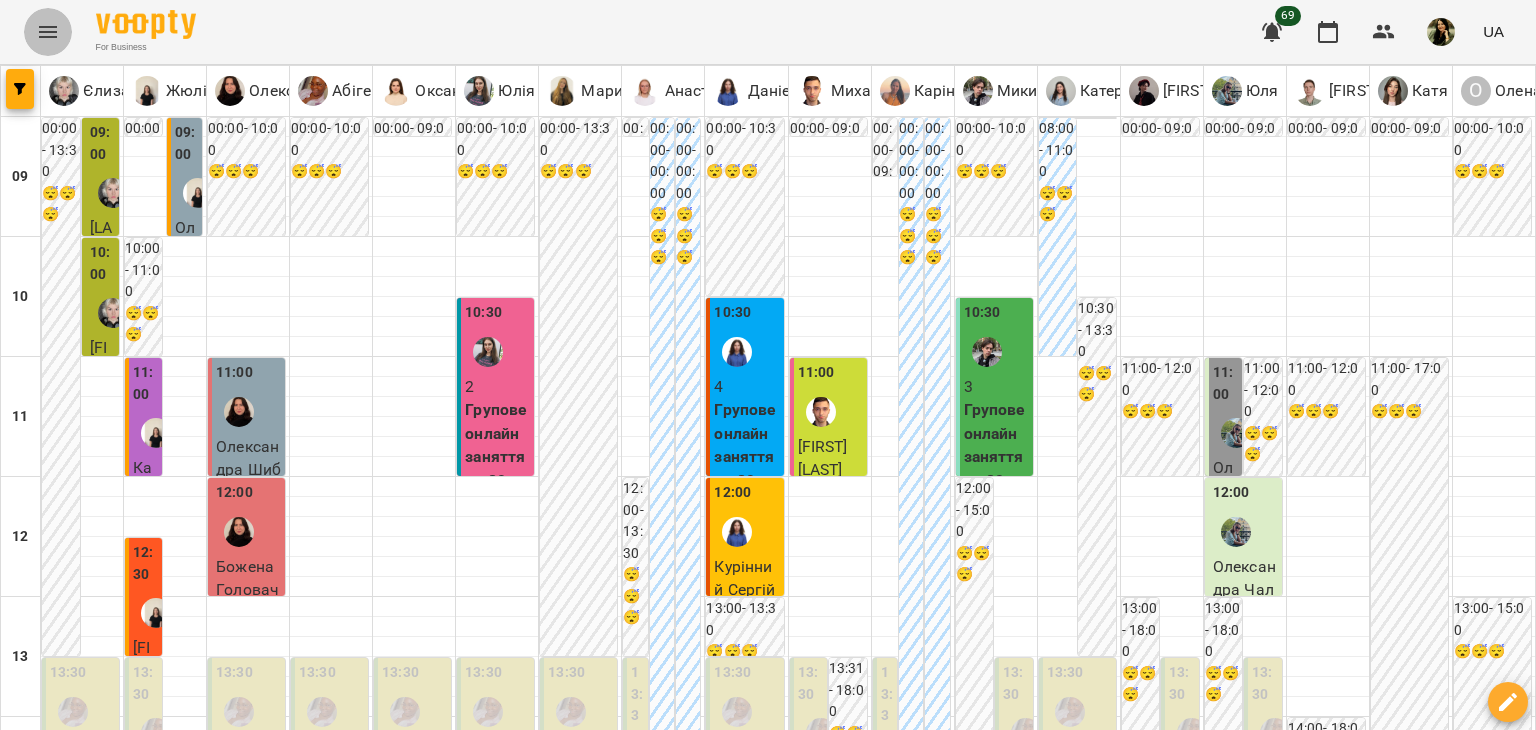 click 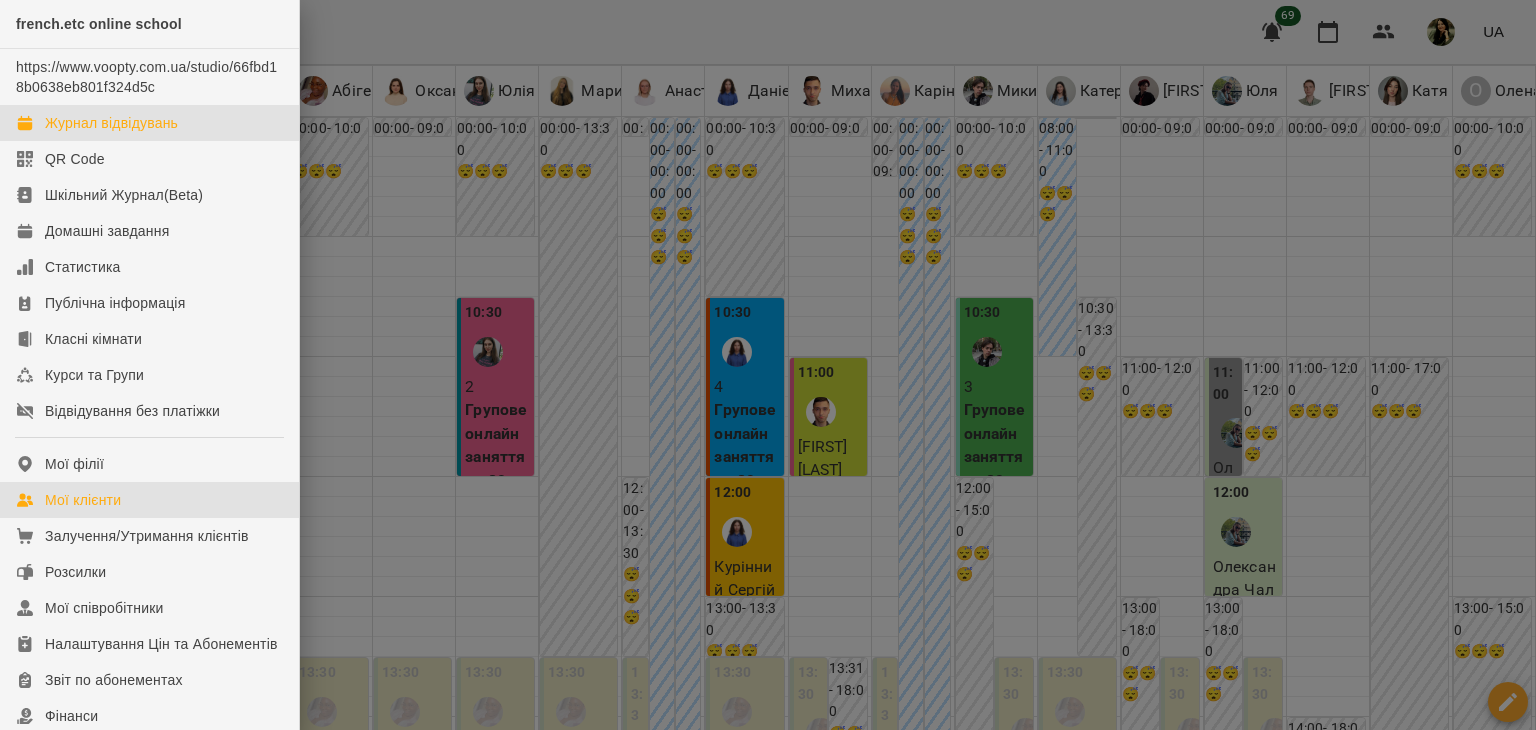click on "Мої клієнти" at bounding box center [83, 500] 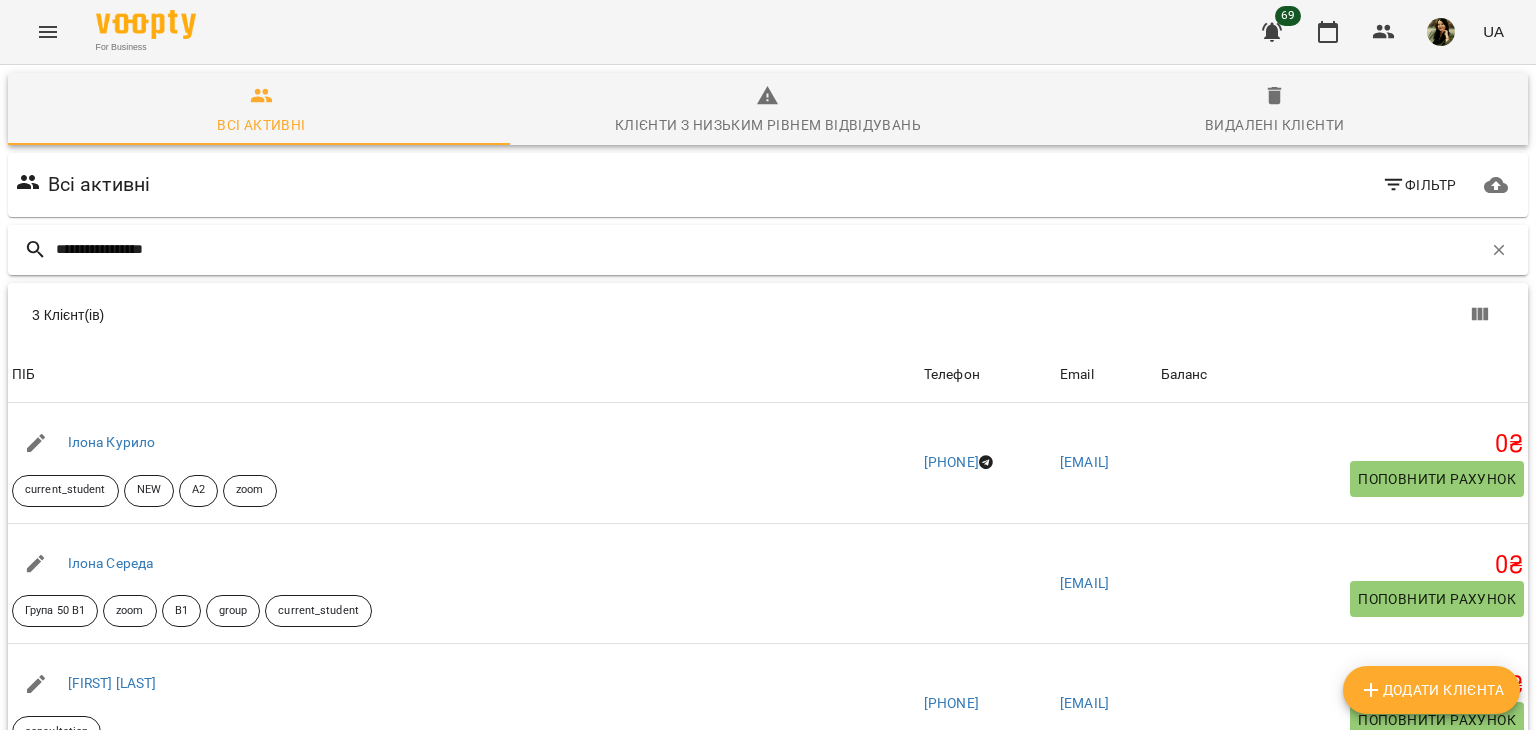 type on "**********" 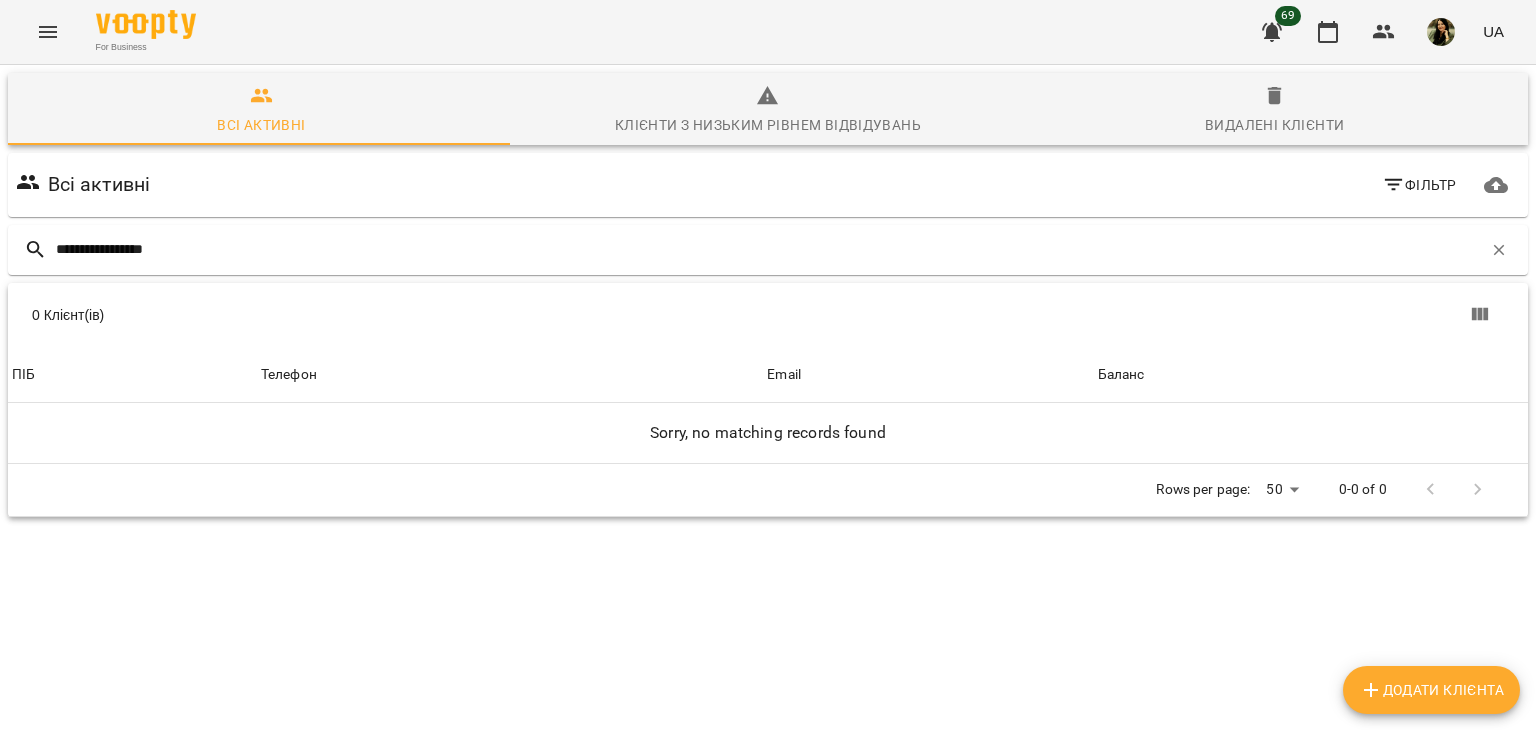 drag, startPoint x: 286, startPoint y: 243, endPoint x: 0, endPoint y: 245, distance: 286.007 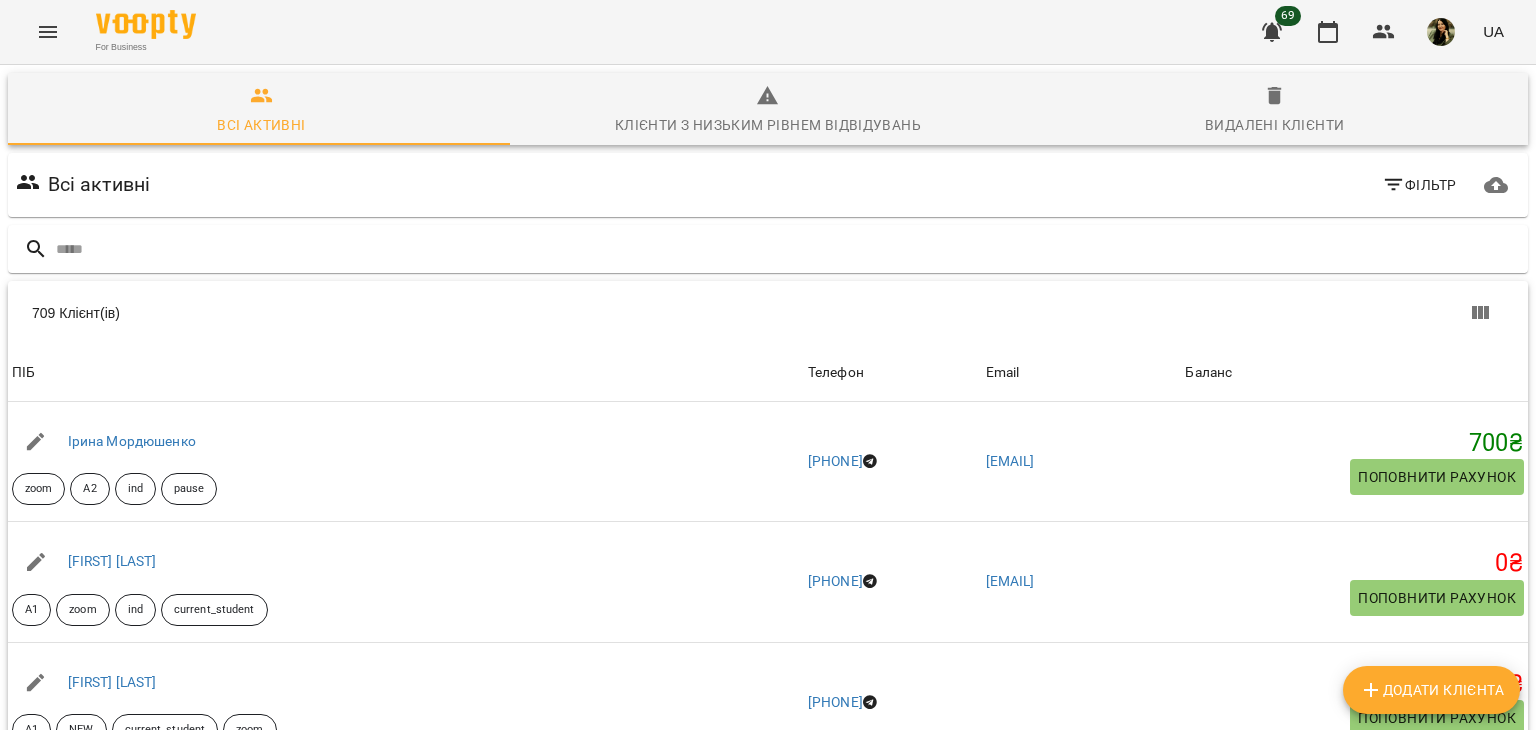 type 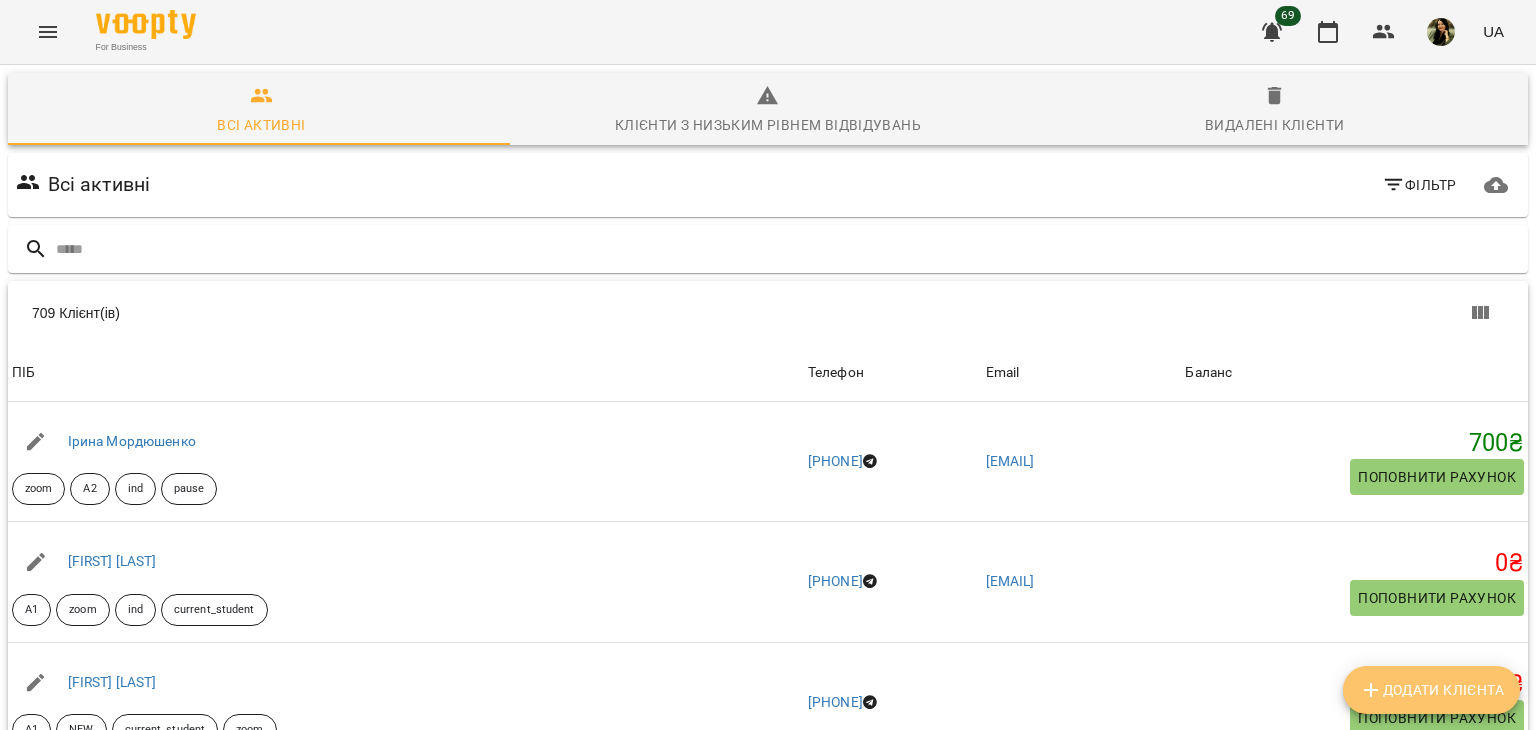 click on "Додати клієнта" at bounding box center [1431, 690] 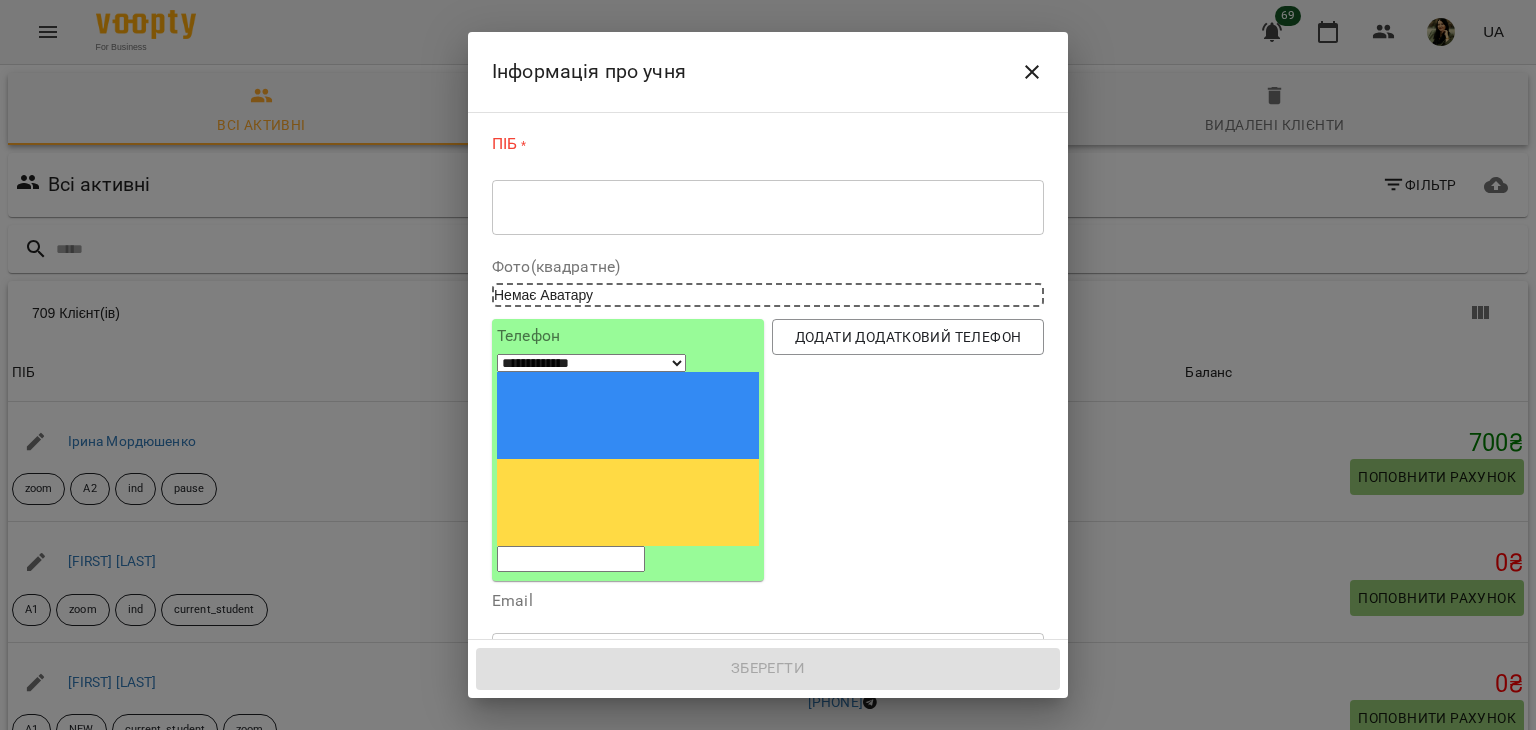 click at bounding box center [768, 207] 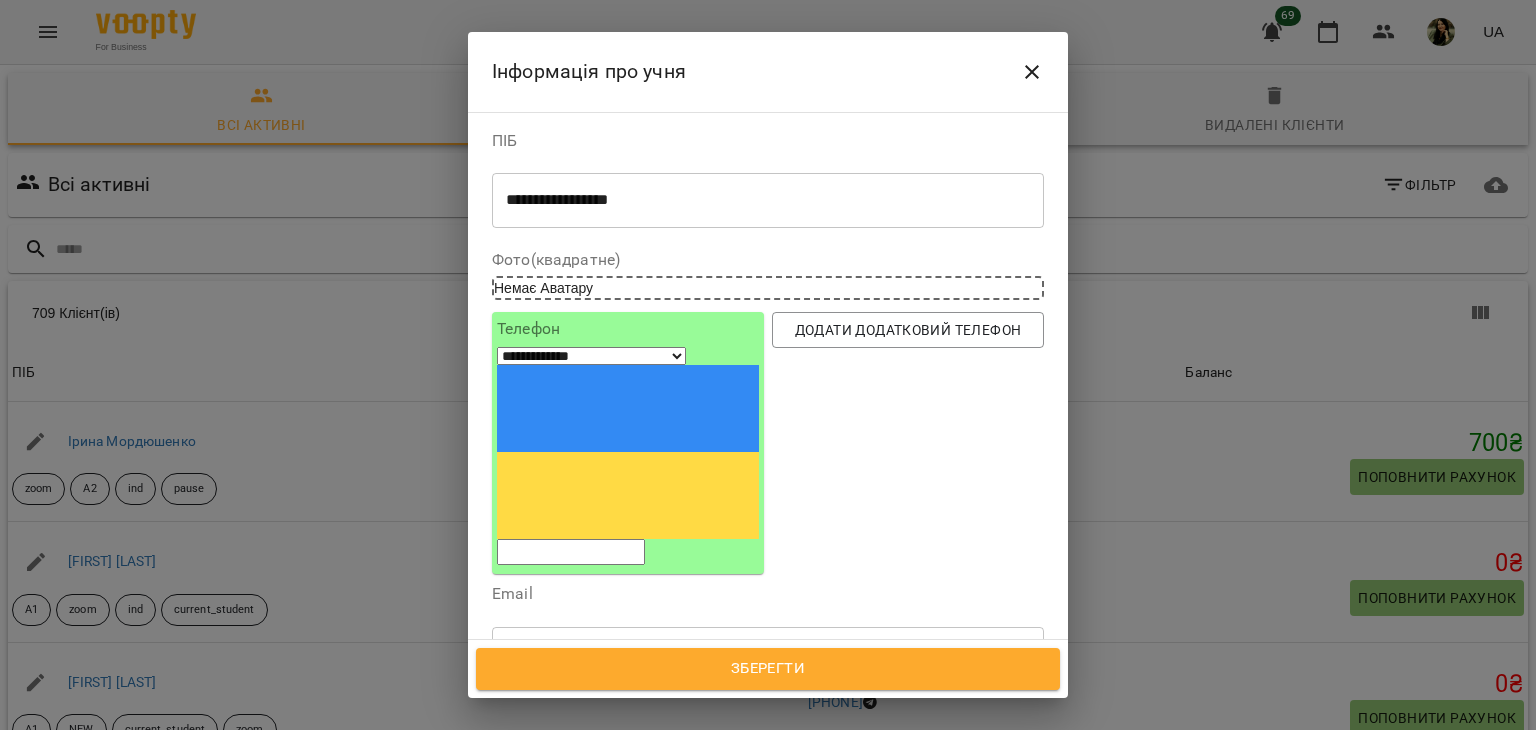 type on "**********" 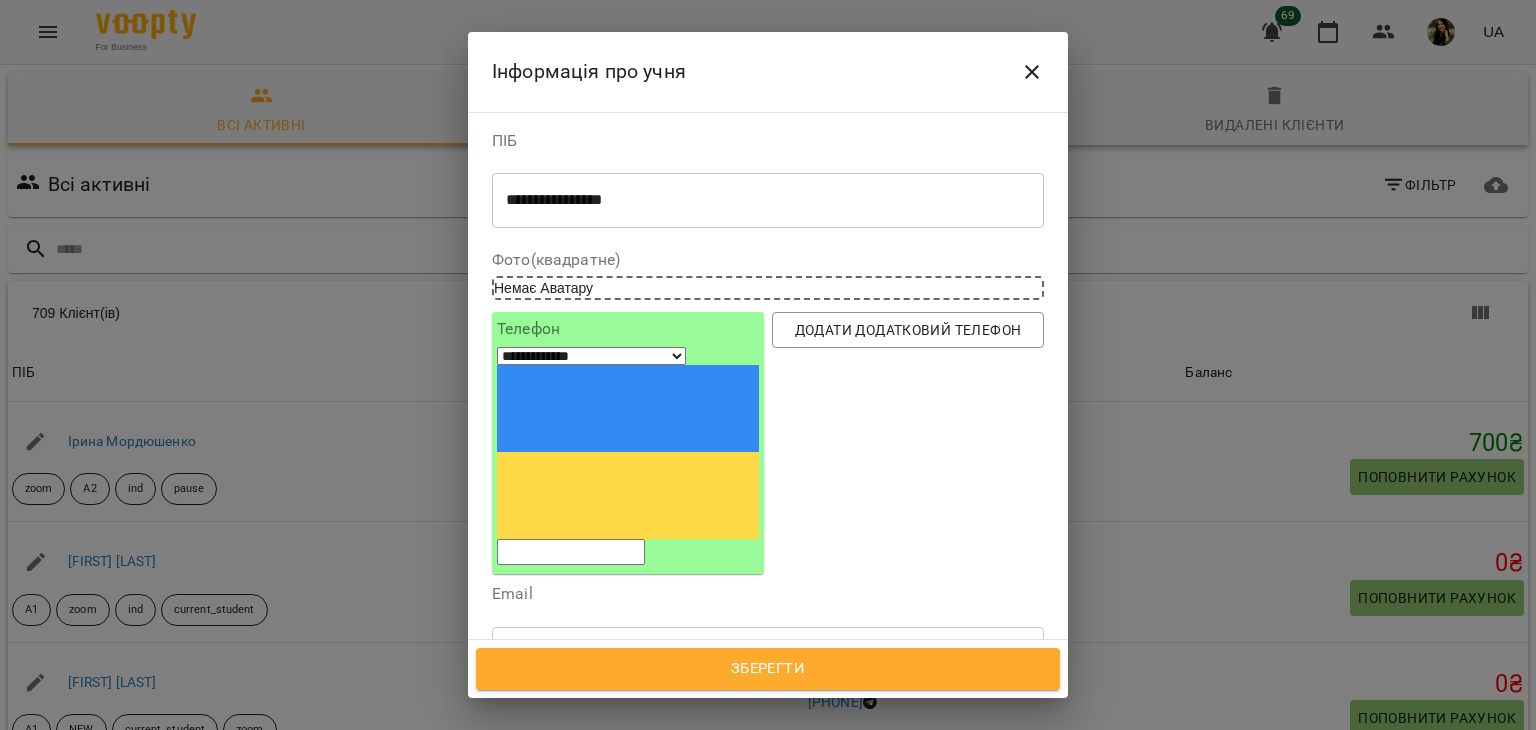 click at bounding box center (571, 552) 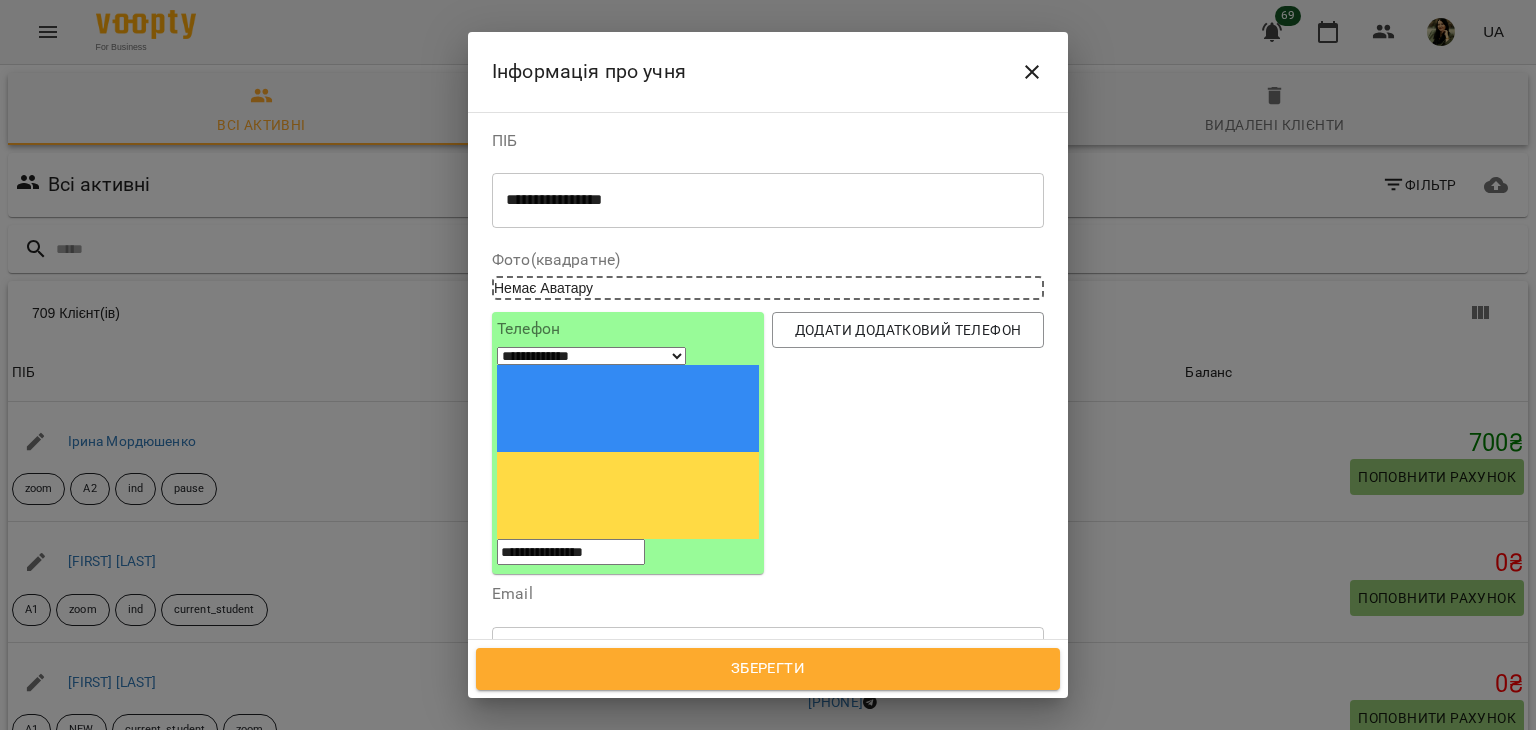 type on "**********" 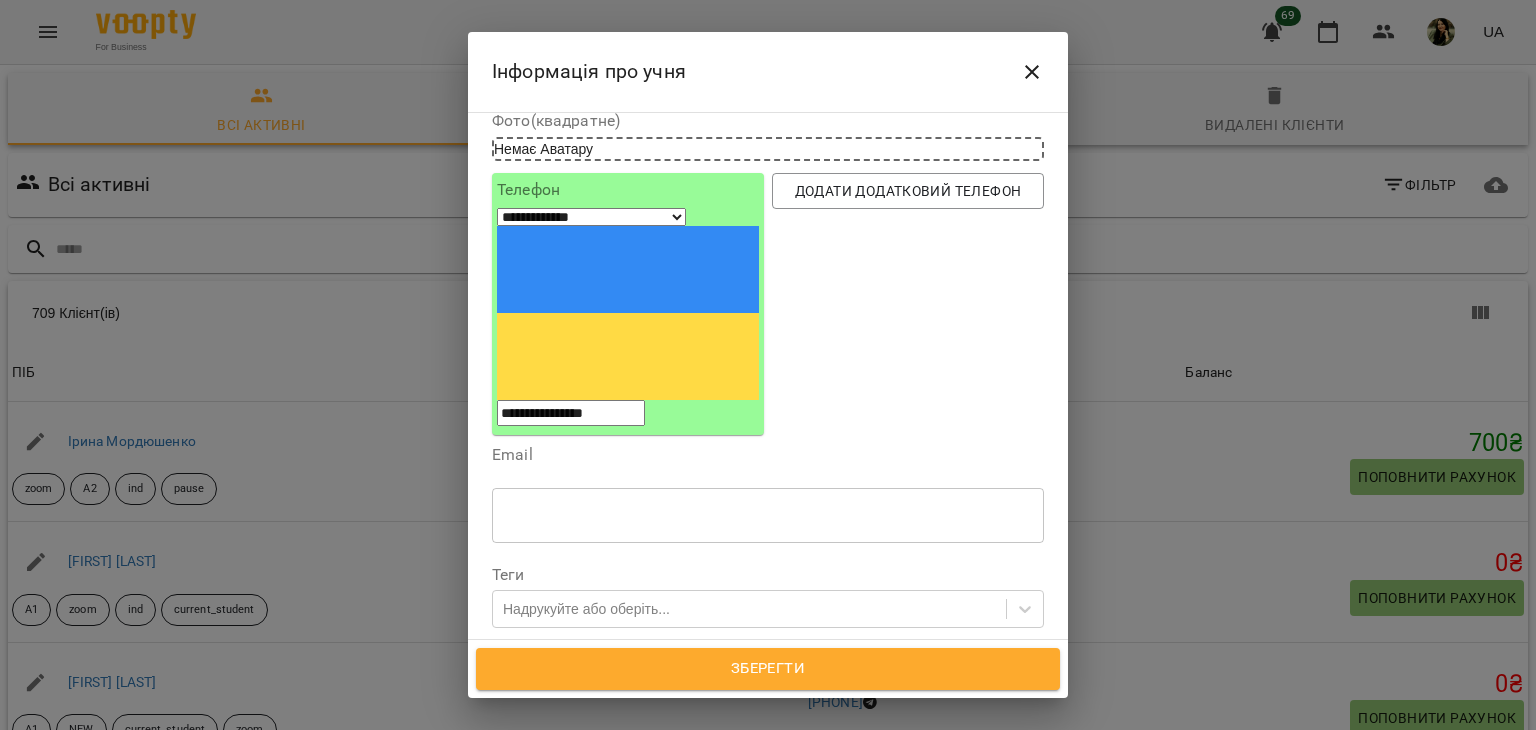 scroll, scrollTop: 242, scrollLeft: 0, axis: vertical 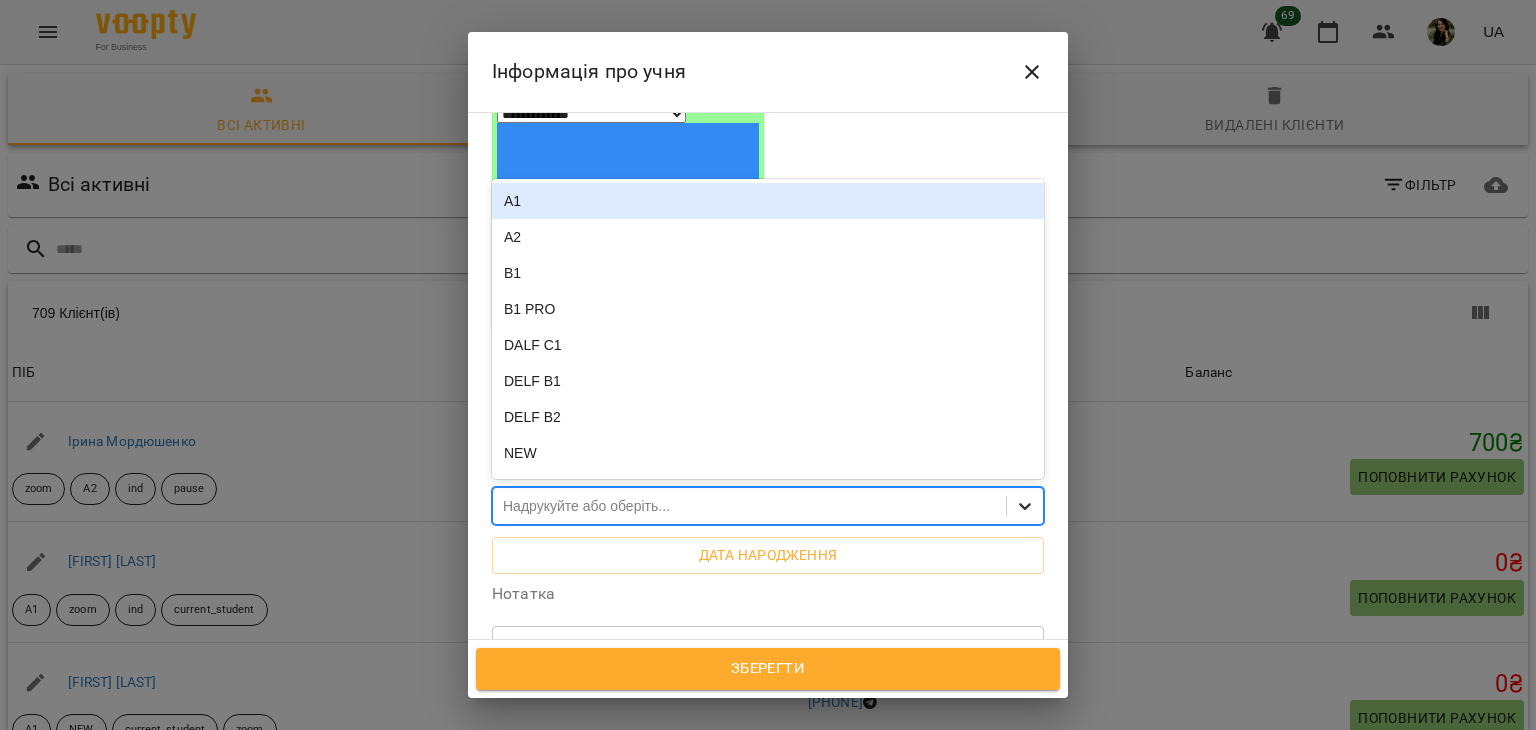 click 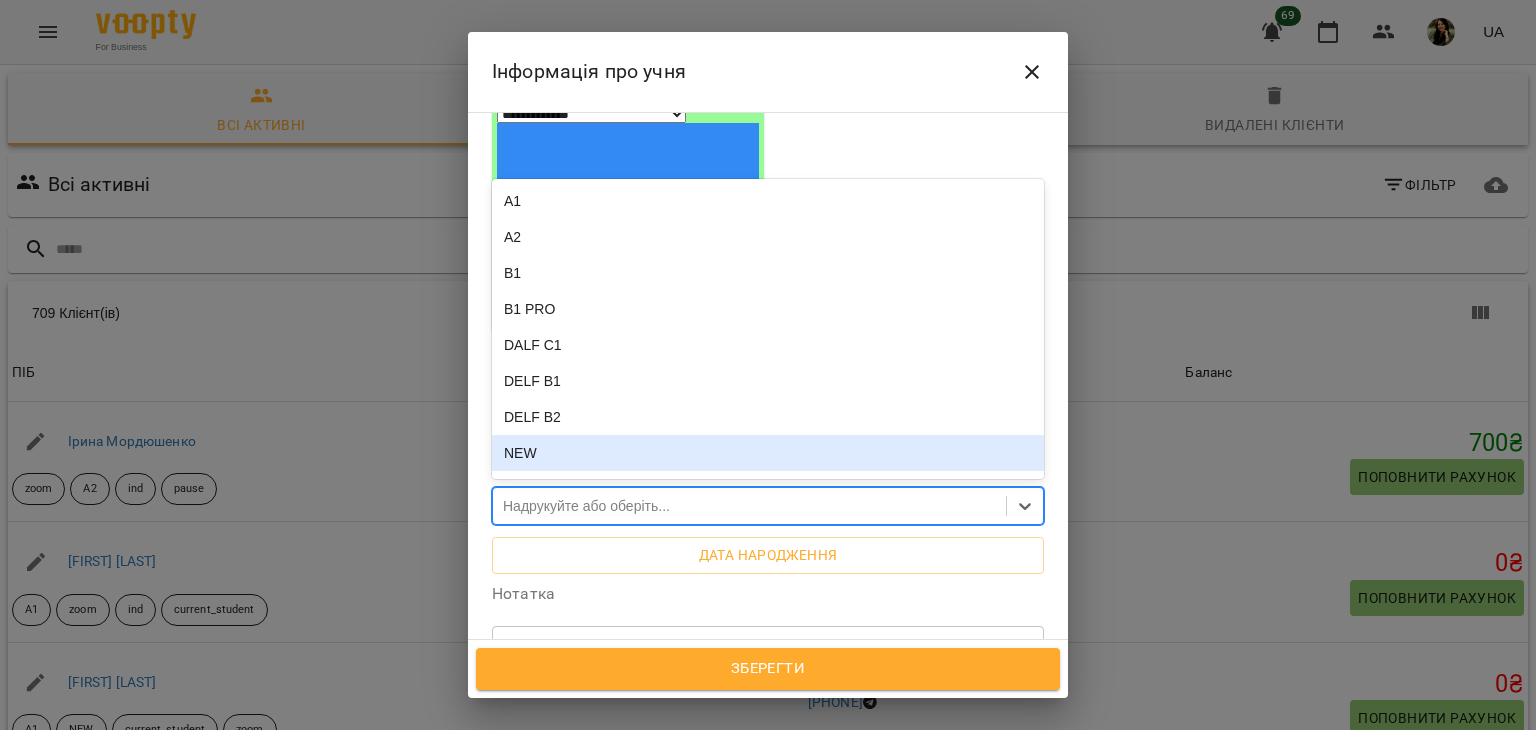click on "NEW" at bounding box center (768, 453) 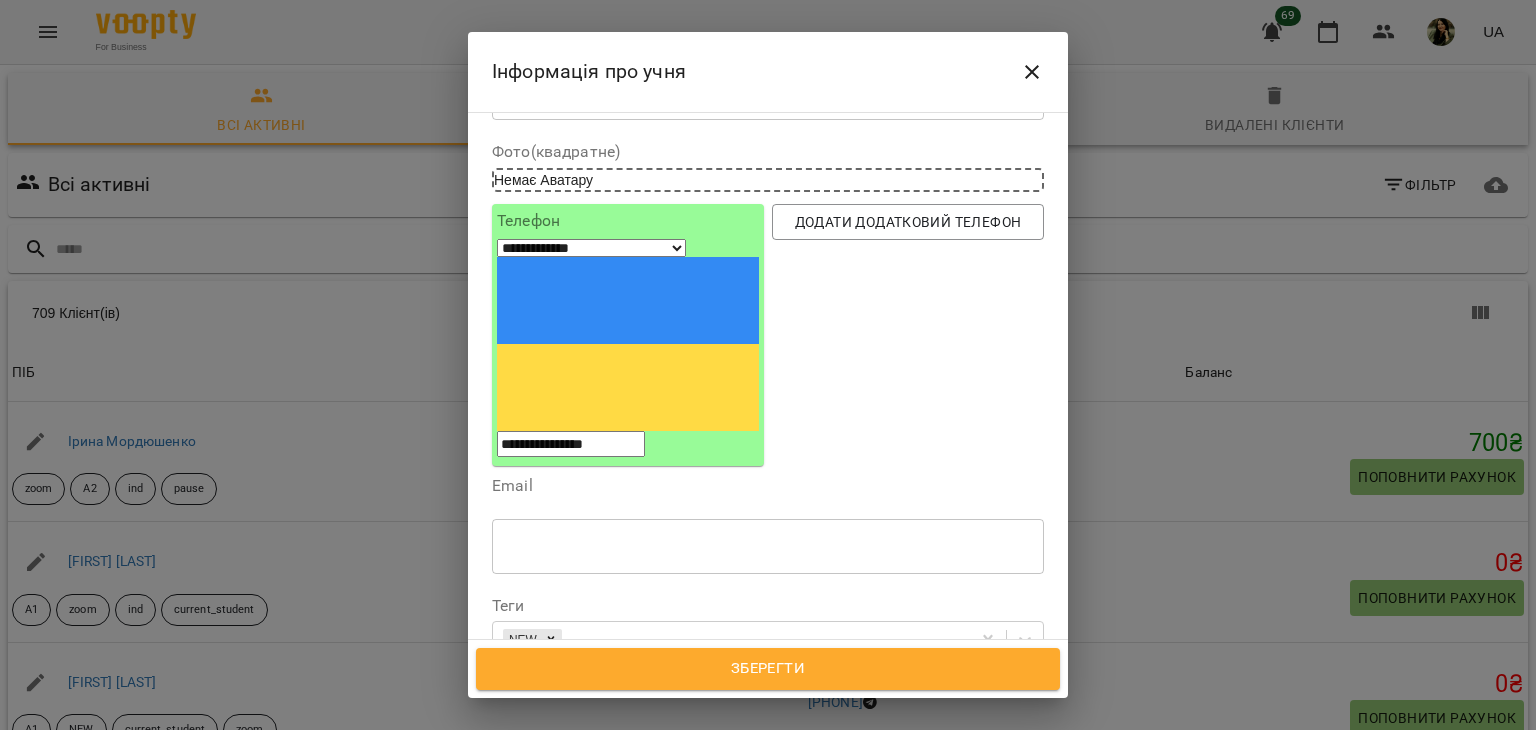 scroll, scrollTop: 72, scrollLeft: 0, axis: vertical 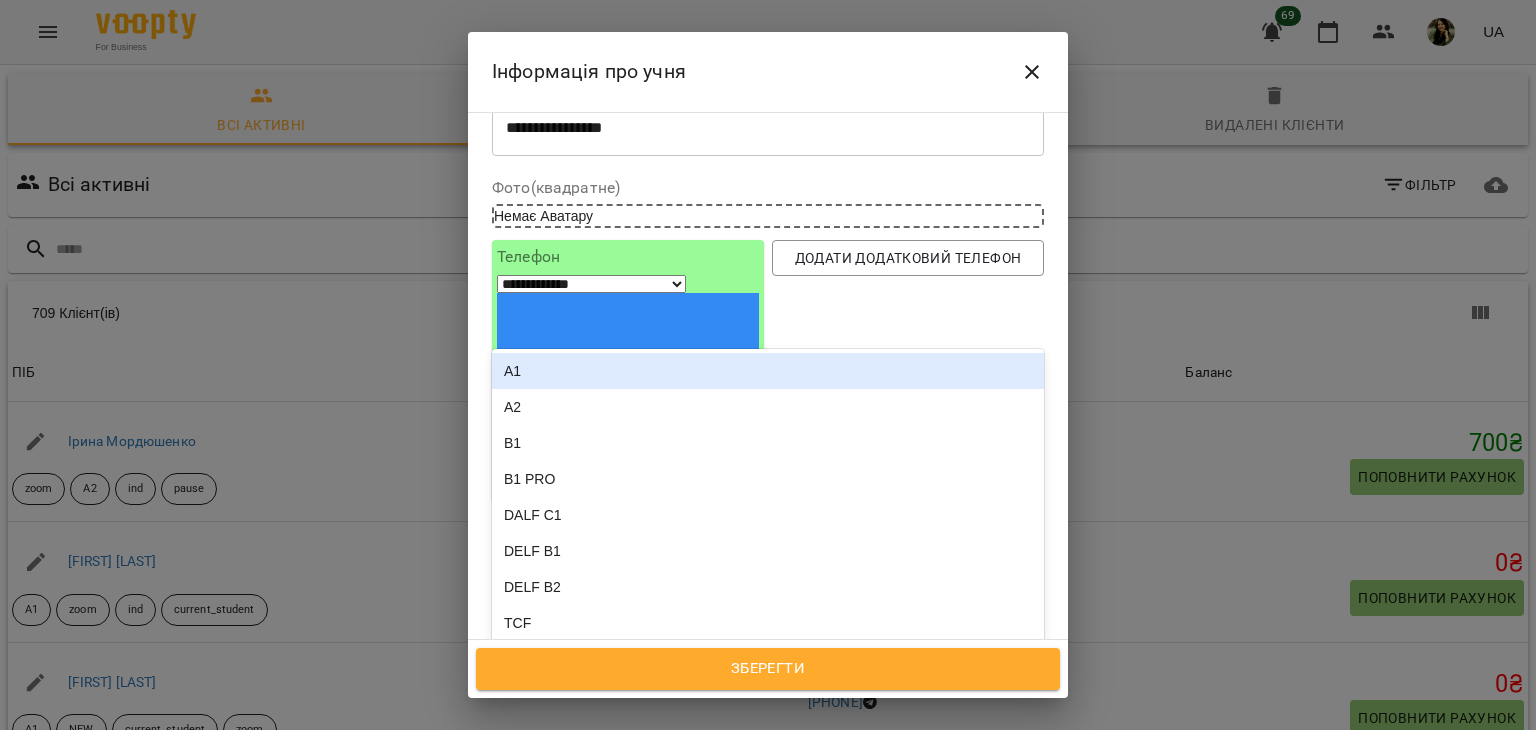 click at bounding box center (1025, 676) 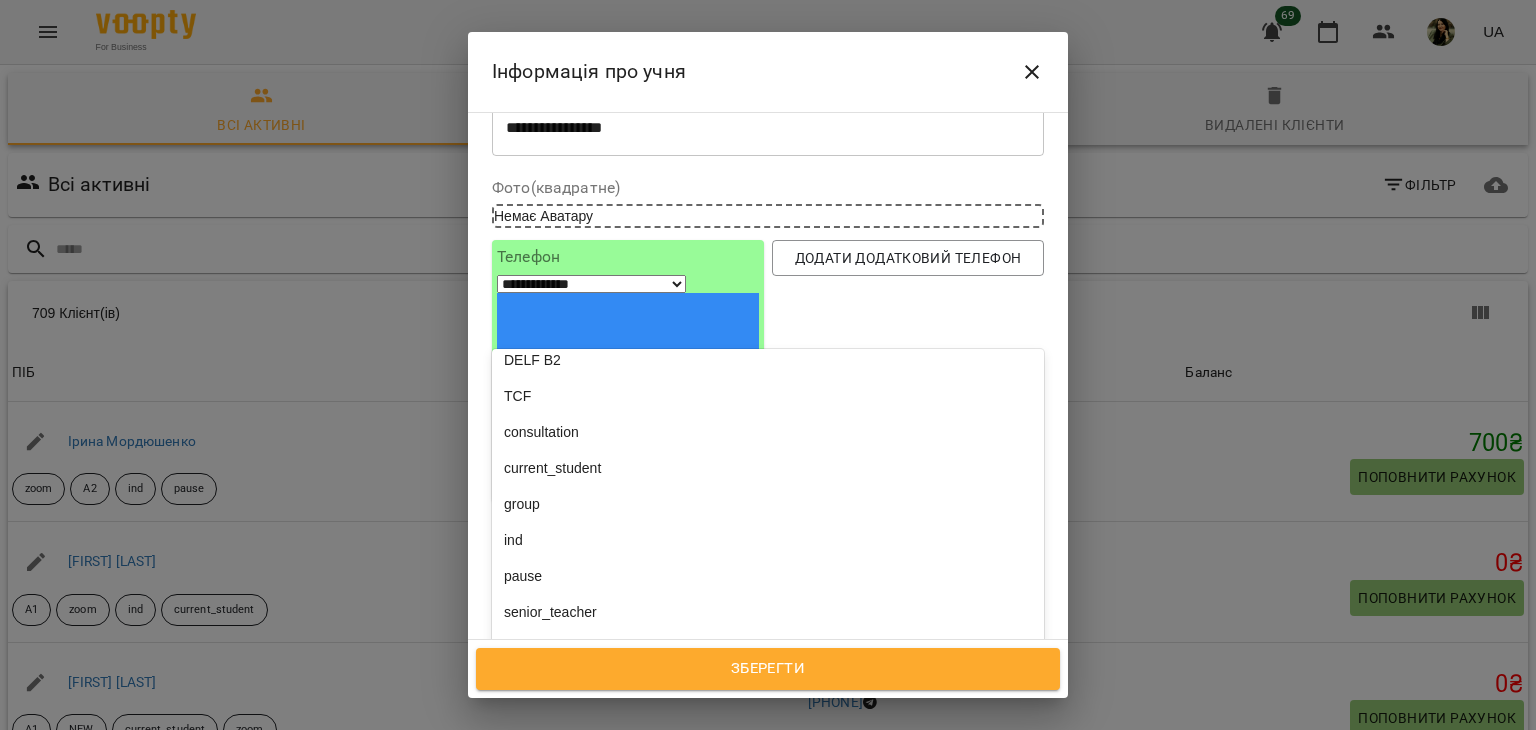 scroll, scrollTop: 214, scrollLeft: 0, axis: vertical 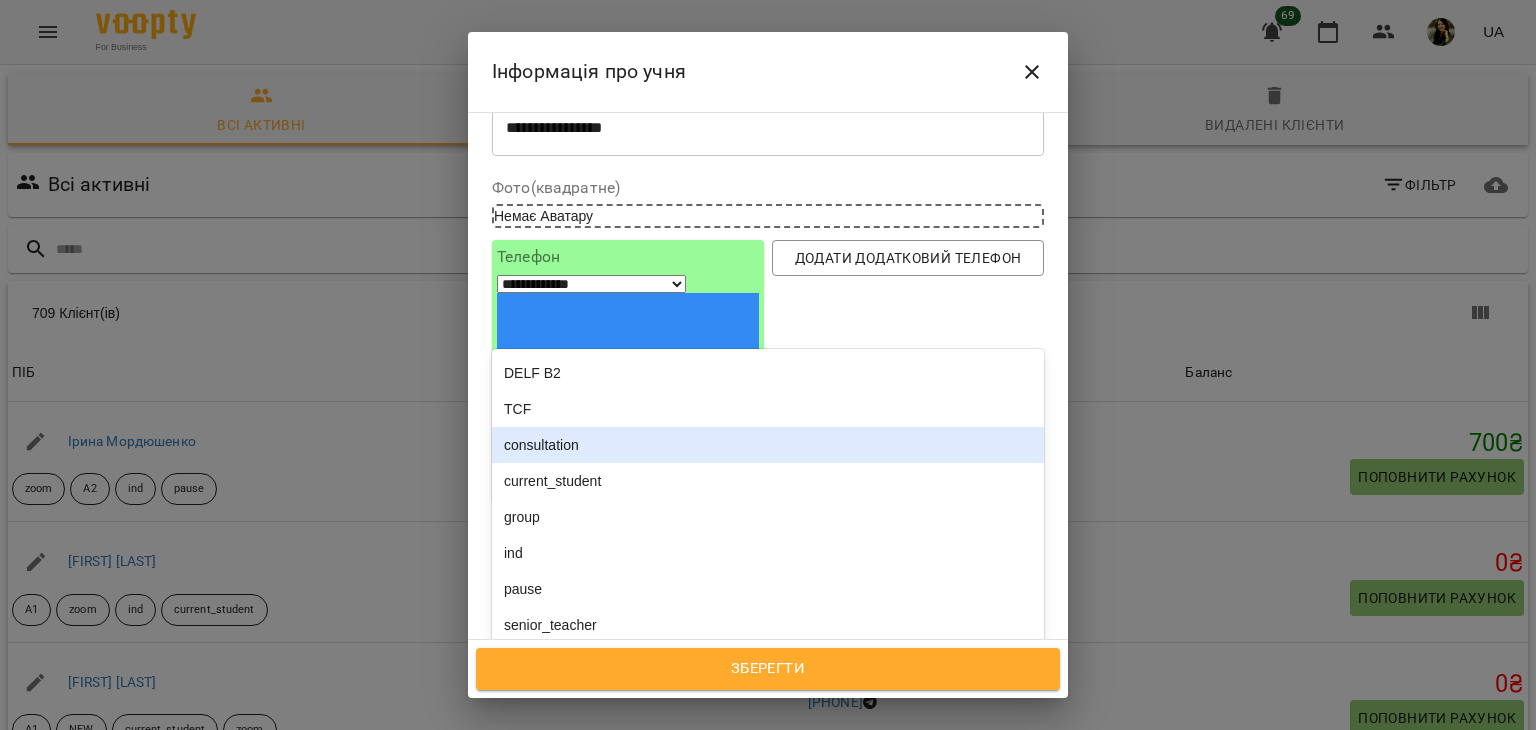click on "consultation" at bounding box center (768, 445) 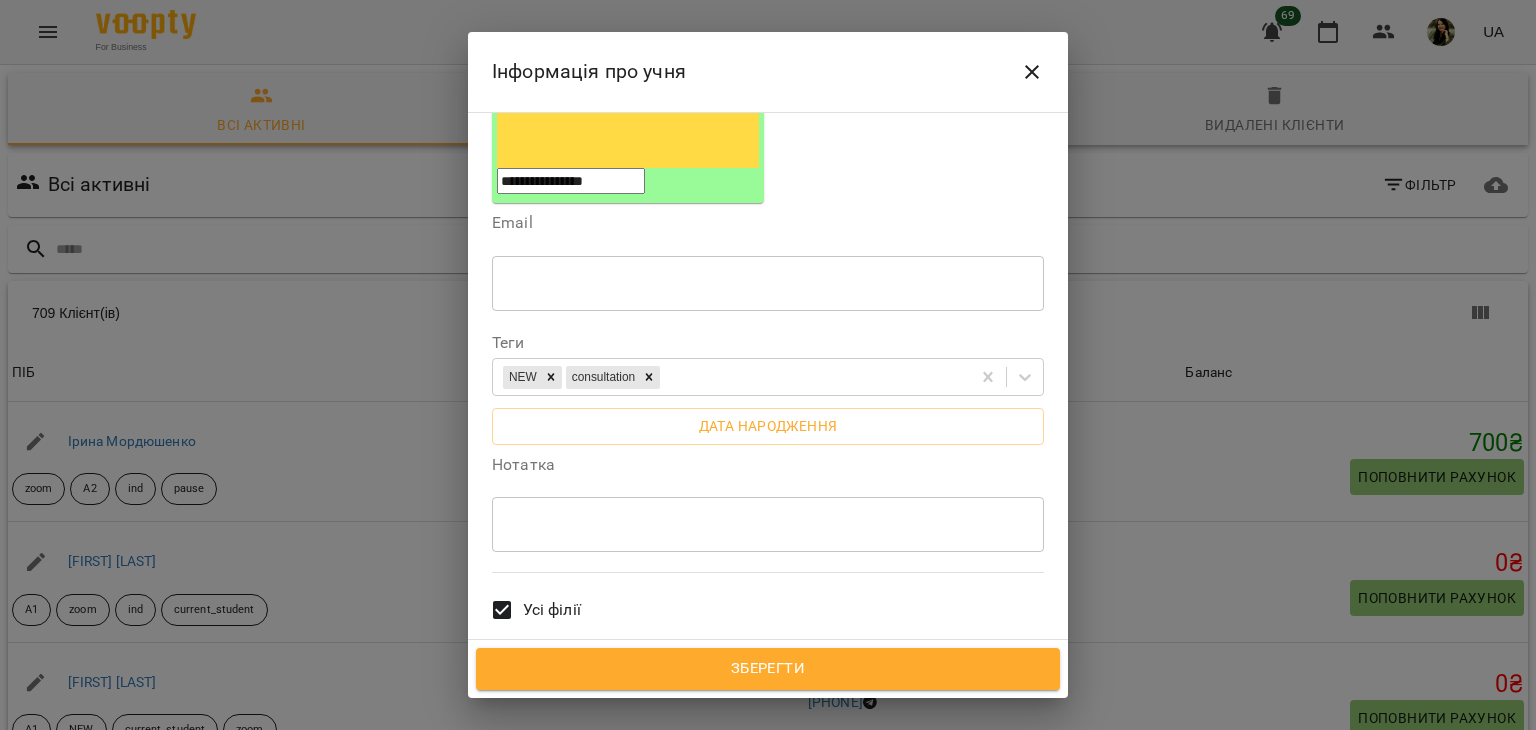 scroll, scrollTop: 376, scrollLeft: 0, axis: vertical 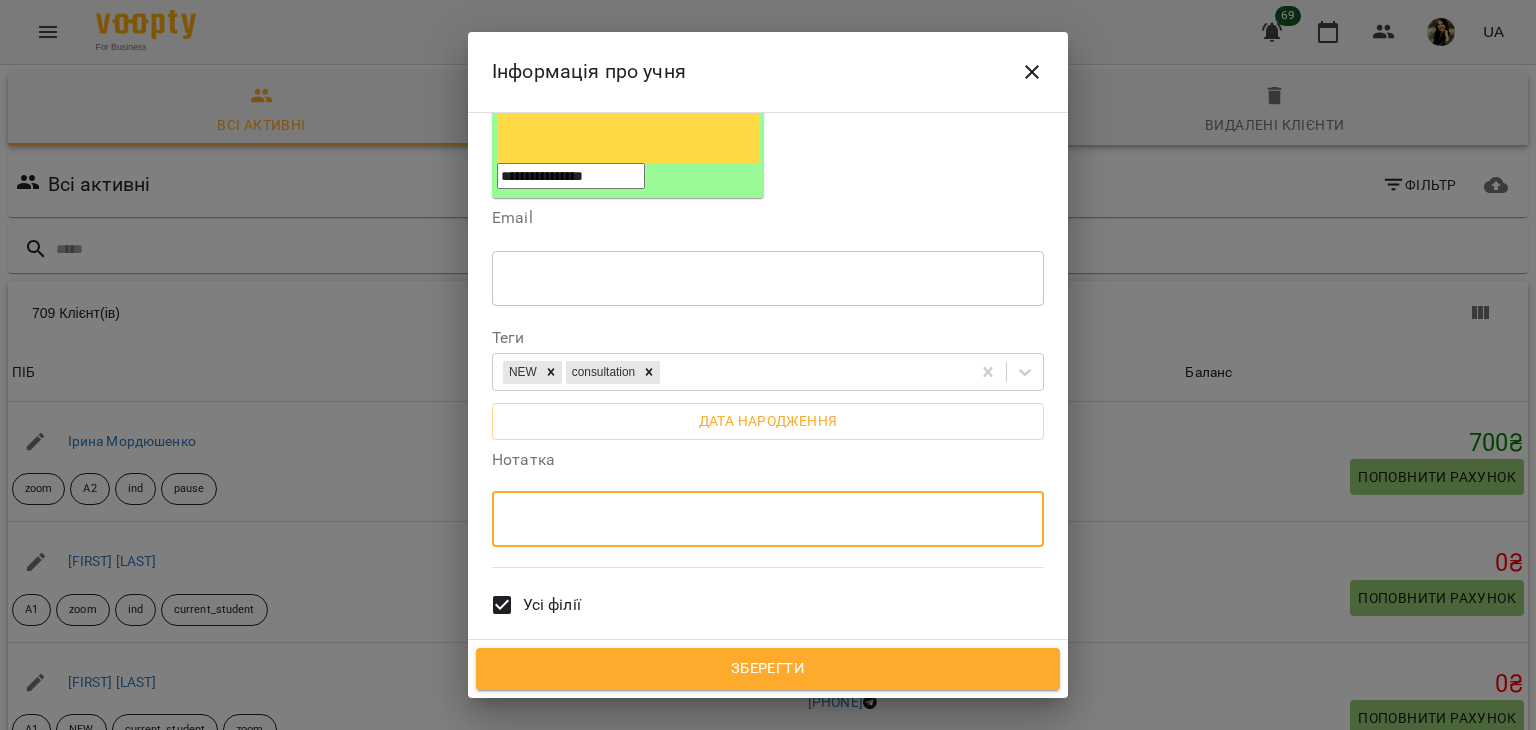click at bounding box center (768, 519) 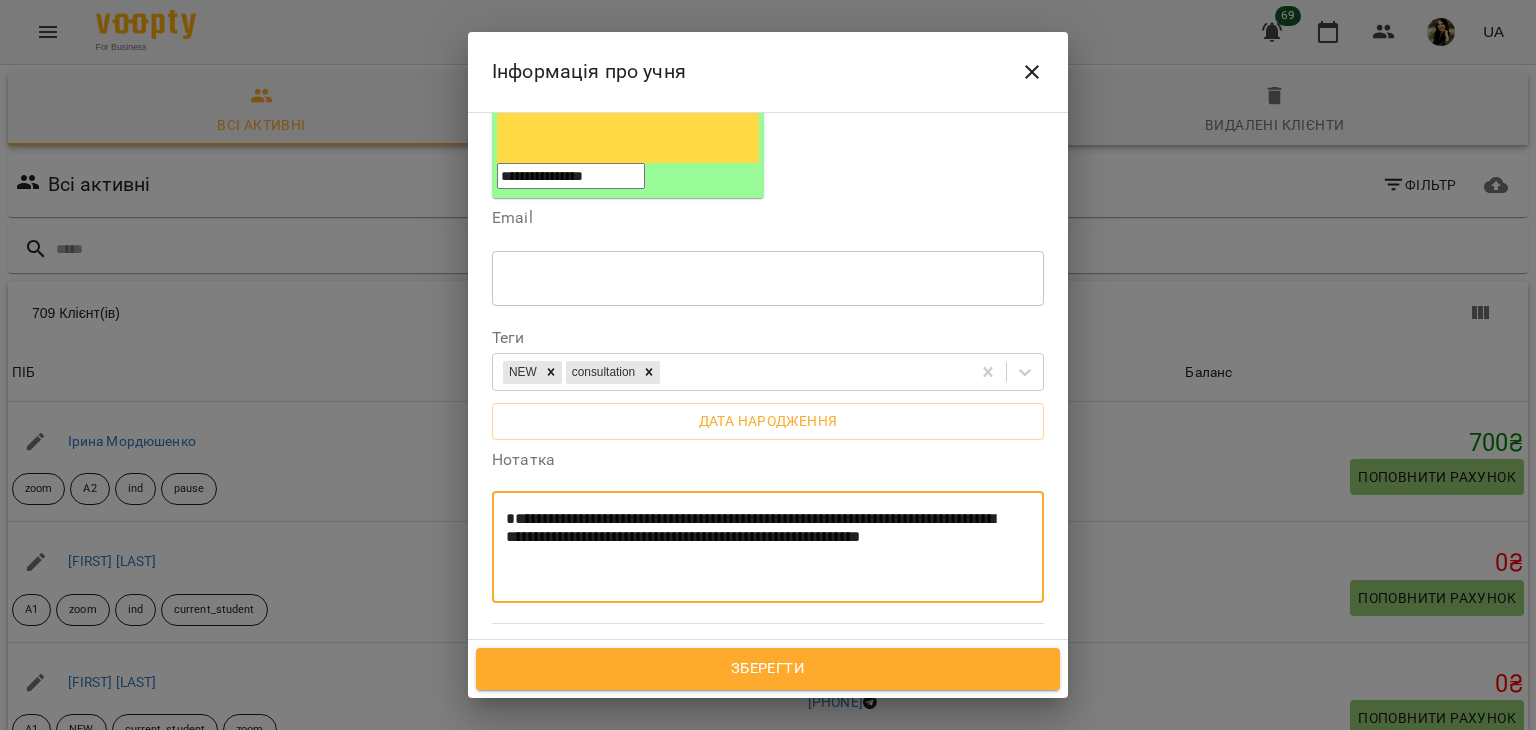 type on "**********" 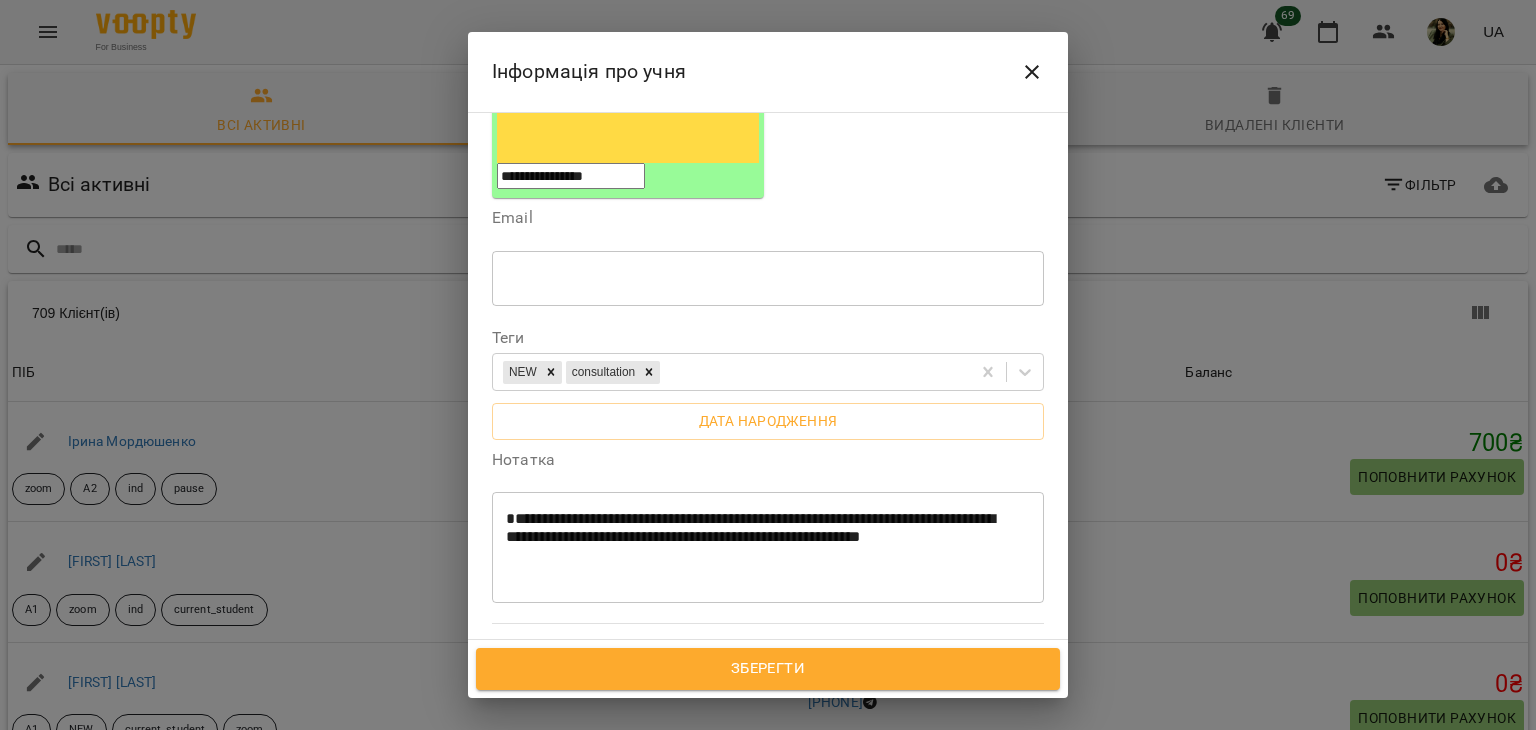scroll, scrollTop: 536, scrollLeft: 0, axis: vertical 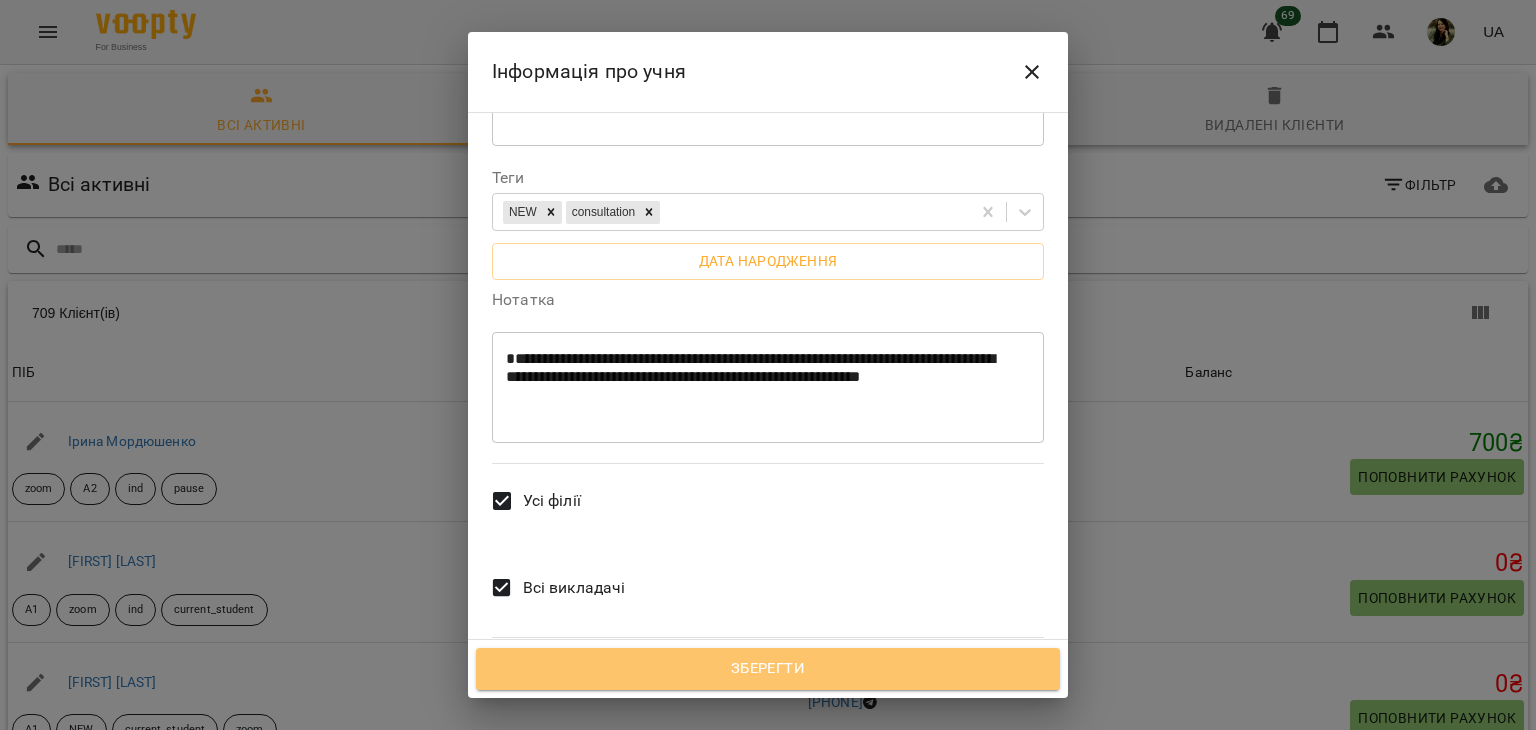 click on "Зберегти" at bounding box center (768, 669) 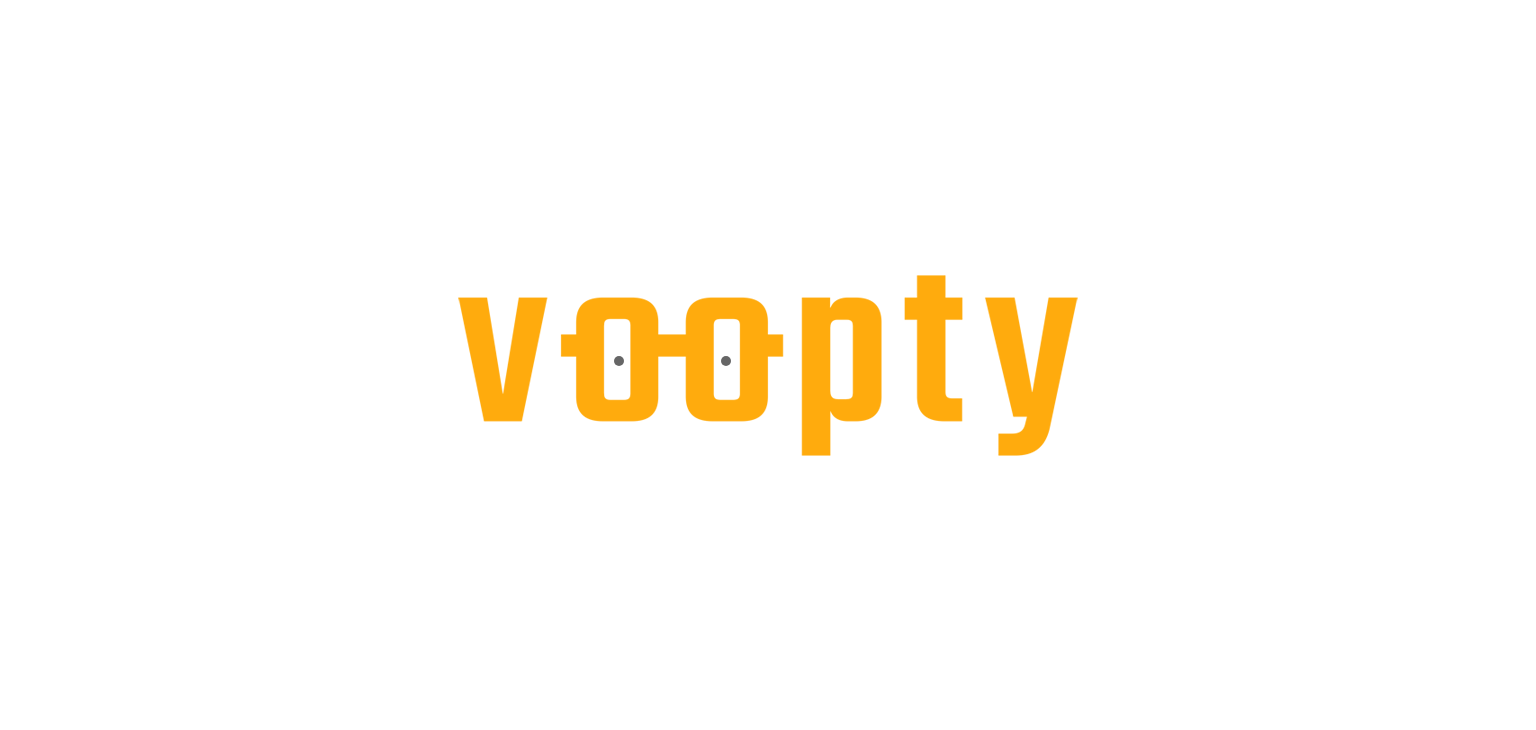 scroll, scrollTop: 0, scrollLeft: 0, axis: both 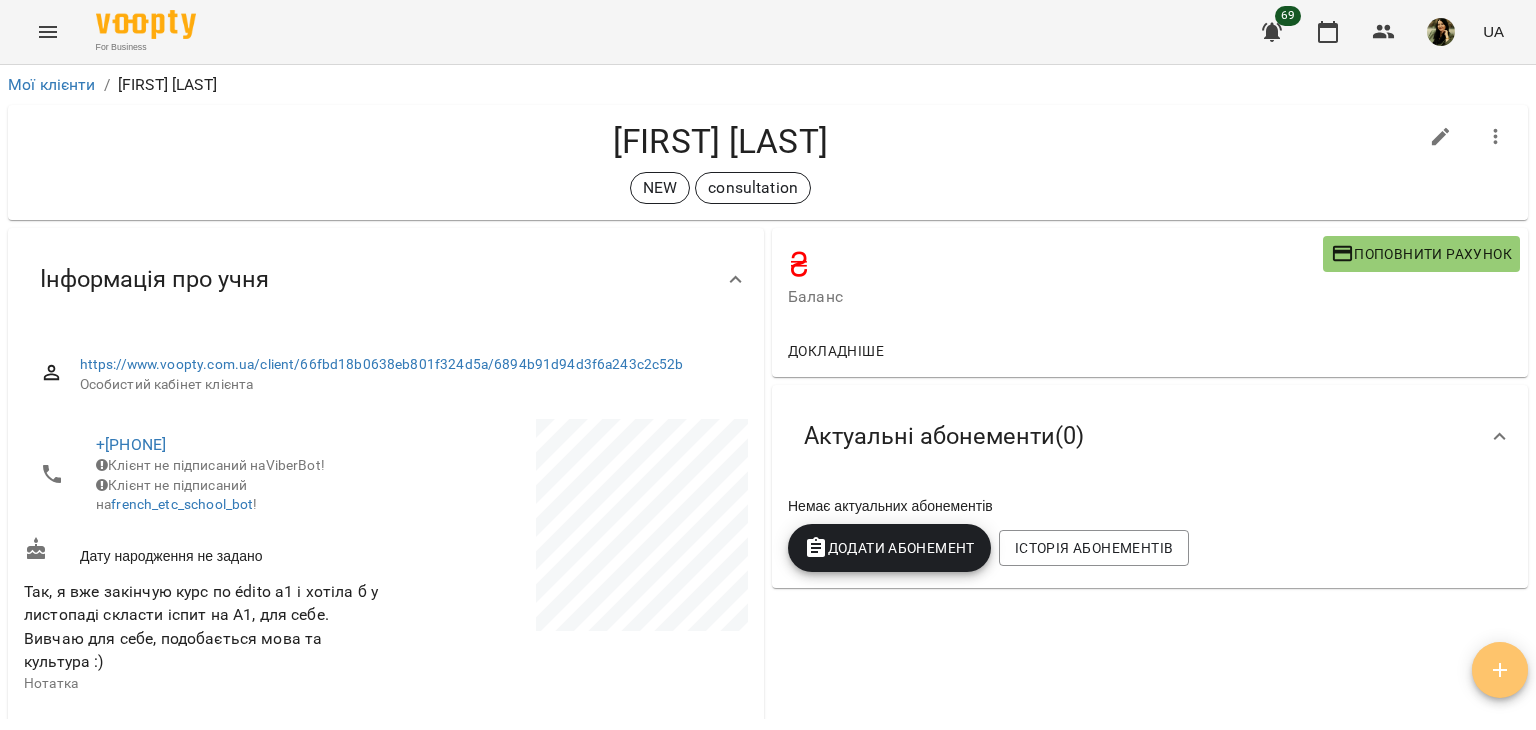 click 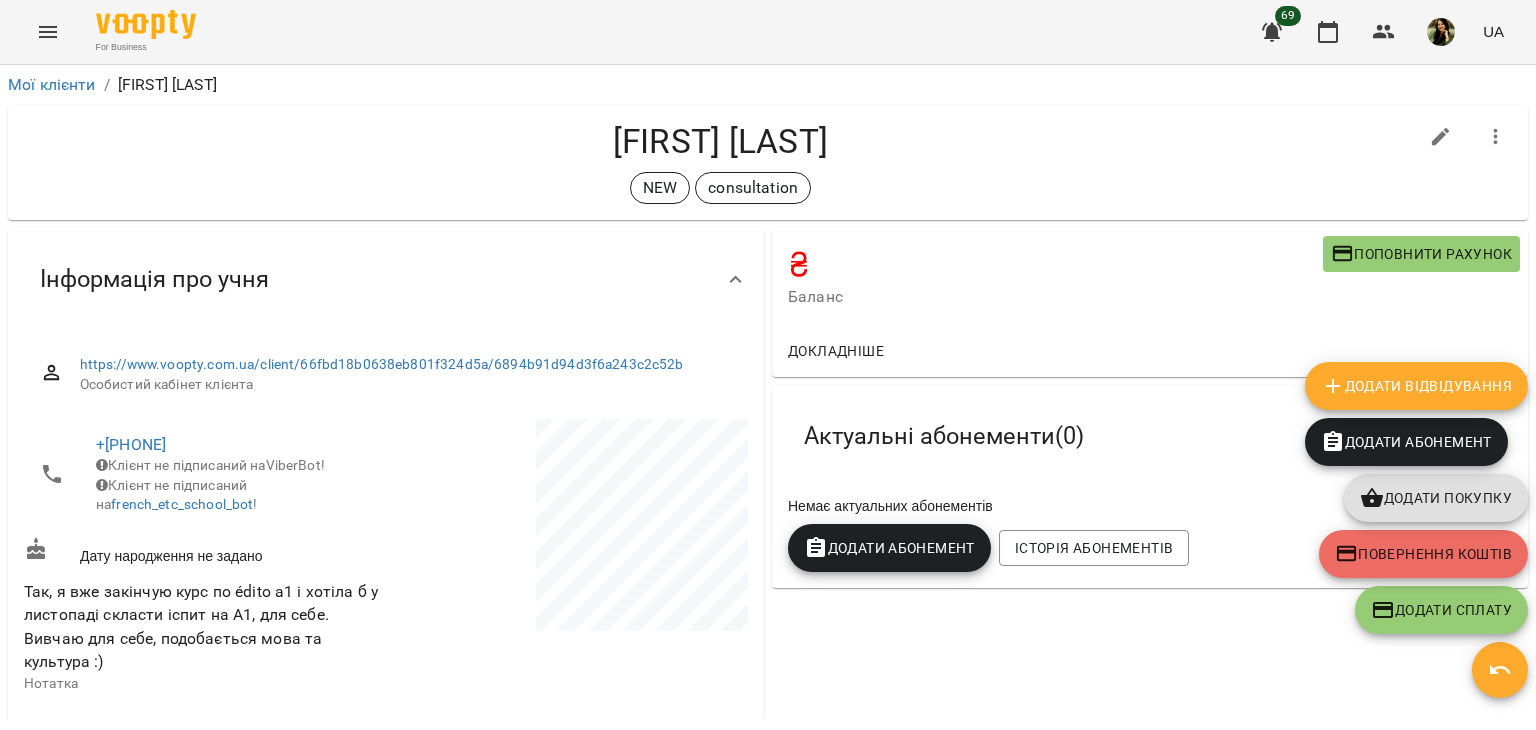 click on "₴ Баланс Поповнити рахунок" at bounding box center [1150, 276] 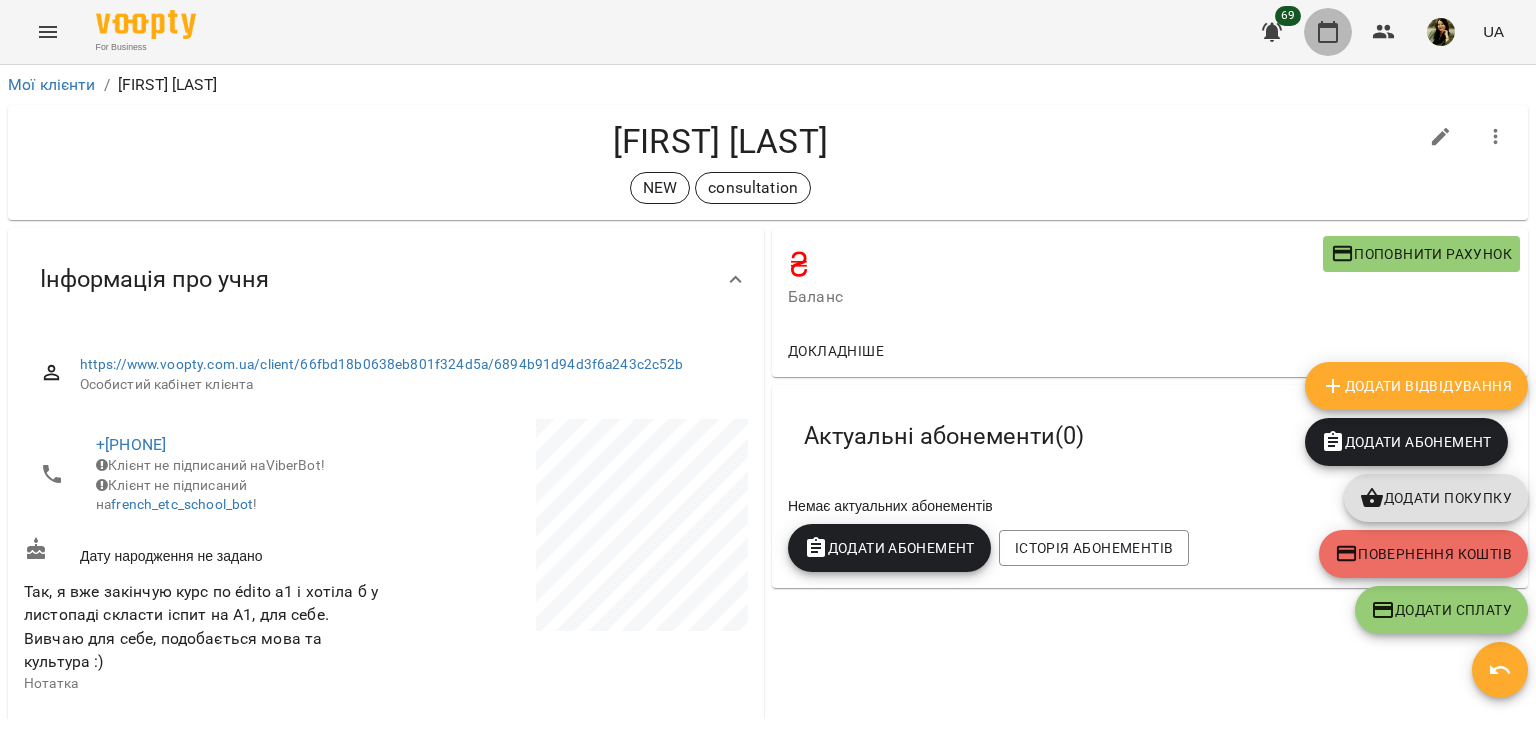 click 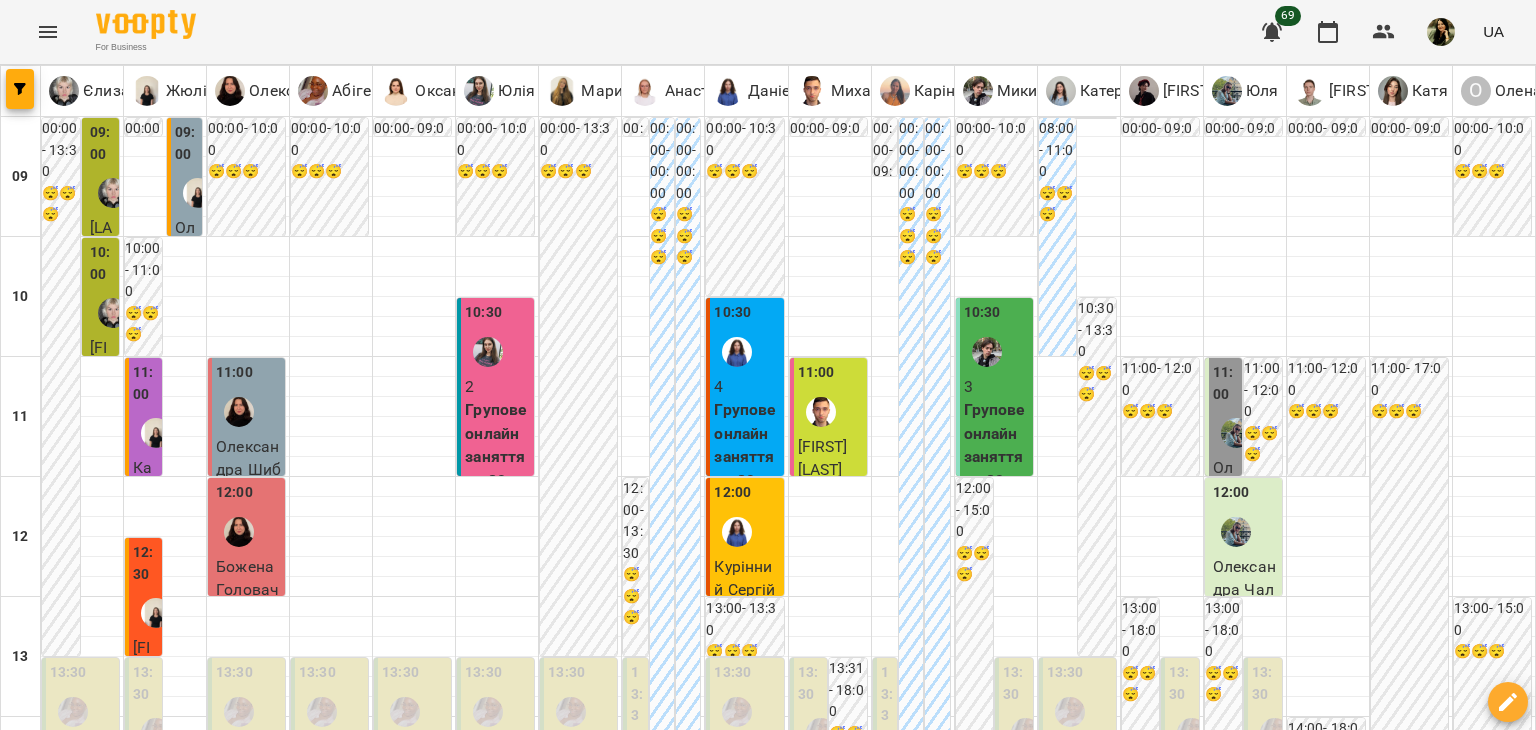 click 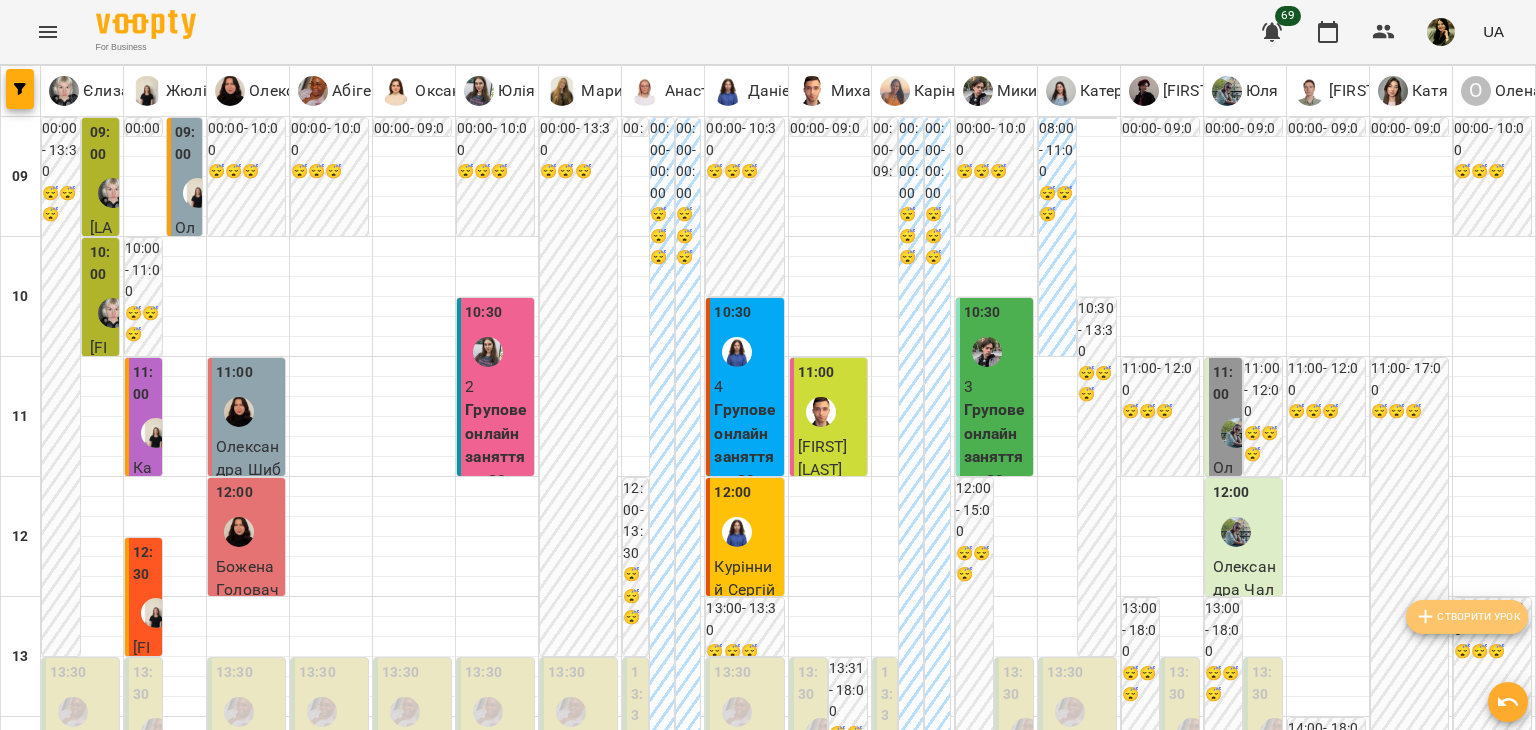 click on "Створити урок" at bounding box center [1467, 617] 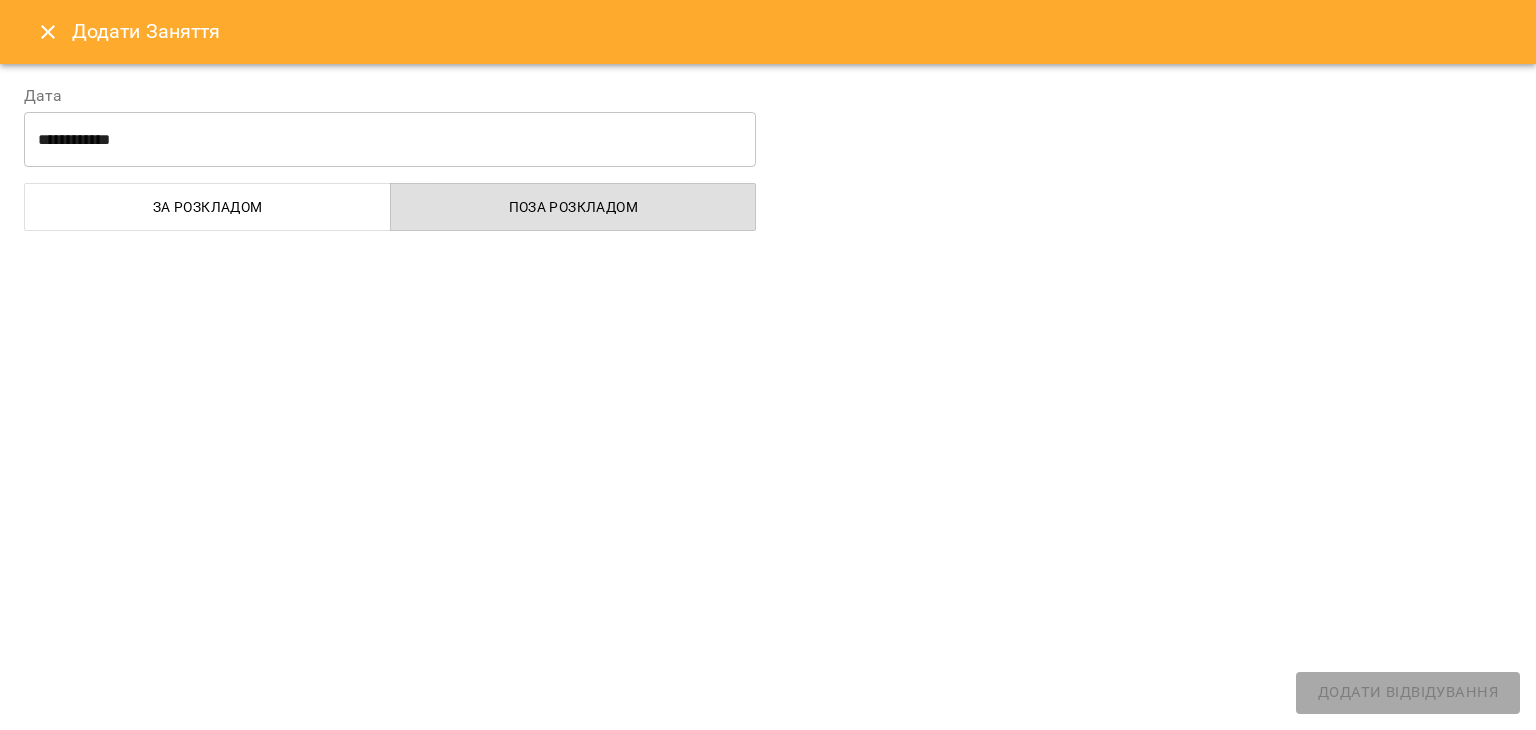 select 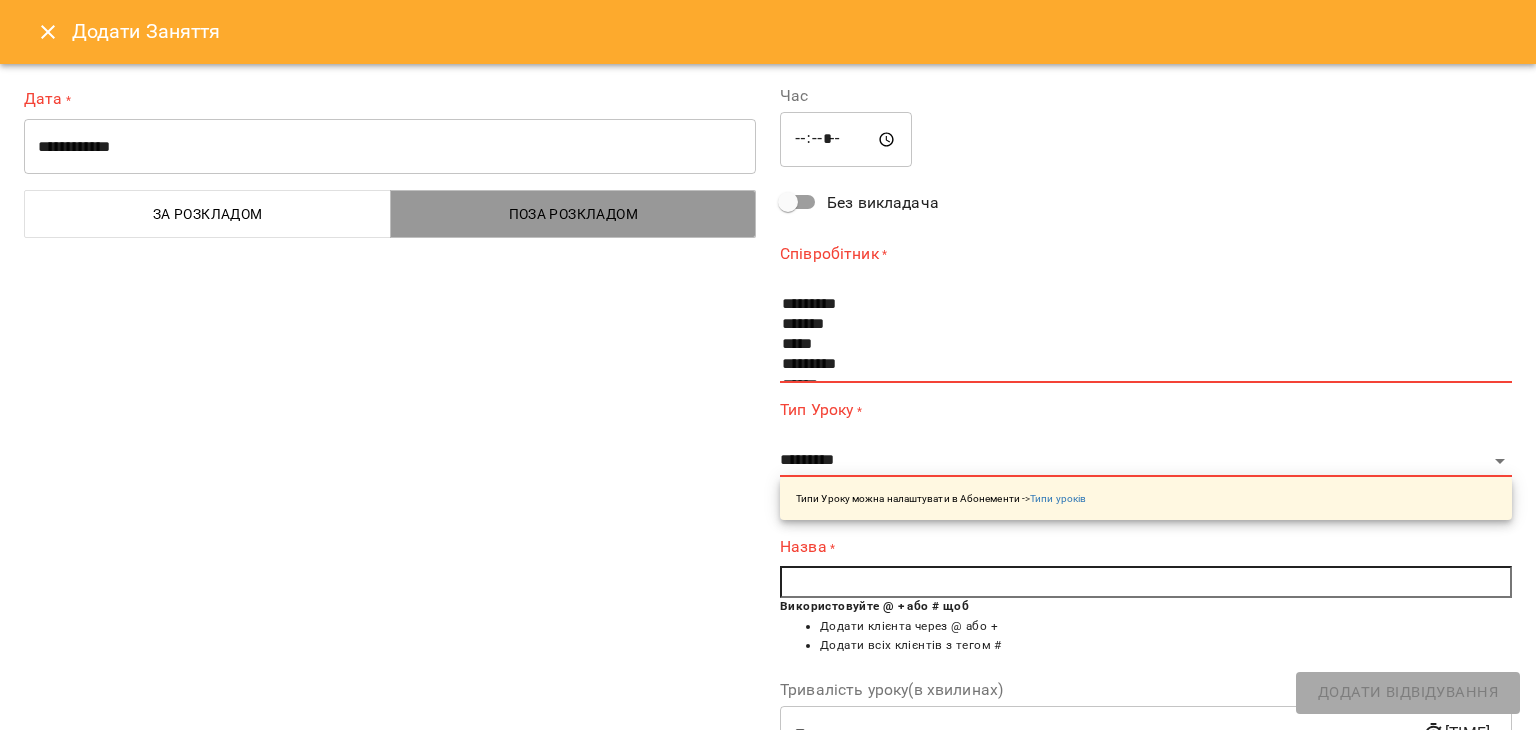 click on "Поза розкладом" at bounding box center [574, 214] 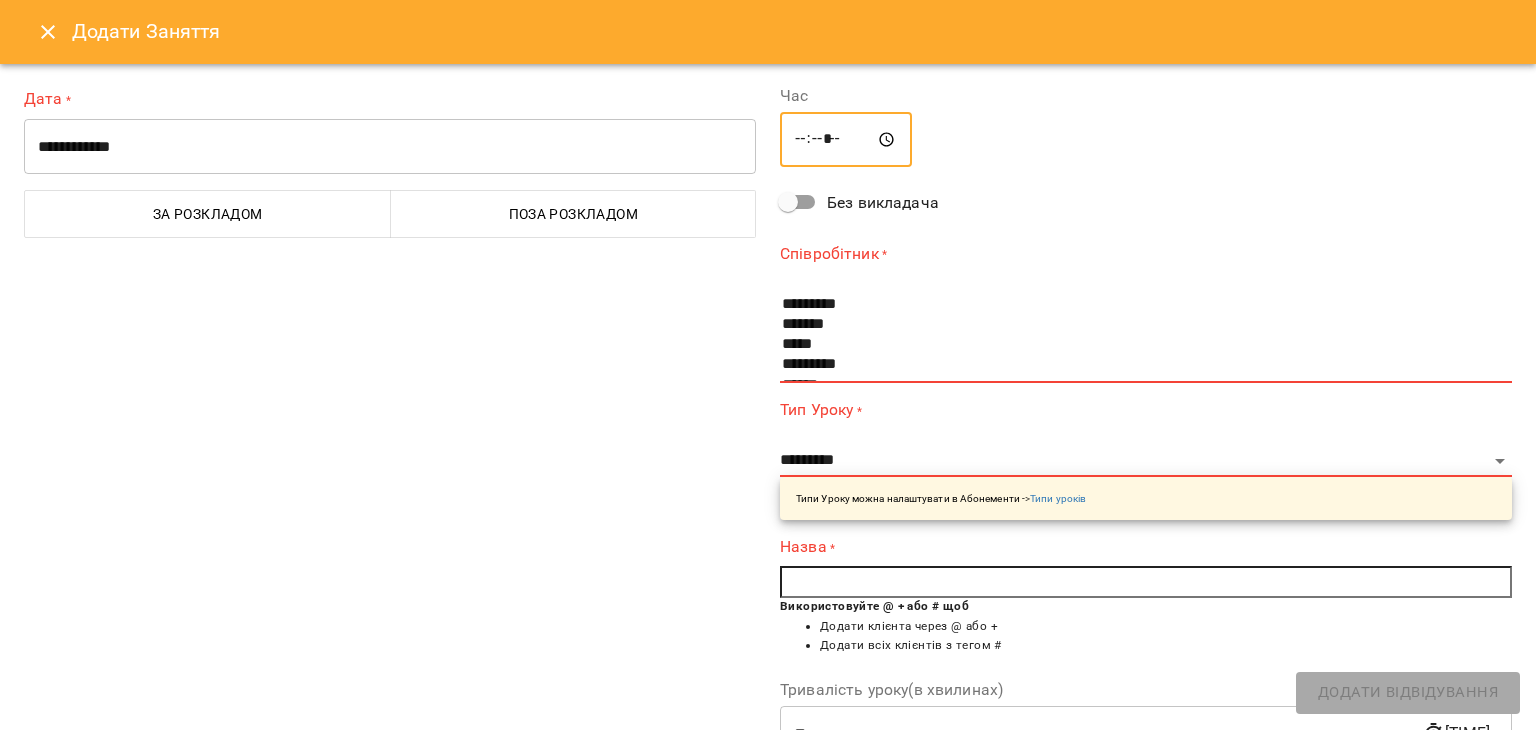 click on "*****" at bounding box center [846, 140] 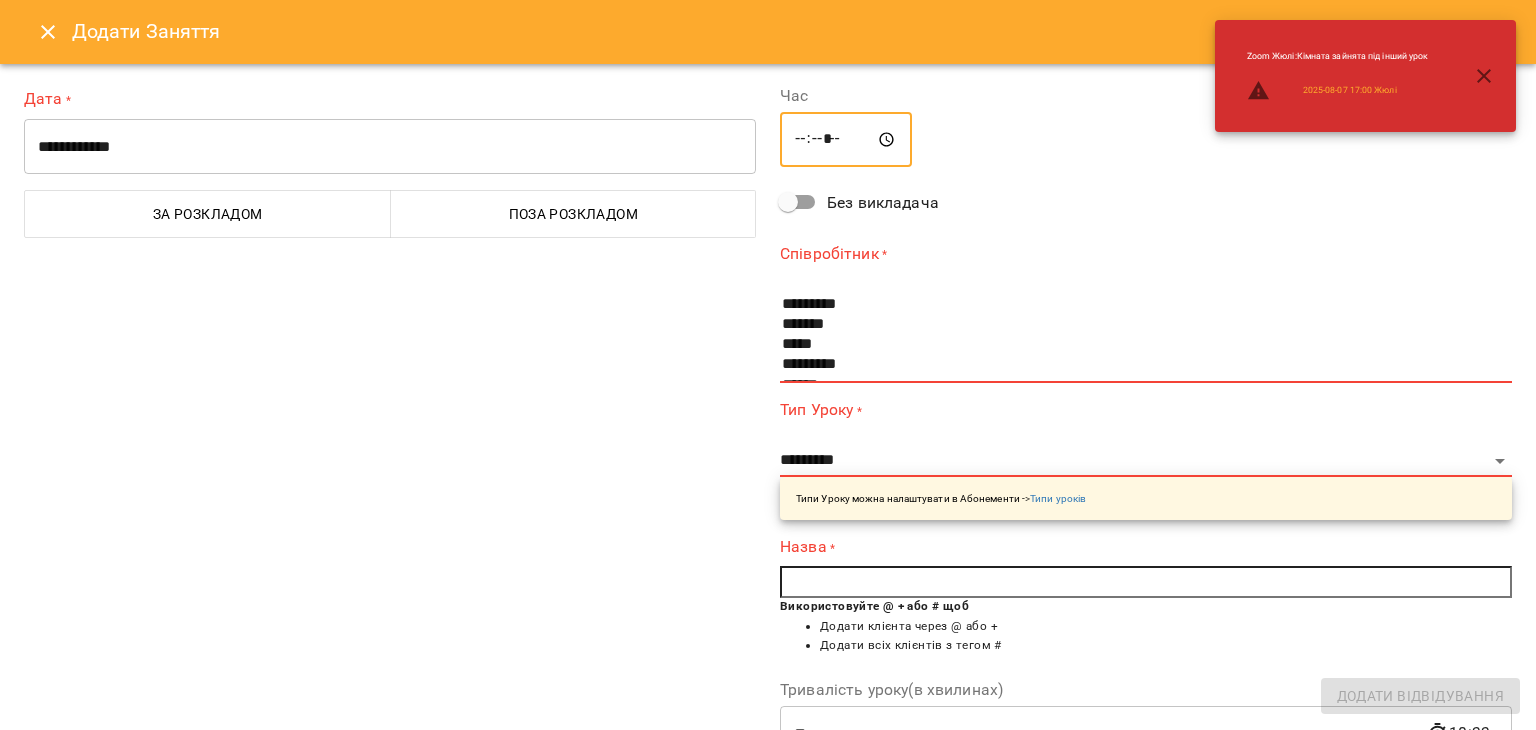 type on "*****" 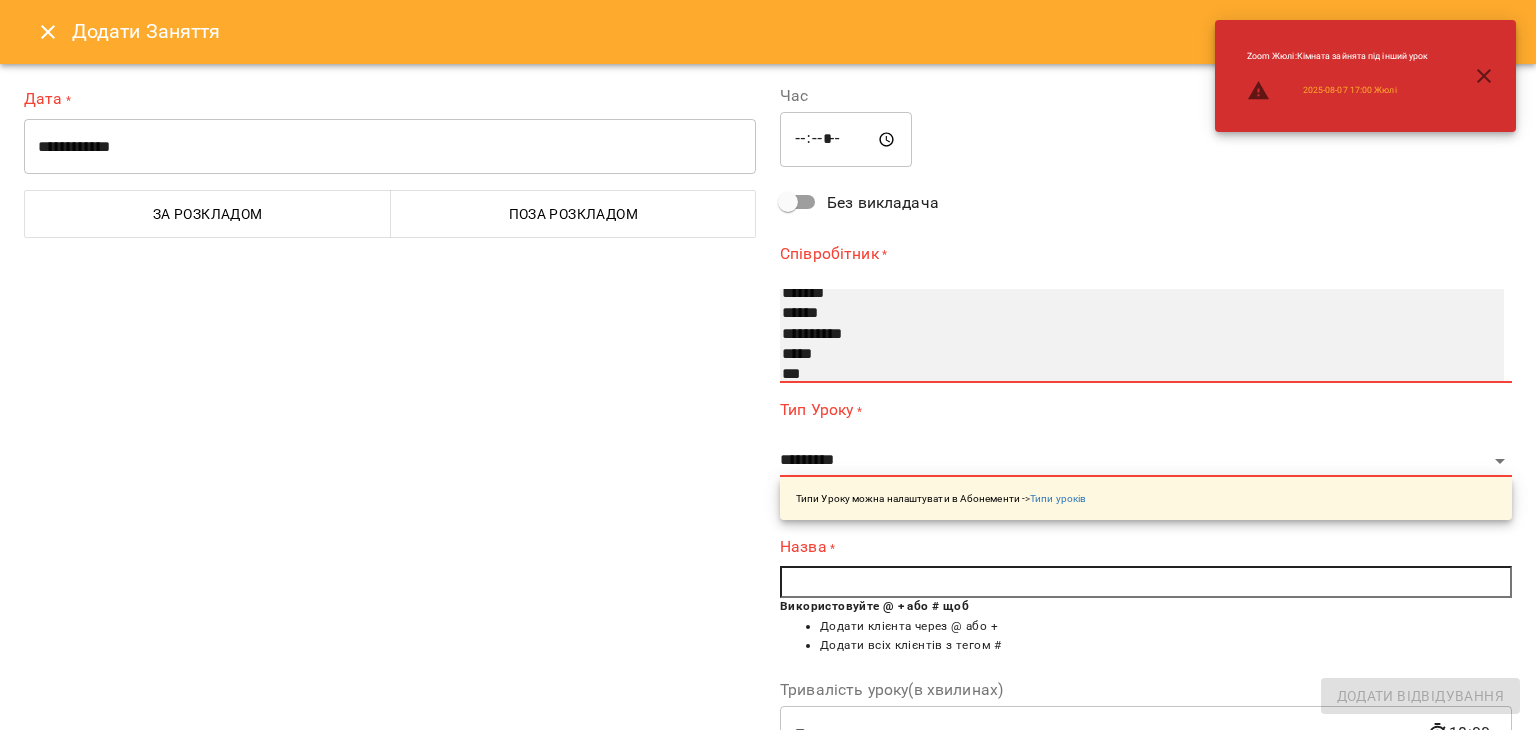 scroll, scrollTop: 259, scrollLeft: 0, axis: vertical 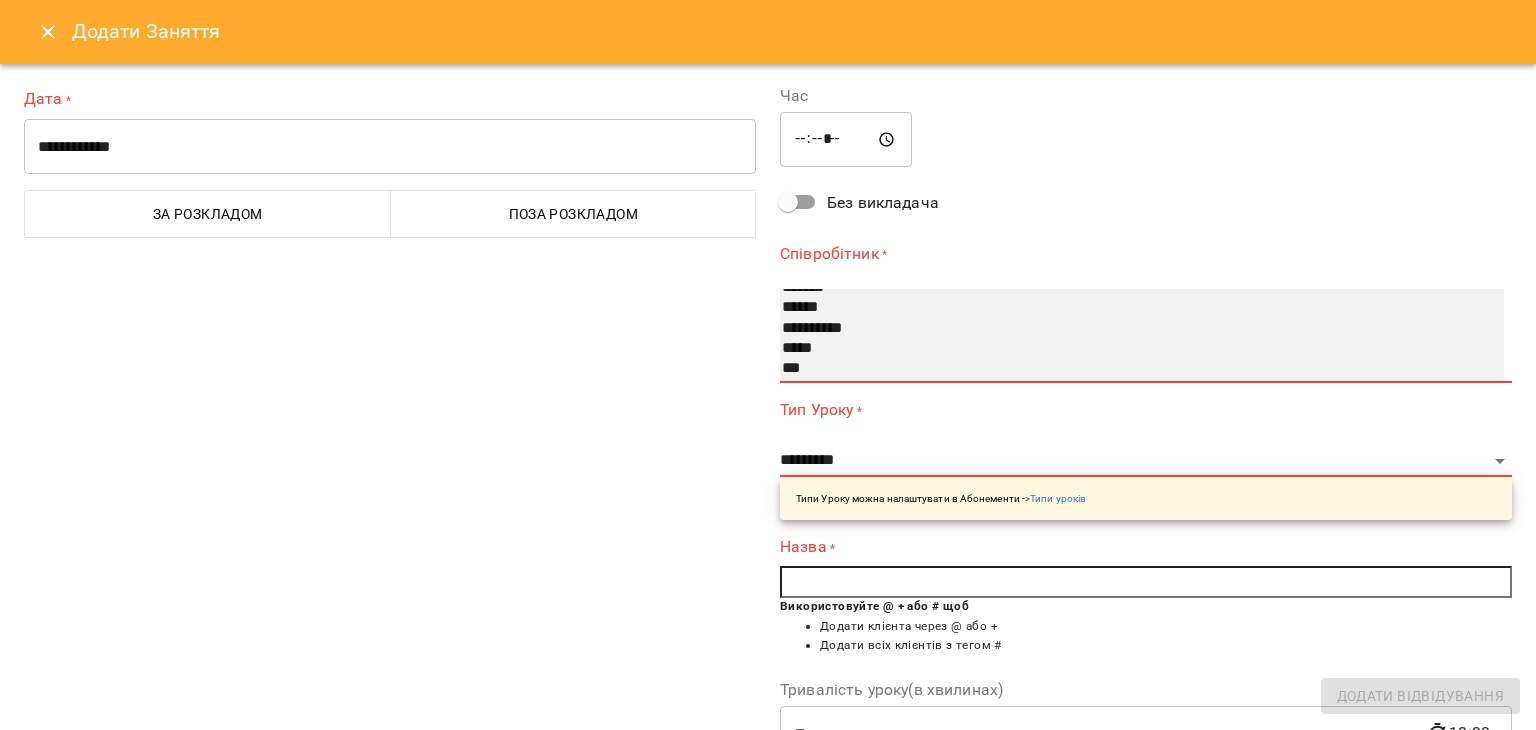 select on "**********" 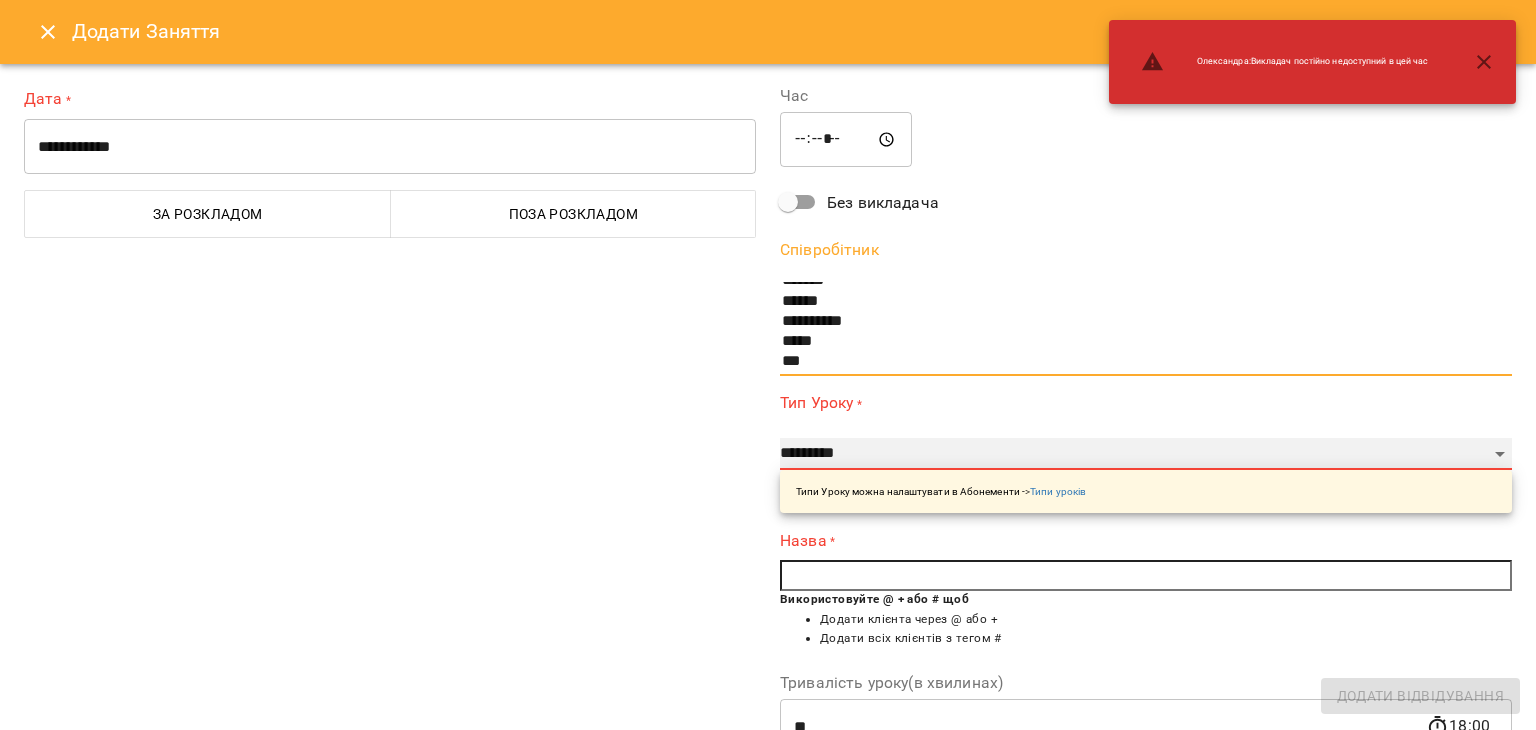 click on "**********" at bounding box center (1146, 454) 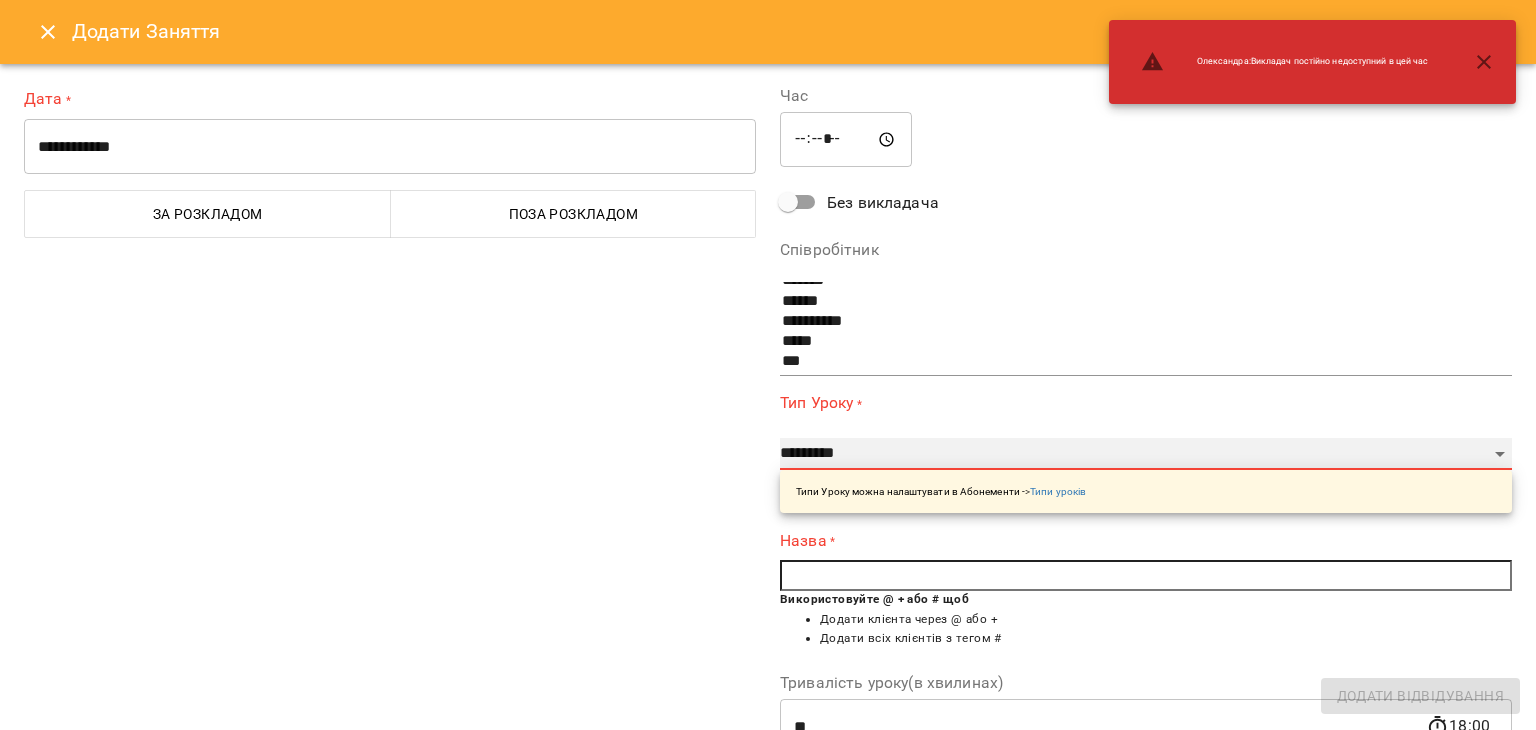 select on "**********" 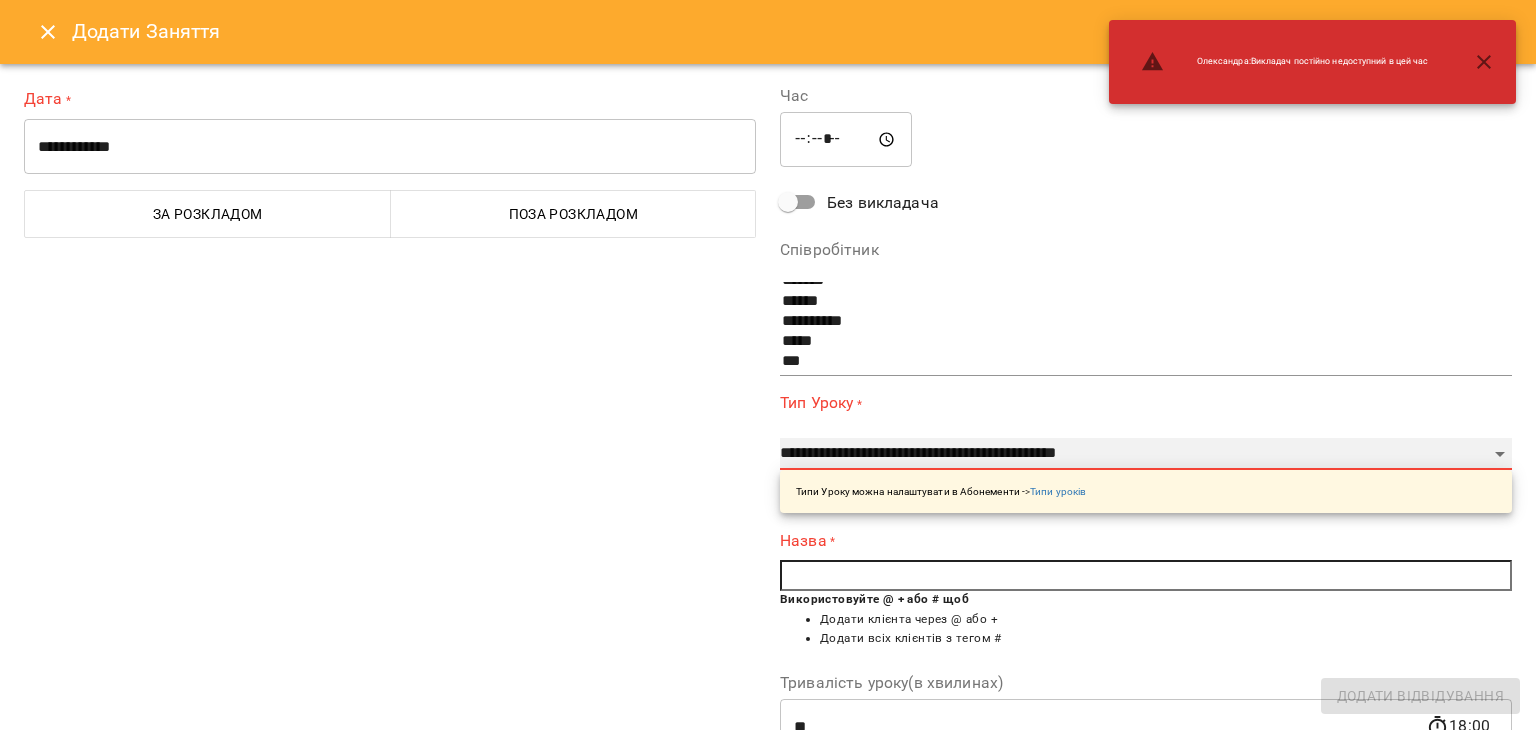 click on "**********" at bounding box center [1146, 454] 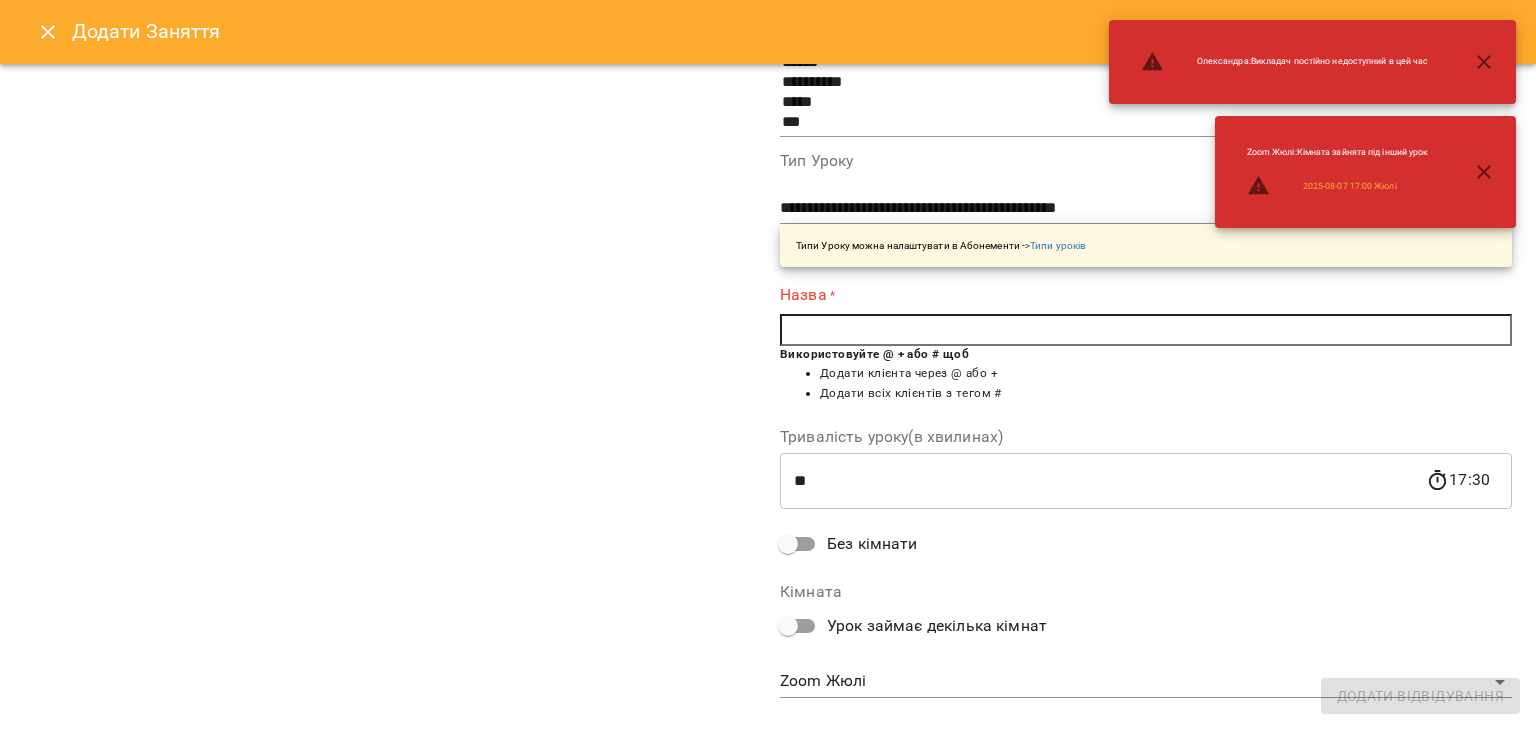 scroll, scrollTop: 241, scrollLeft: 0, axis: vertical 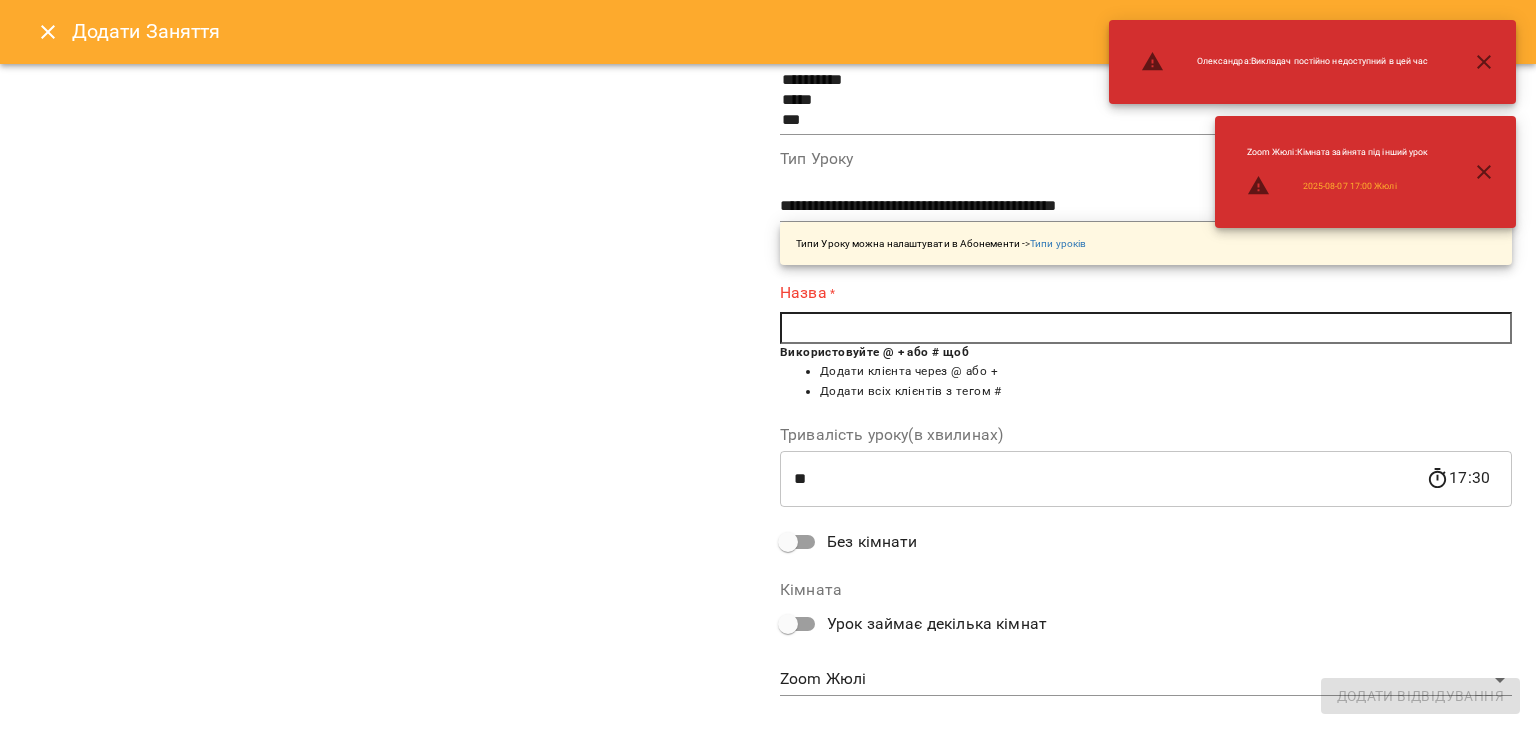 click at bounding box center (1146, 328) 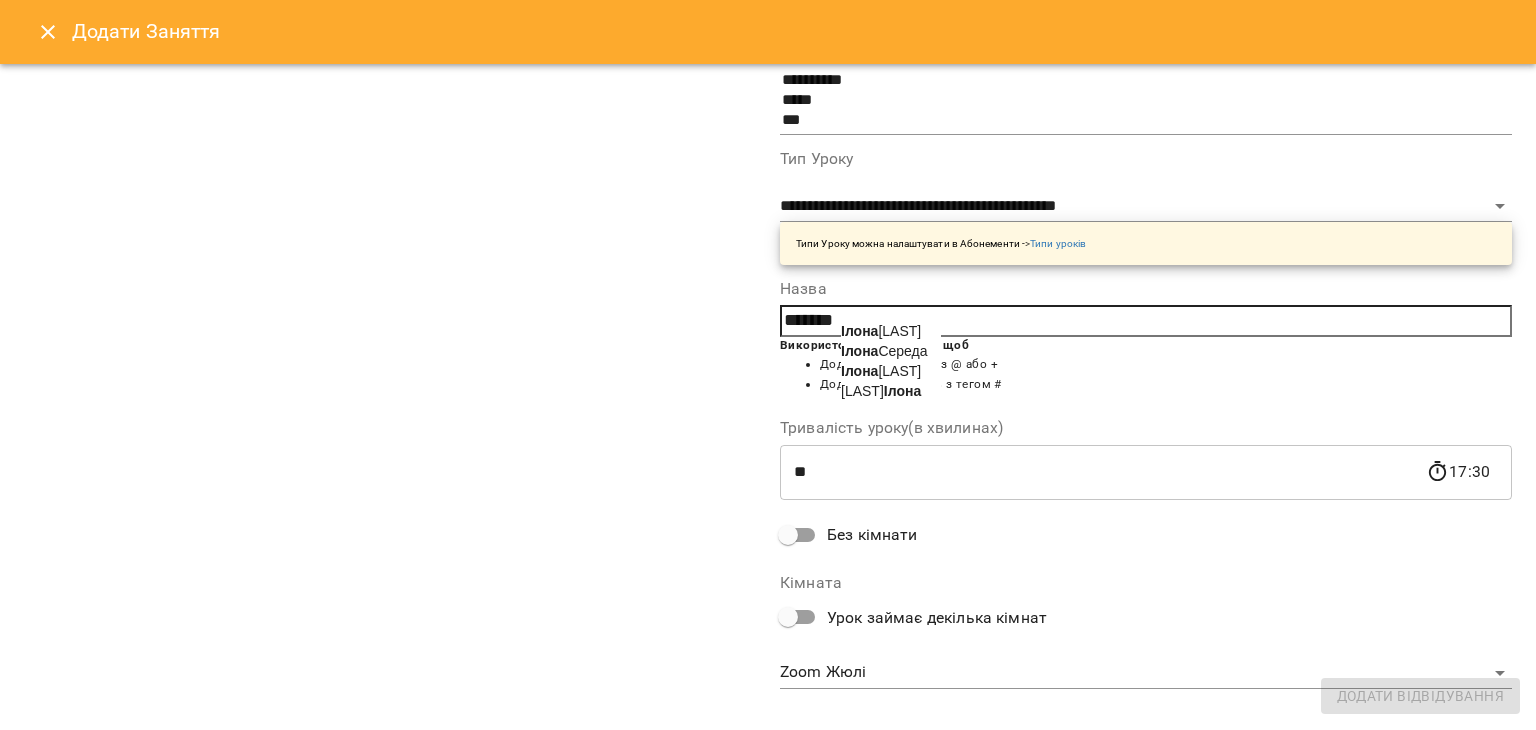 click on "[FIRST]  [LAST]" at bounding box center [881, 371] 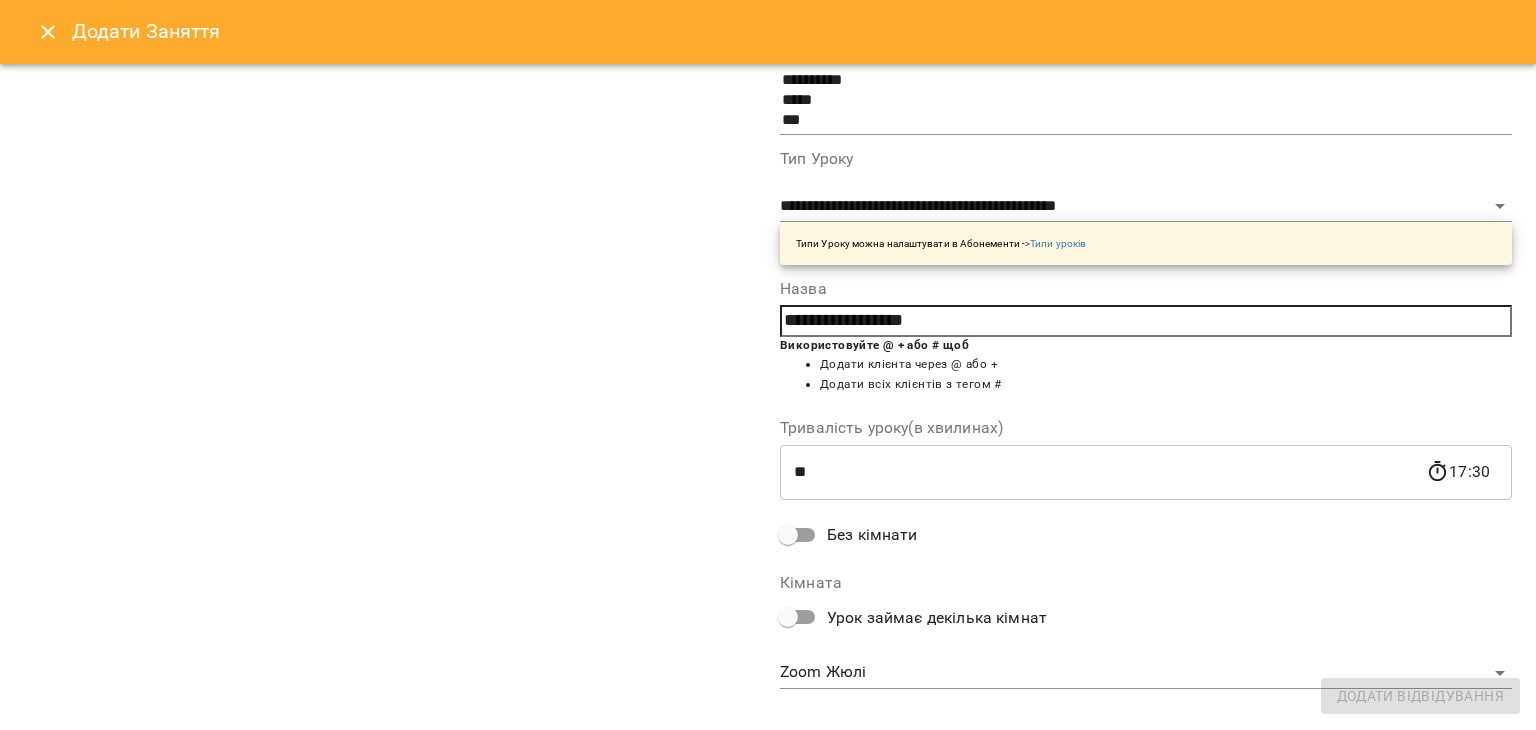 scroll, scrollTop: 268, scrollLeft: 0, axis: vertical 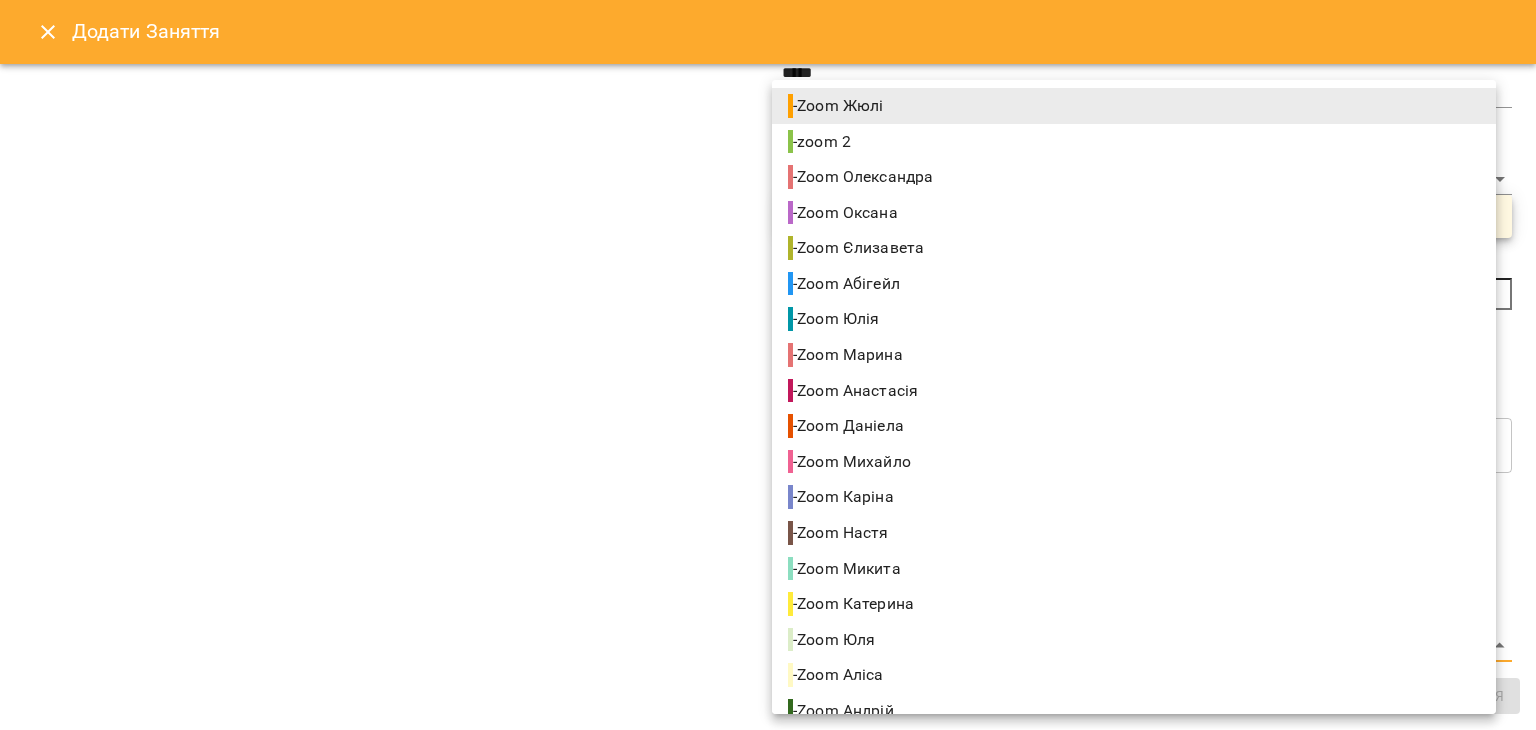 click on "For Business 69 UA Створити урок  [FIRST]  [FIRST]  [FIRST]  [FIRST]  [FIRST]  [FIRST]  [FIRST]  [FIRST]  [FIRST]  [FIRST]  [FIRST]  [FIRST]  [FIRST]  [FIRST]  [FIRST]   [FIRST]   [FIRST] О  [FIRST]   09 10 11 12 13 14 15 16 17 18 19 20 21 22 00:00 -   13:30 😴😴😴 09:00 [LAST] [LAST]   Індивідуальне онлайн заняття   50 хв рівні А1-В1 10:00 [FIRST] [LAST] Індивідуальне онлайн заняття 50 хв (підготовка до іспиту ) рівні А1-В1 13:30 0 Test 14:30 -   19:30 😴😴😴 19:00 [LAST] [LAST] Індивідуальне онлайн заняття 80 хв рівні А1-В1 20:30 6 22:00 -   23:59 😴😴😴 00:00 -   09:00 😴😴😴 09:00 10:00 -   11:00 😴😴😴" at bounding box center (768, 965) 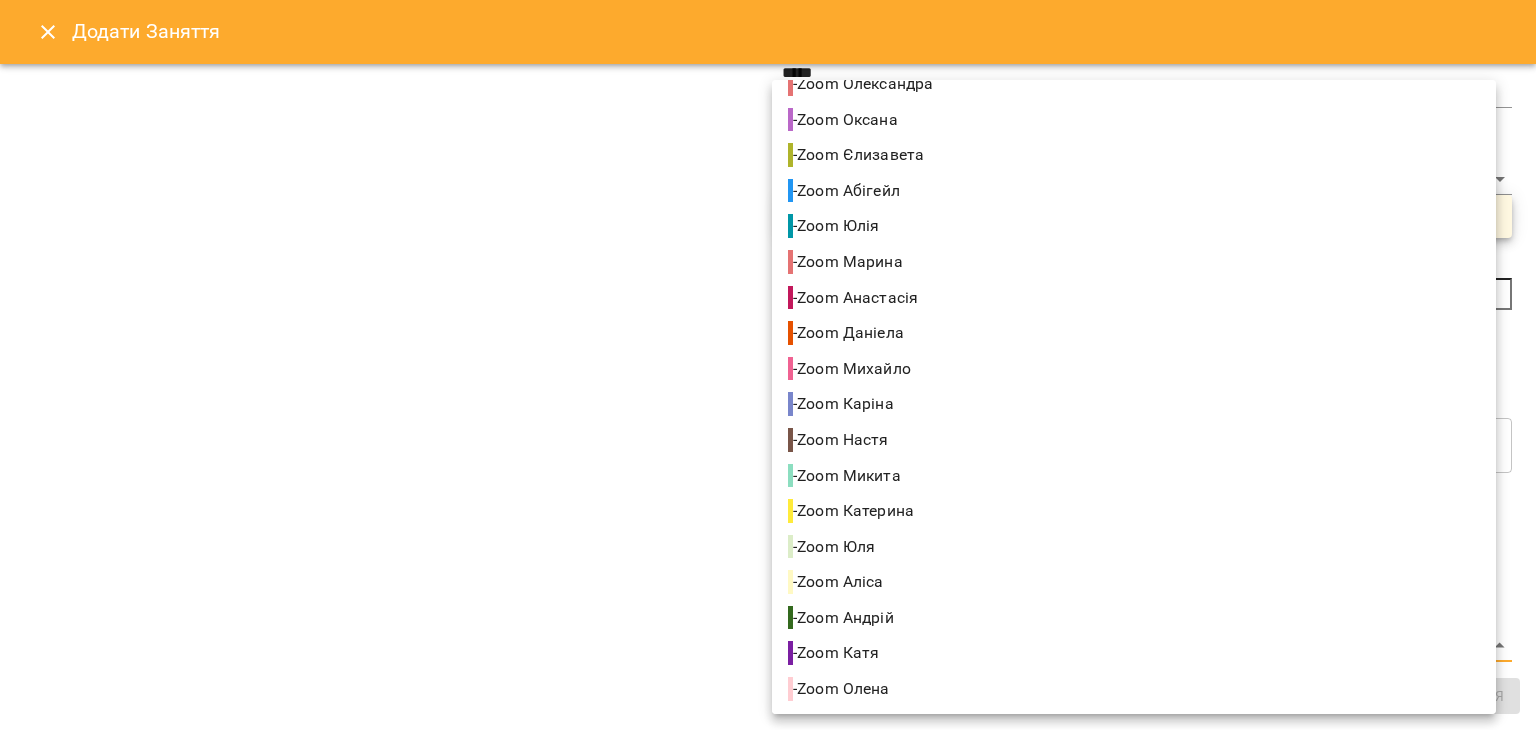 scroll, scrollTop: 0, scrollLeft: 0, axis: both 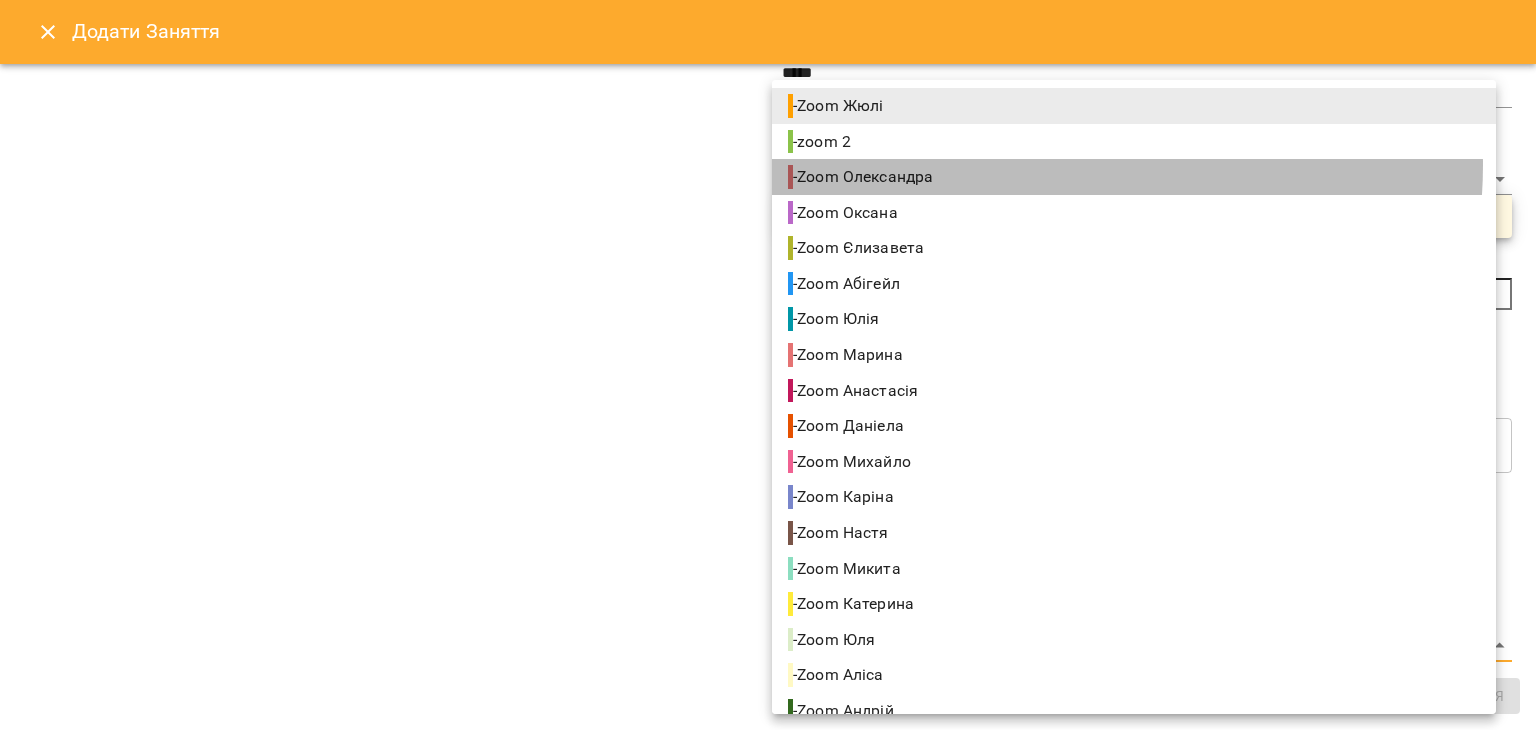 click on "- Zoom [FIRST]" at bounding box center (1134, 177) 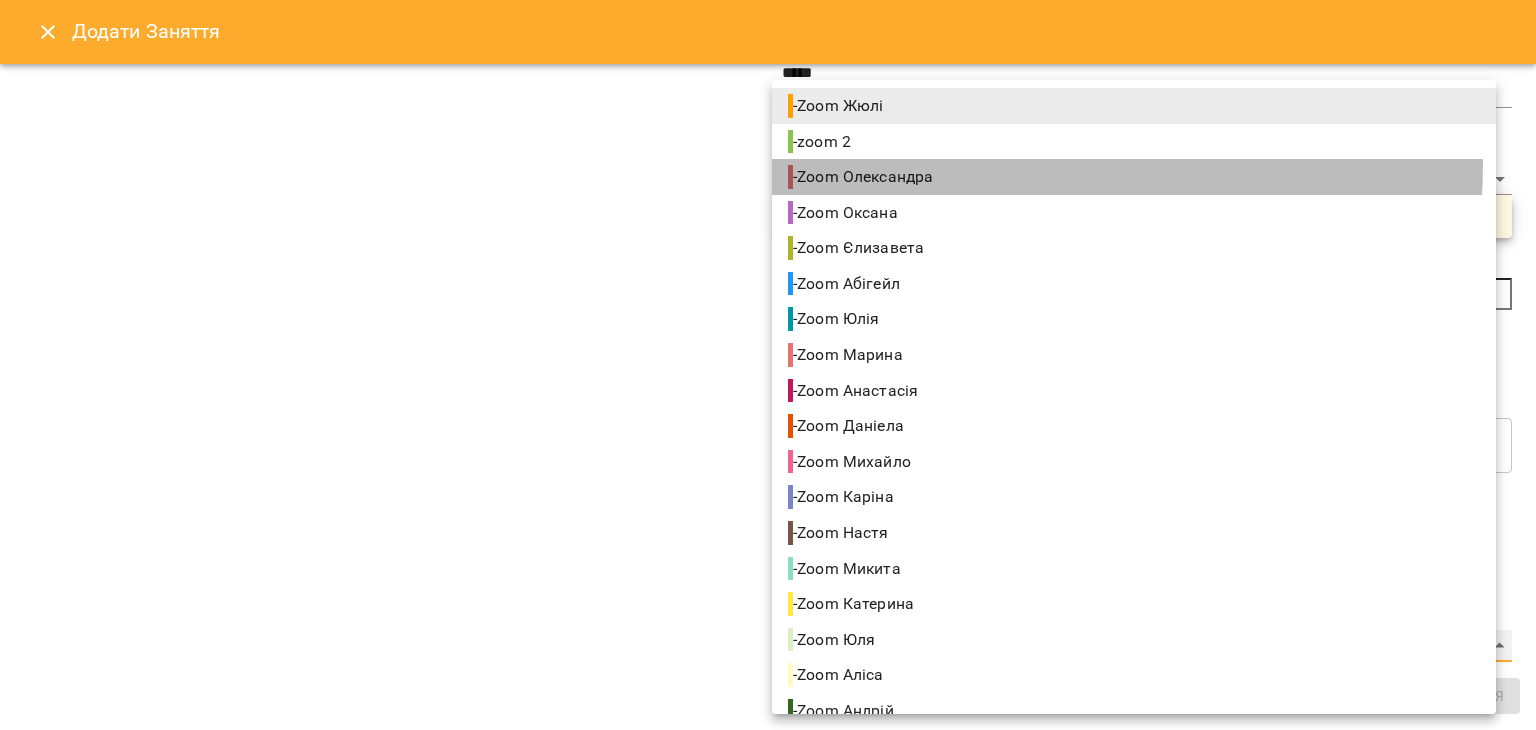 type on "**********" 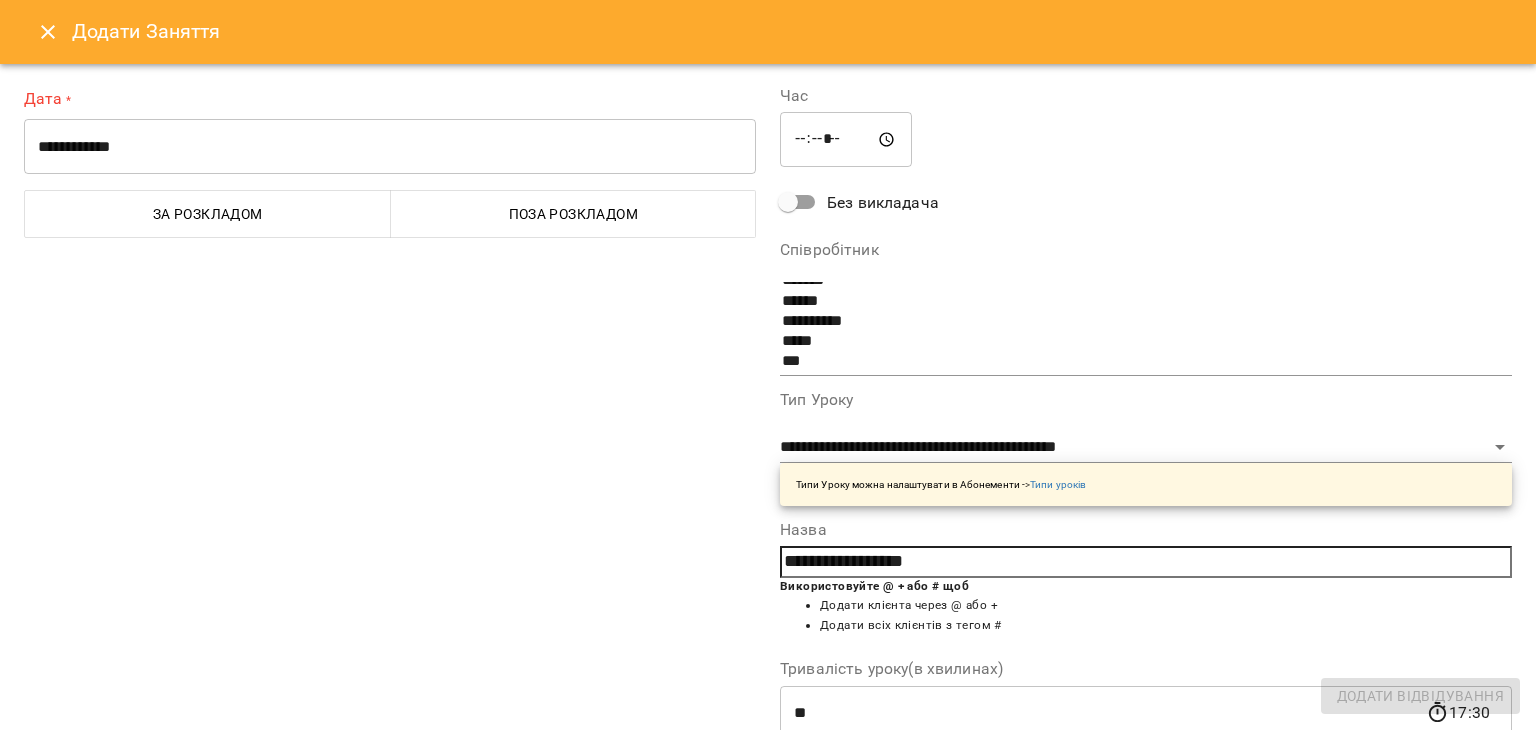 scroll, scrollTop: 268, scrollLeft: 0, axis: vertical 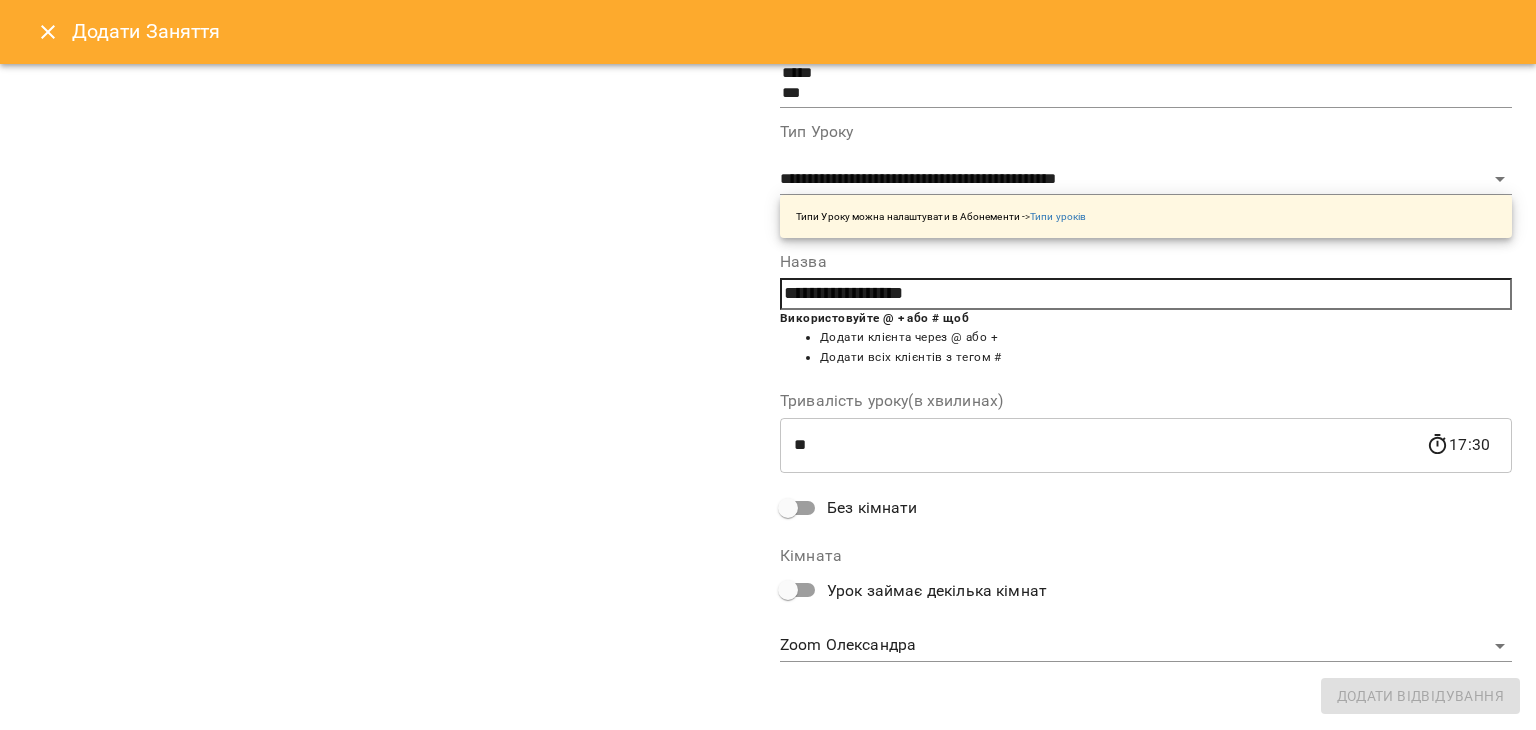 click on "**********" at bounding box center (768, 261) 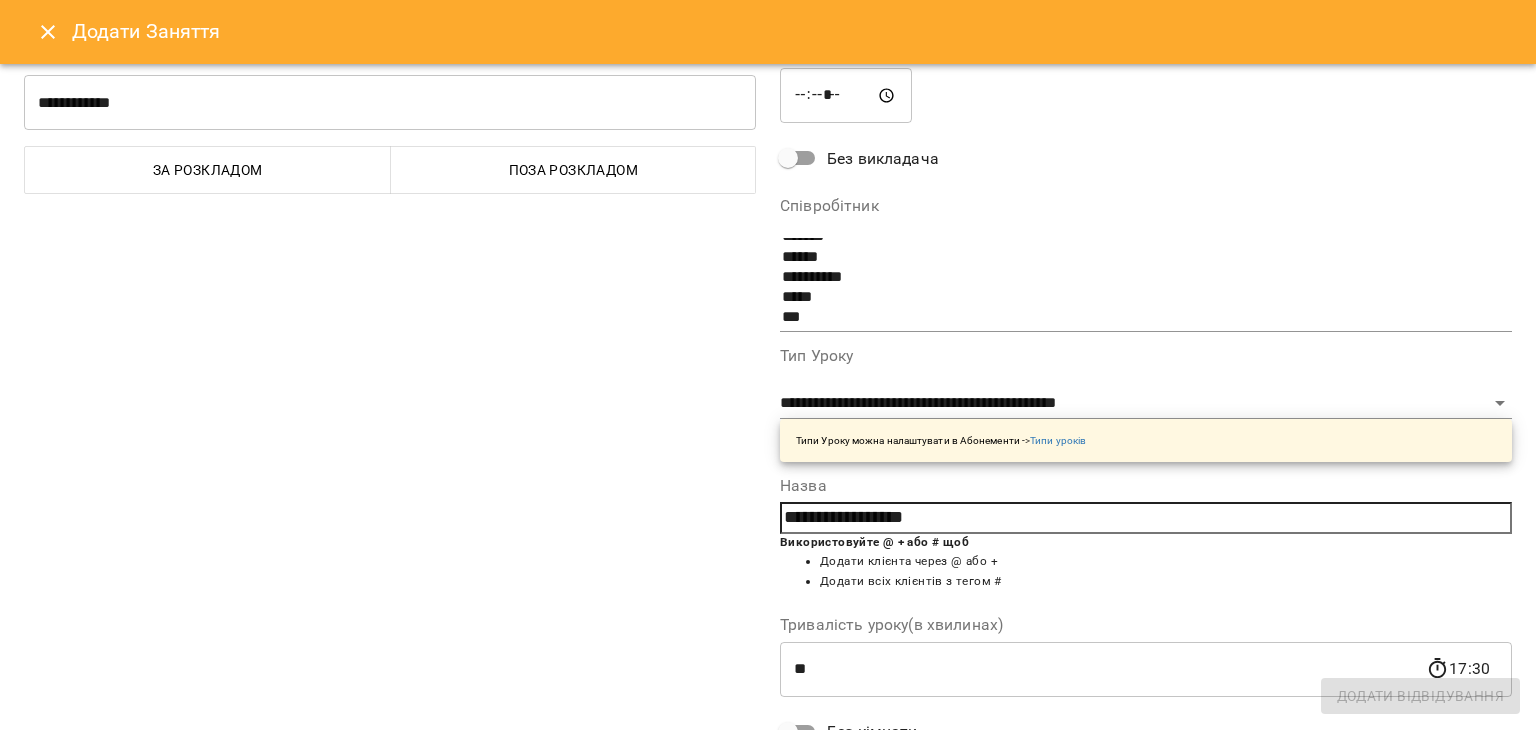 scroll, scrollTop: 0, scrollLeft: 0, axis: both 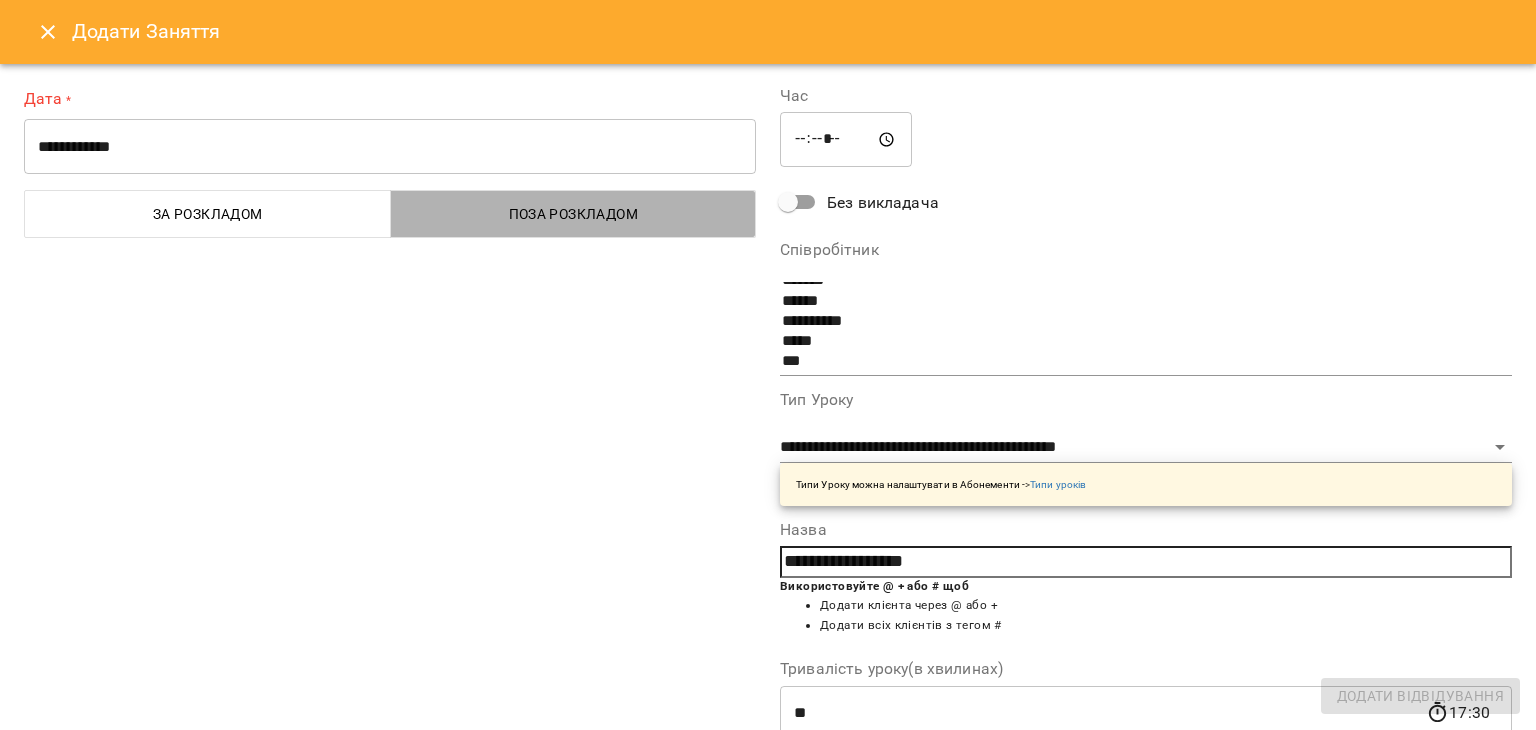 click on "Поза розкладом" at bounding box center (574, 214) 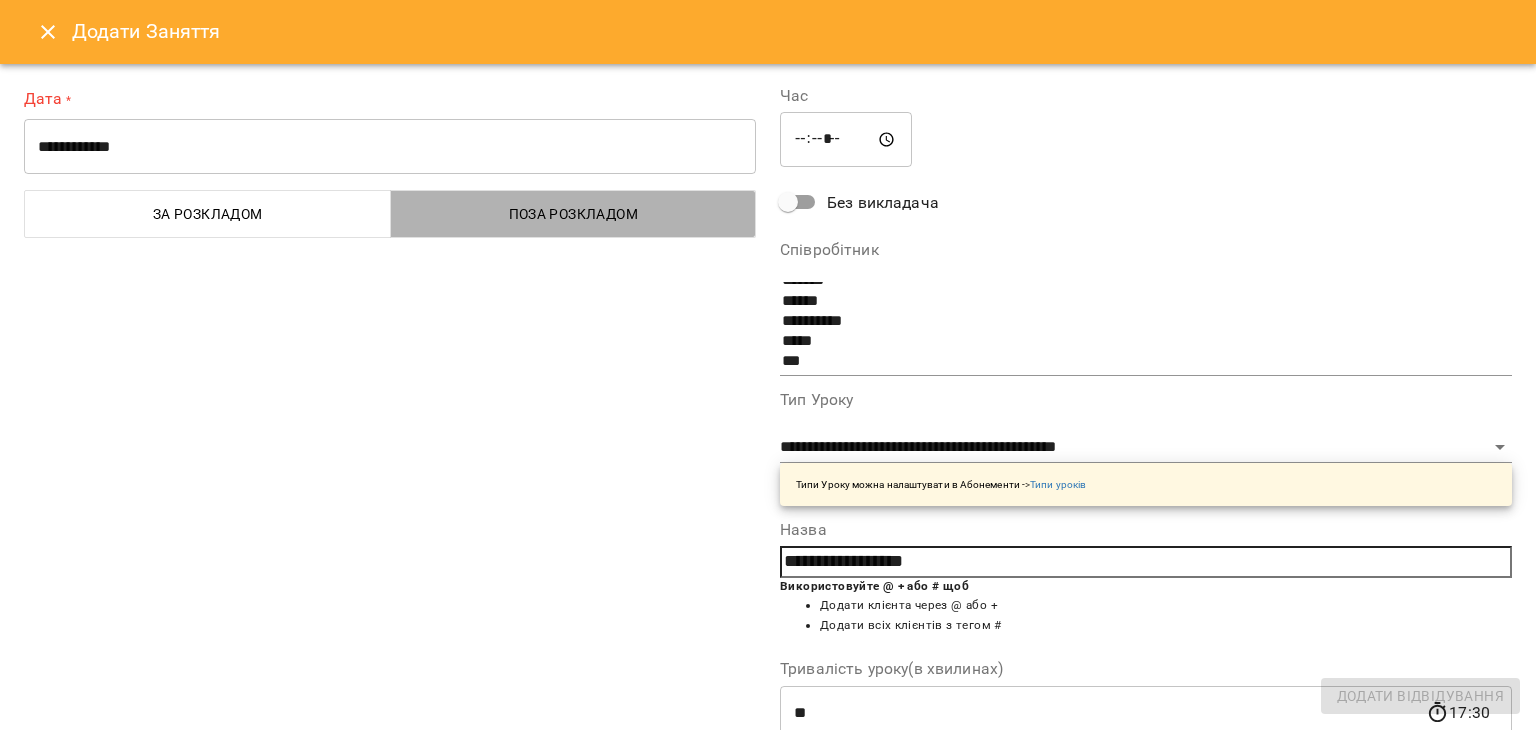 select 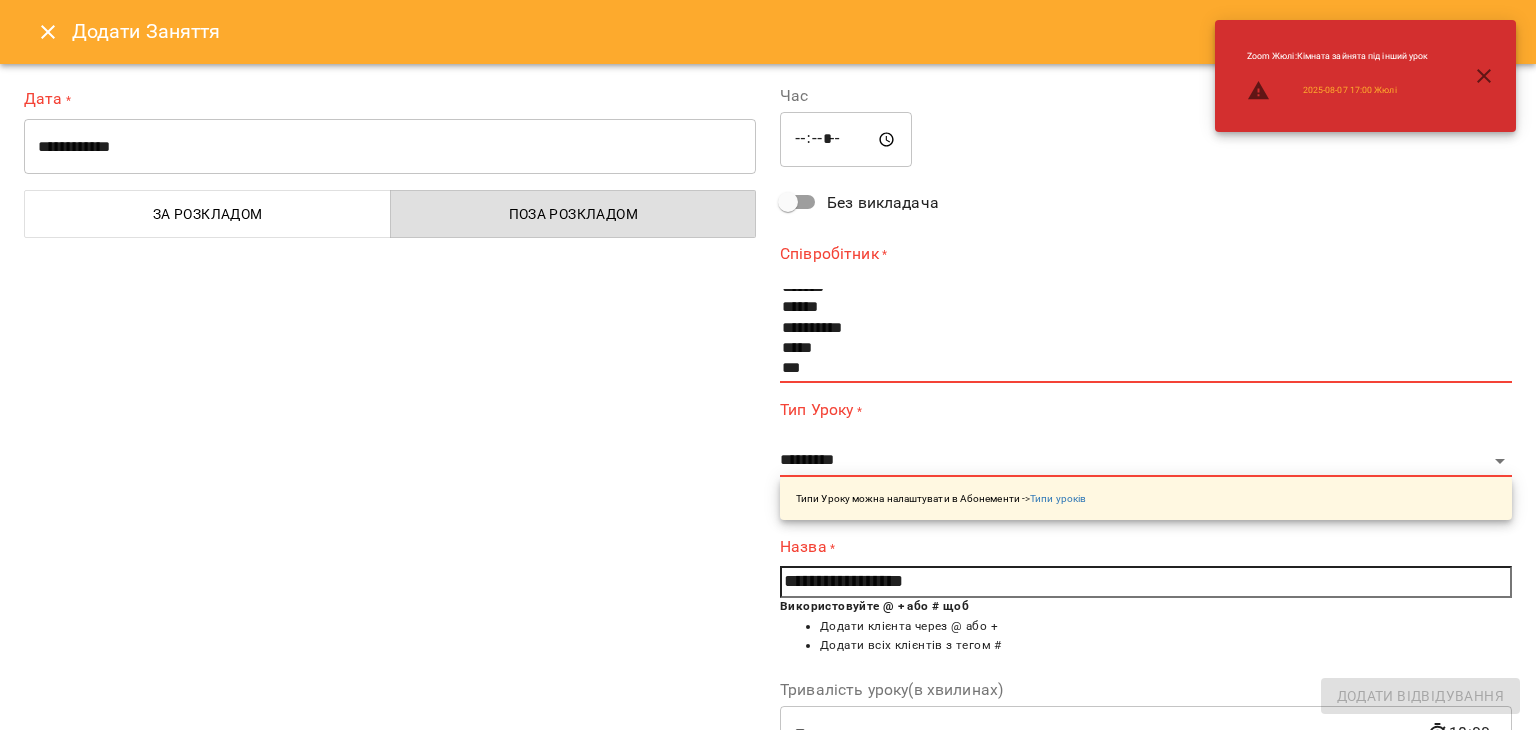 scroll, scrollTop: 288, scrollLeft: 0, axis: vertical 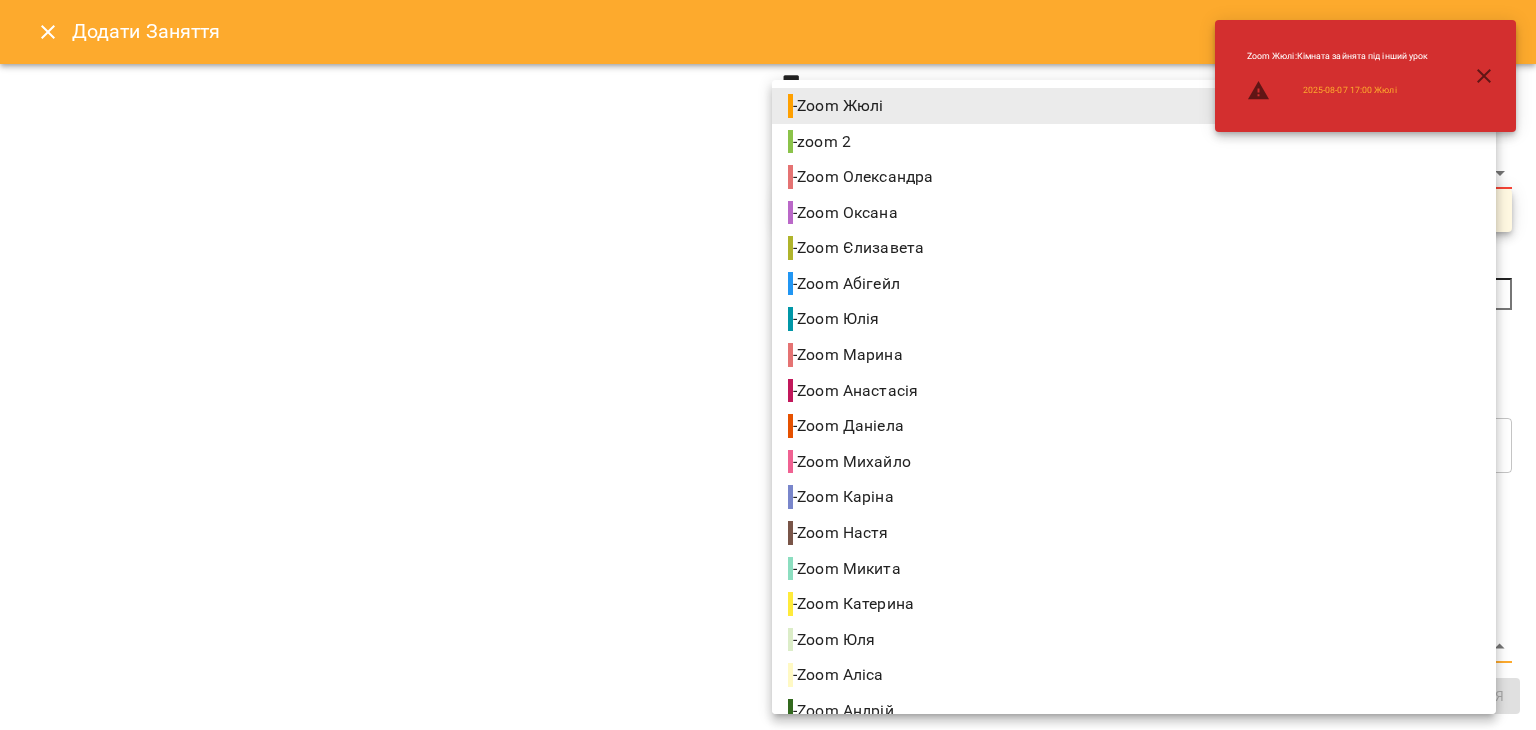 click on "For Business 69 UA Створити урок  [FIRST]  [FIRST]  [FIRST]  [FIRST]  [FIRST]  [FIRST]  [FIRST]  [FIRST]  [FIRST]  [FIRST]  [FIRST]  [FIRST]  [FIRST]  [FIRST]  [FIRST]   [FIRST]   [FIRST] О  [FIRST]   09 10 11 12 13 14 15 16 17 18 19 20 21 22 00:00 -   13:30 😴😴😴 09:00 [LAST] [LAST]   Індивідуальне онлайн заняття   50 хв рівні А1-В1 10:00 [FIRST] [LAST] Індивідуальне онлайн заняття 50 хв (підготовка до іспиту ) рівні А1-В1 13:30 0 Test 14:30 -   19:30 😴😴😴 19:00 [LAST] [LAST] Індивідуальне онлайн заняття 80 хв рівні А1-В1 20:30 6 22:00 -   23:59 😴😴😴 00:00 -   09:00 😴😴😴 09:00 10:00 -   11:00 😴😴😴" at bounding box center (768, 965) 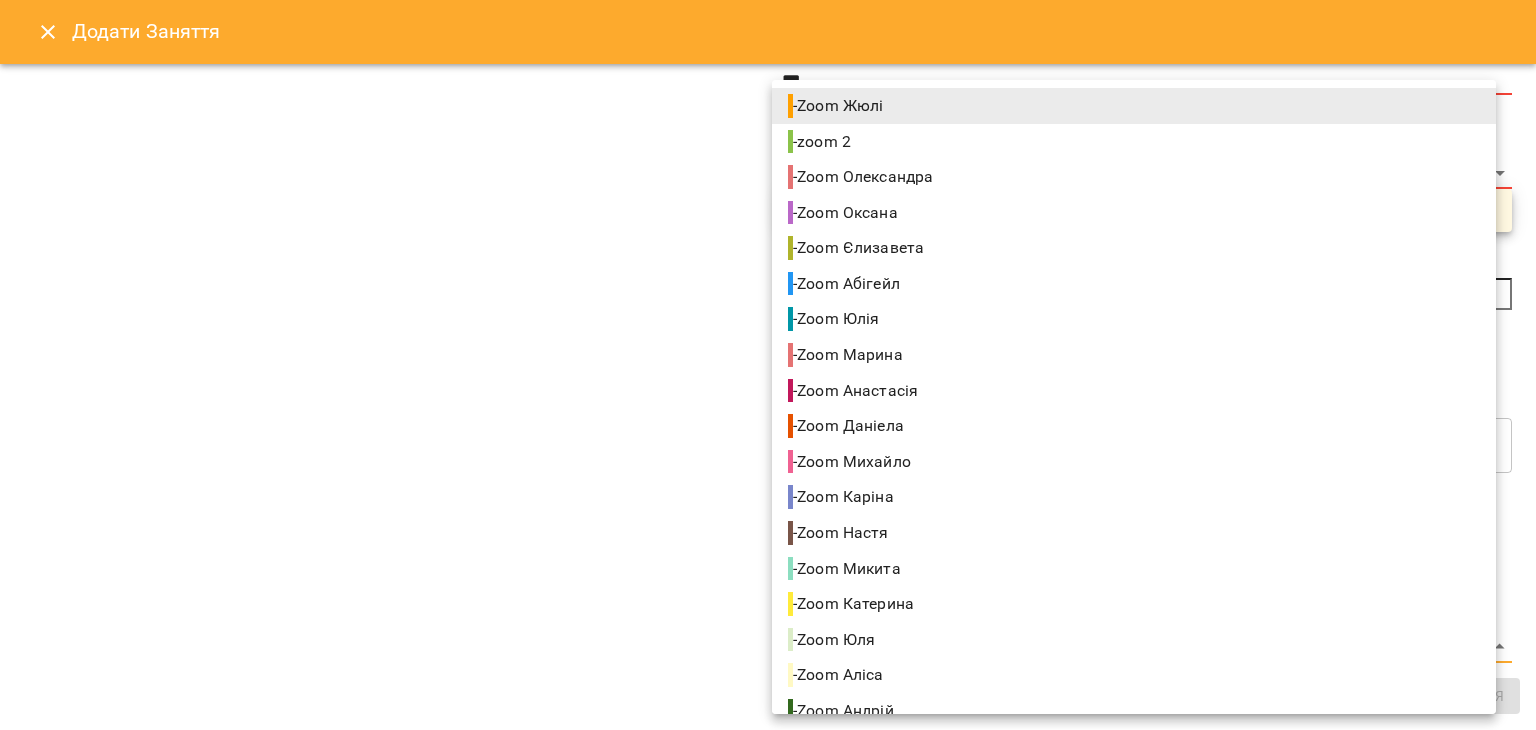 click on "- Zoom [FIRST]" at bounding box center [1134, 177] 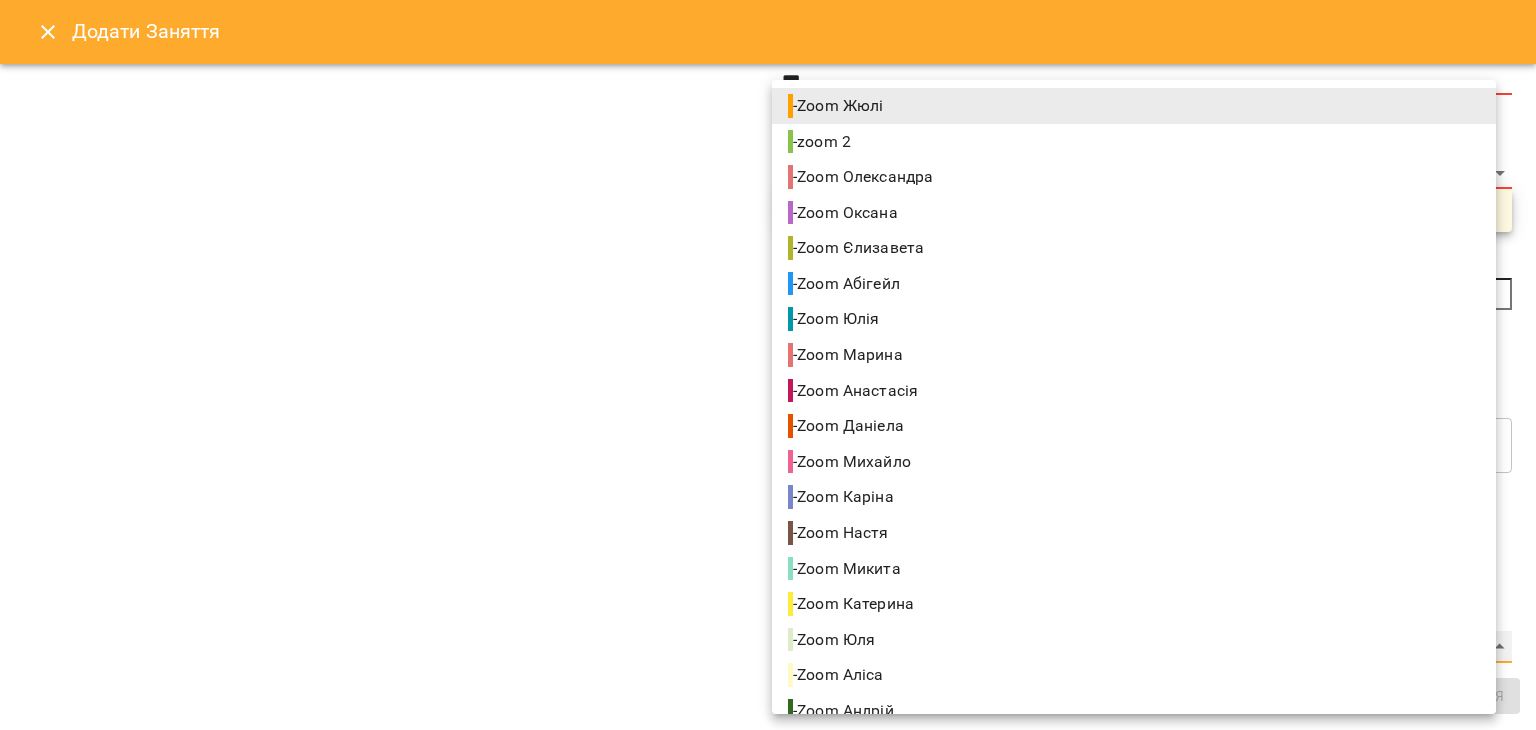 type on "**********" 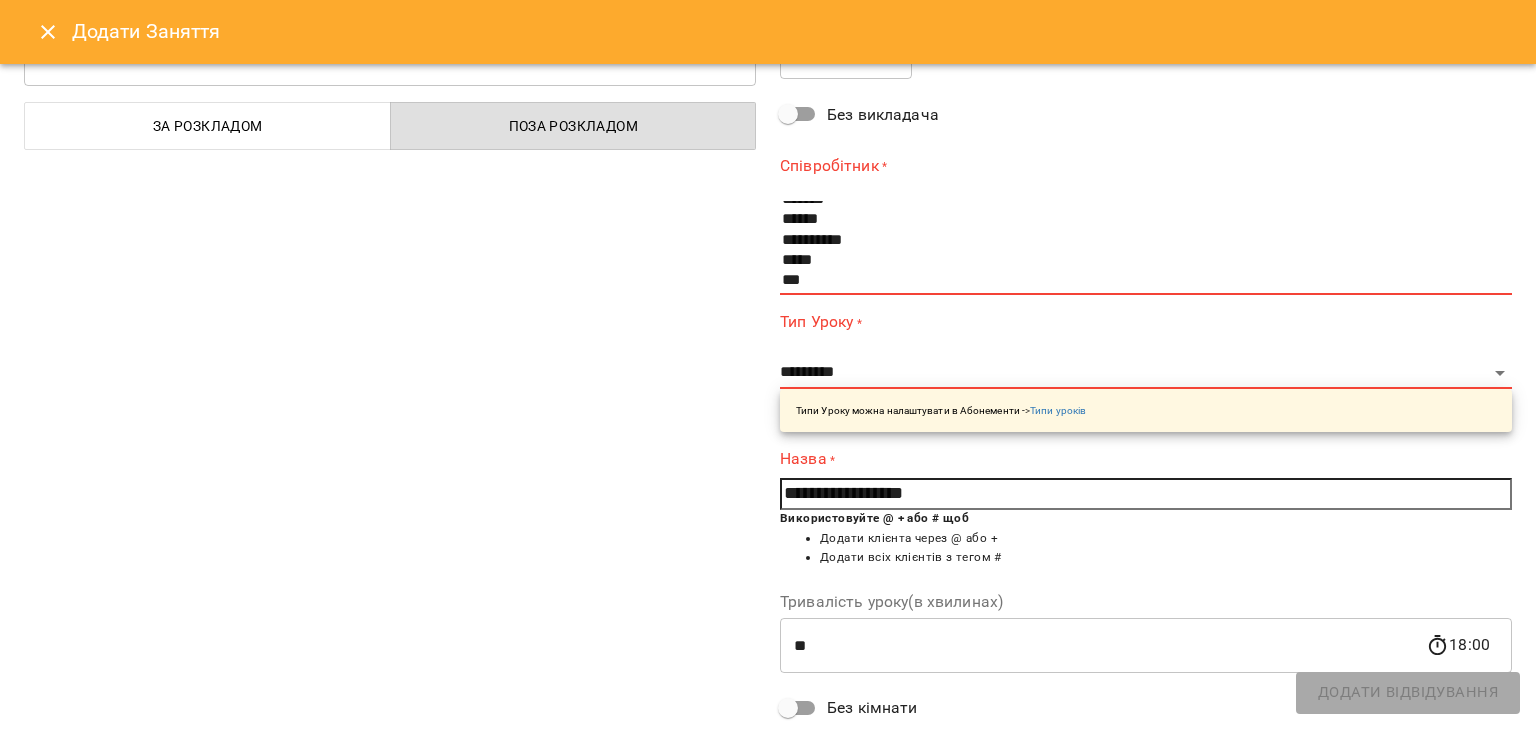 scroll, scrollTop: 0, scrollLeft: 0, axis: both 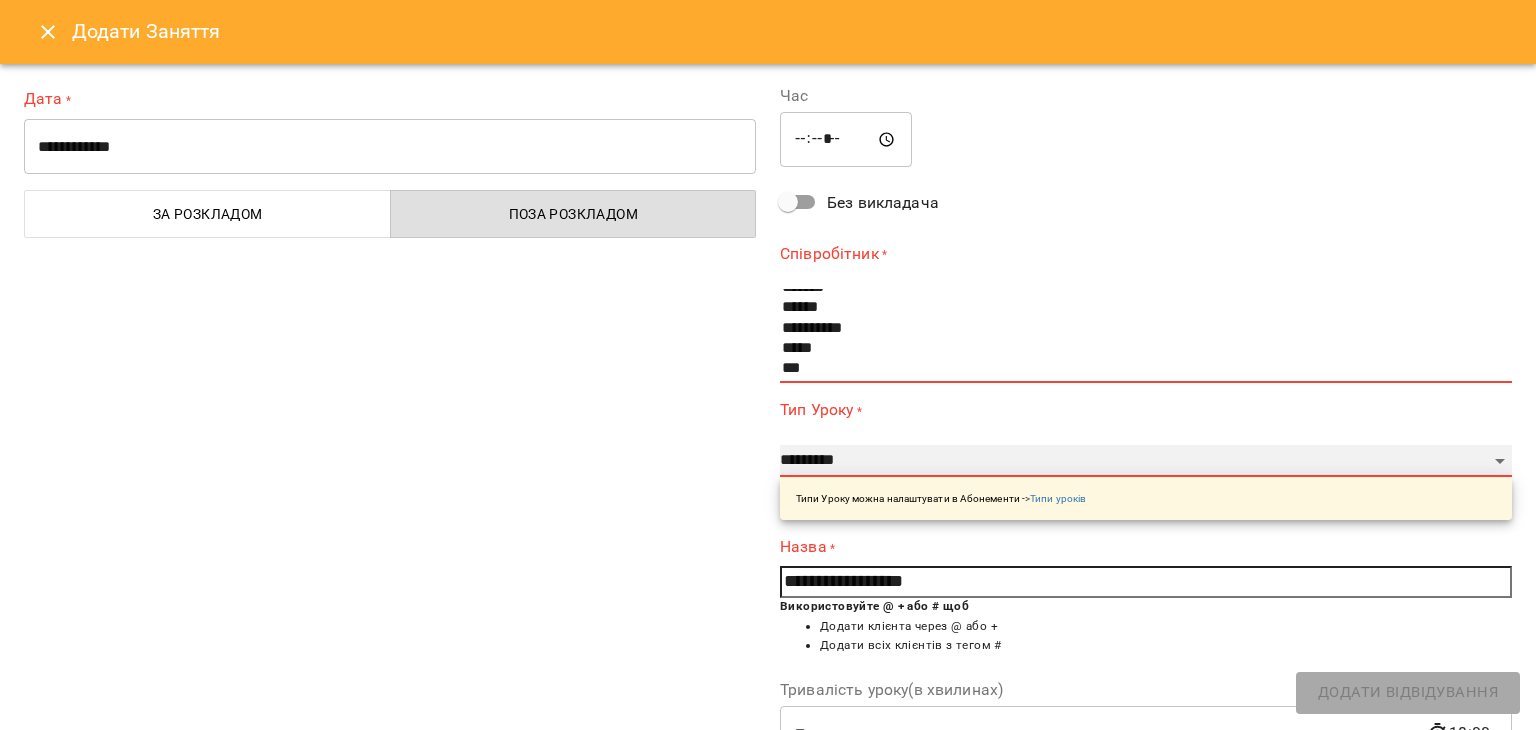 click on "**********" at bounding box center [1146, 461] 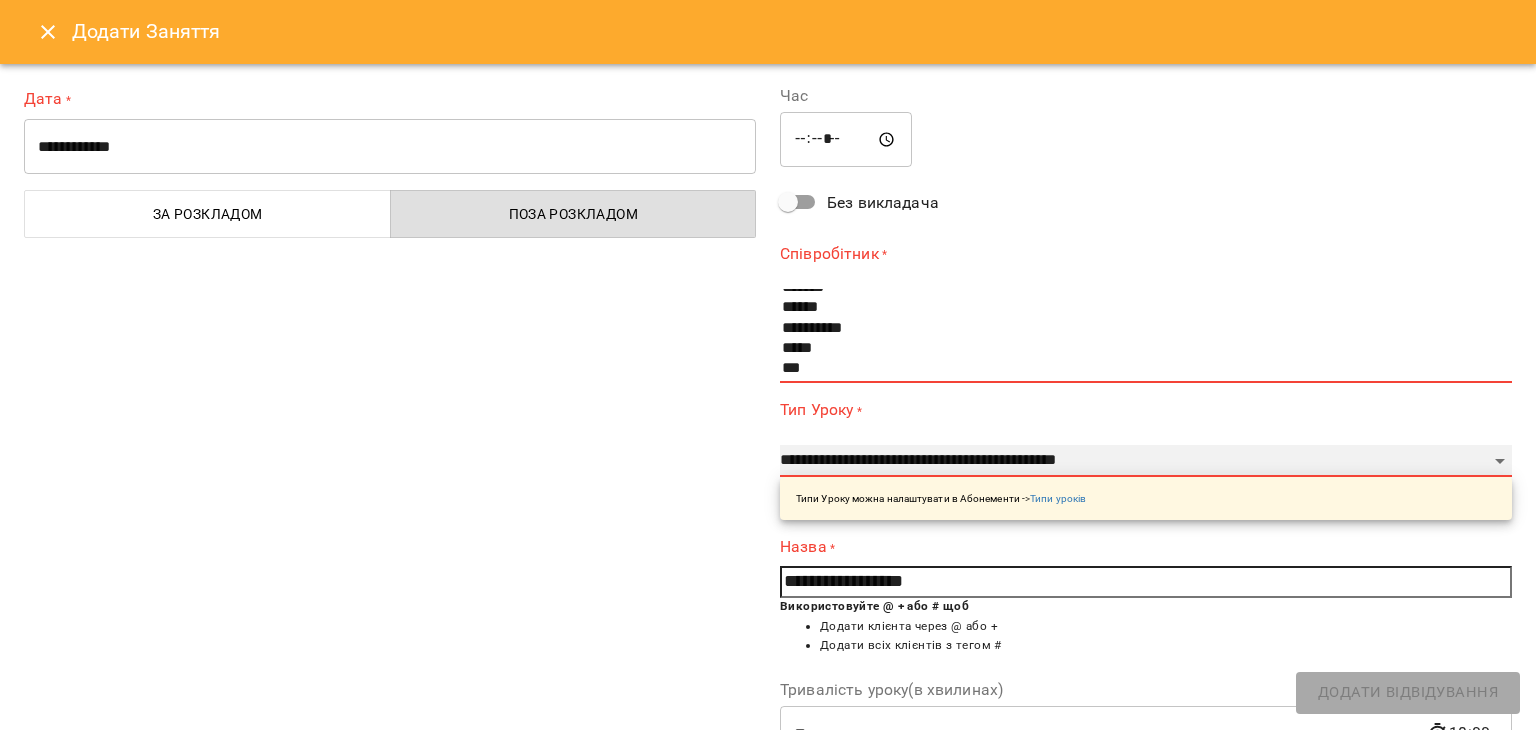 click on "**********" at bounding box center [1146, 461] 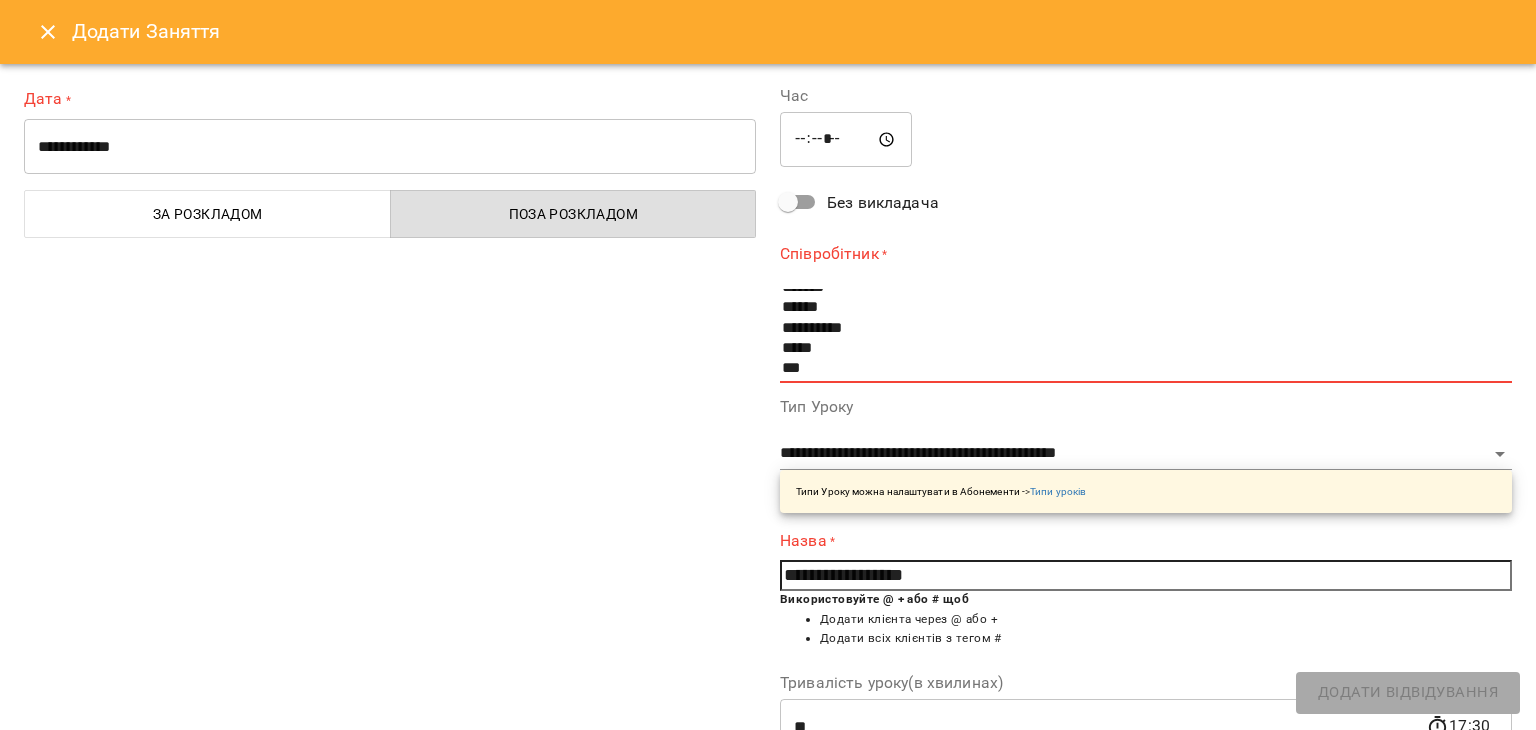 scroll, scrollTop: 282, scrollLeft: 0, axis: vertical 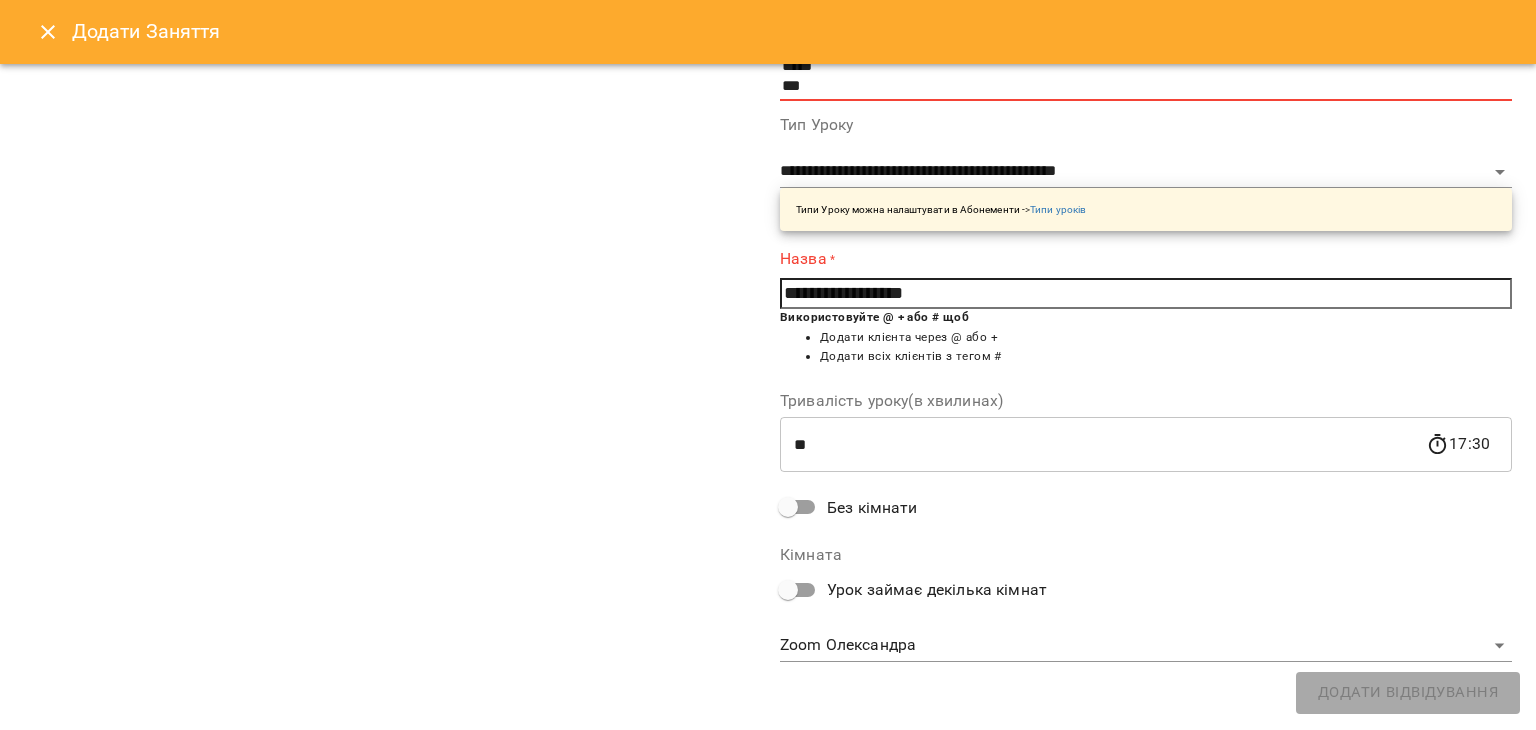 click on "**********" at bounding box center [768, 254] 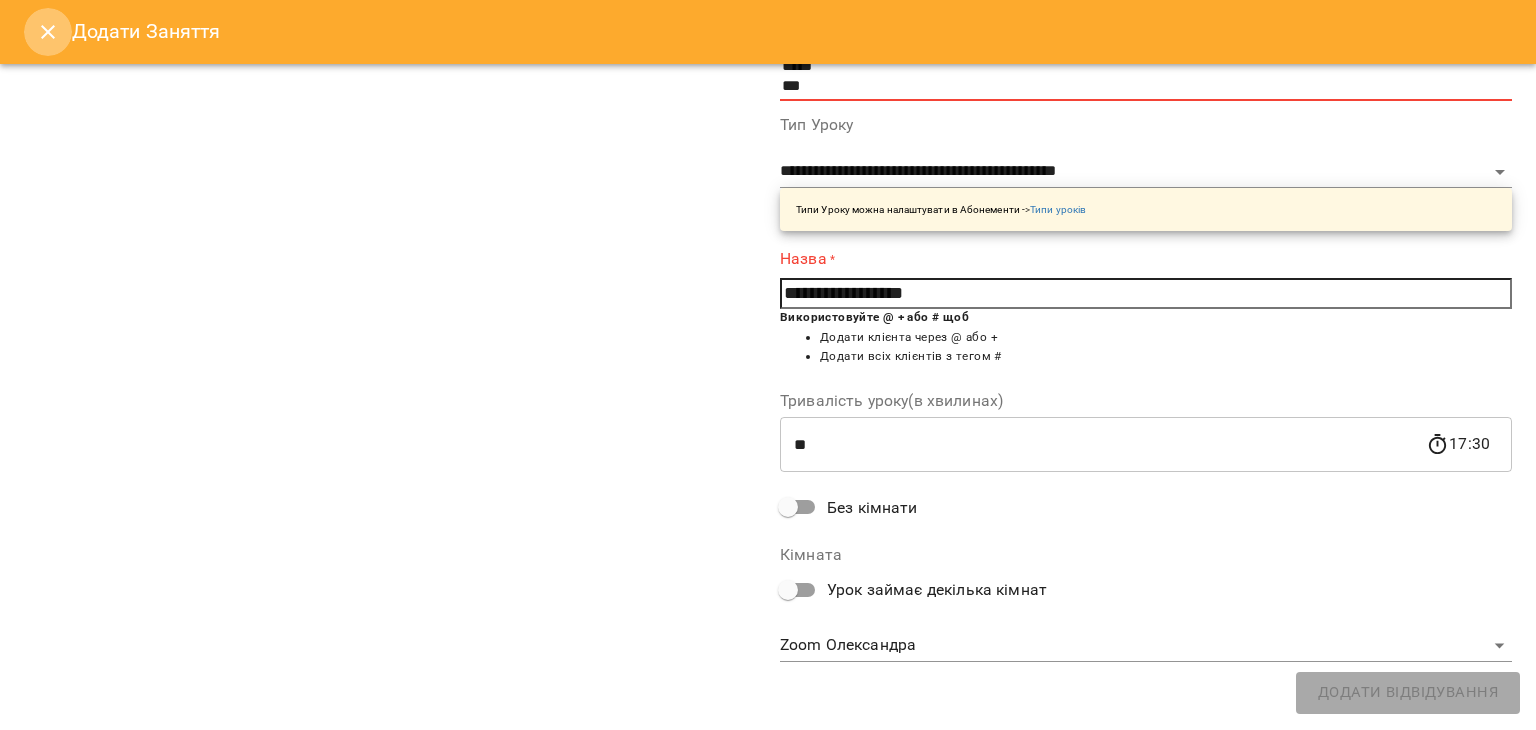 click 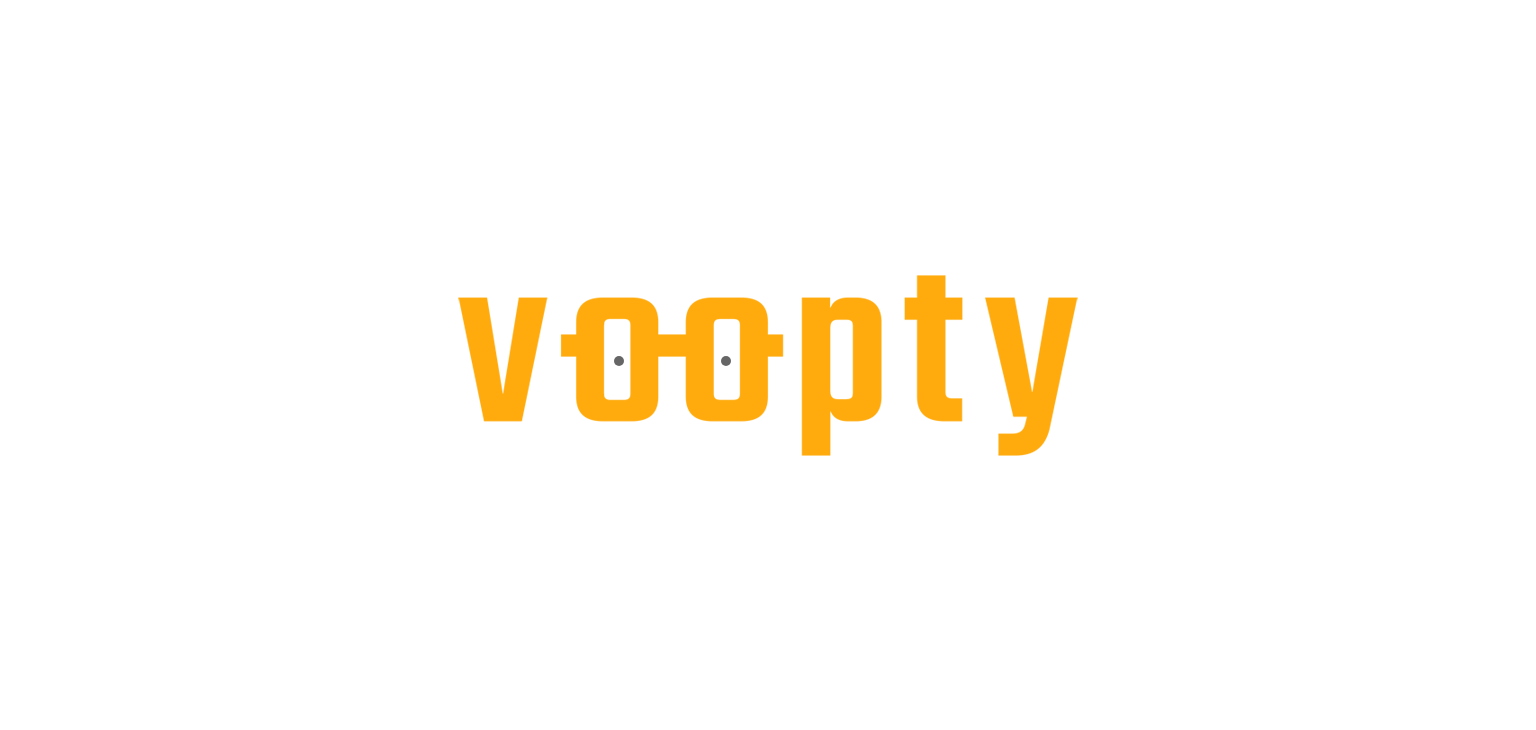 scroll, scrollTop: 0, scrollLeft: 0, axis: both 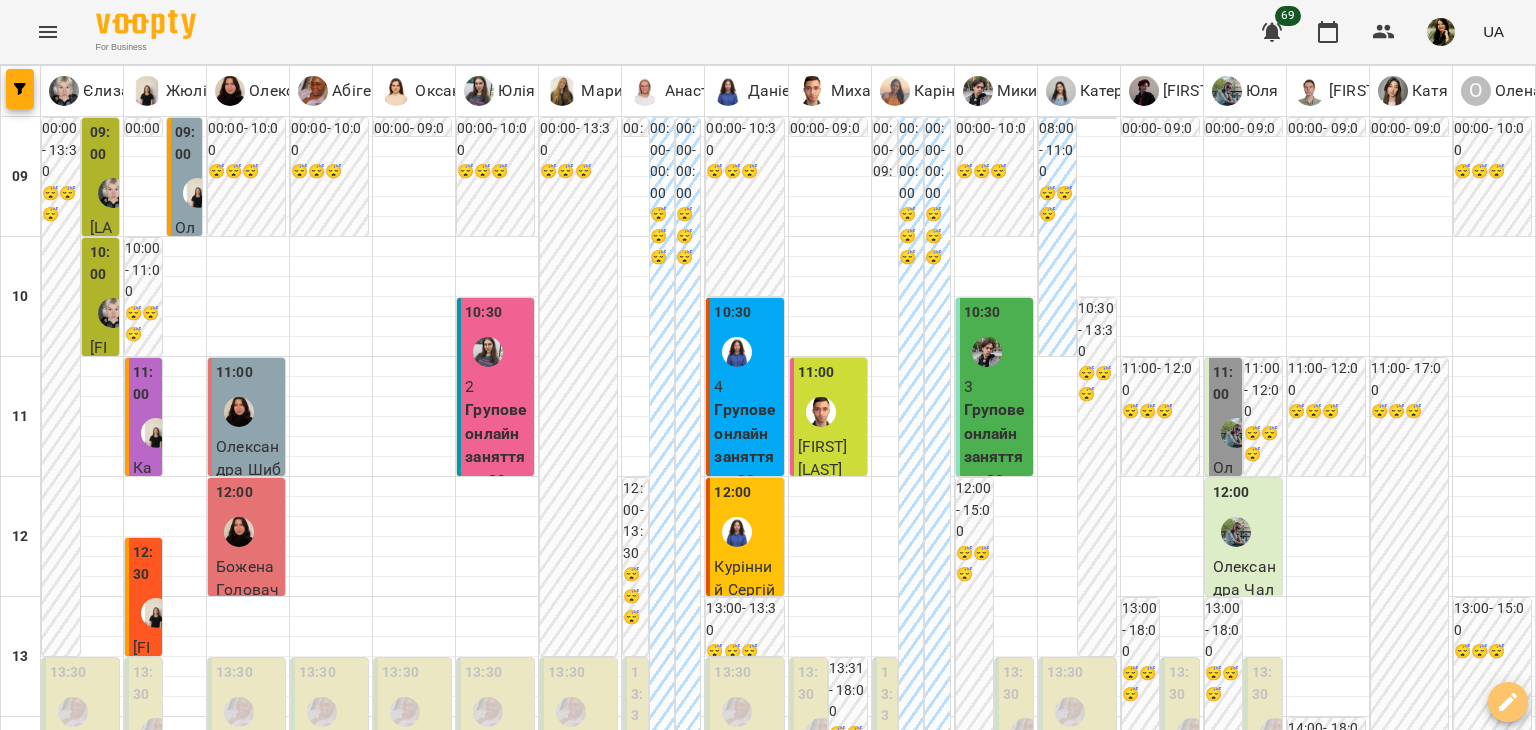 click 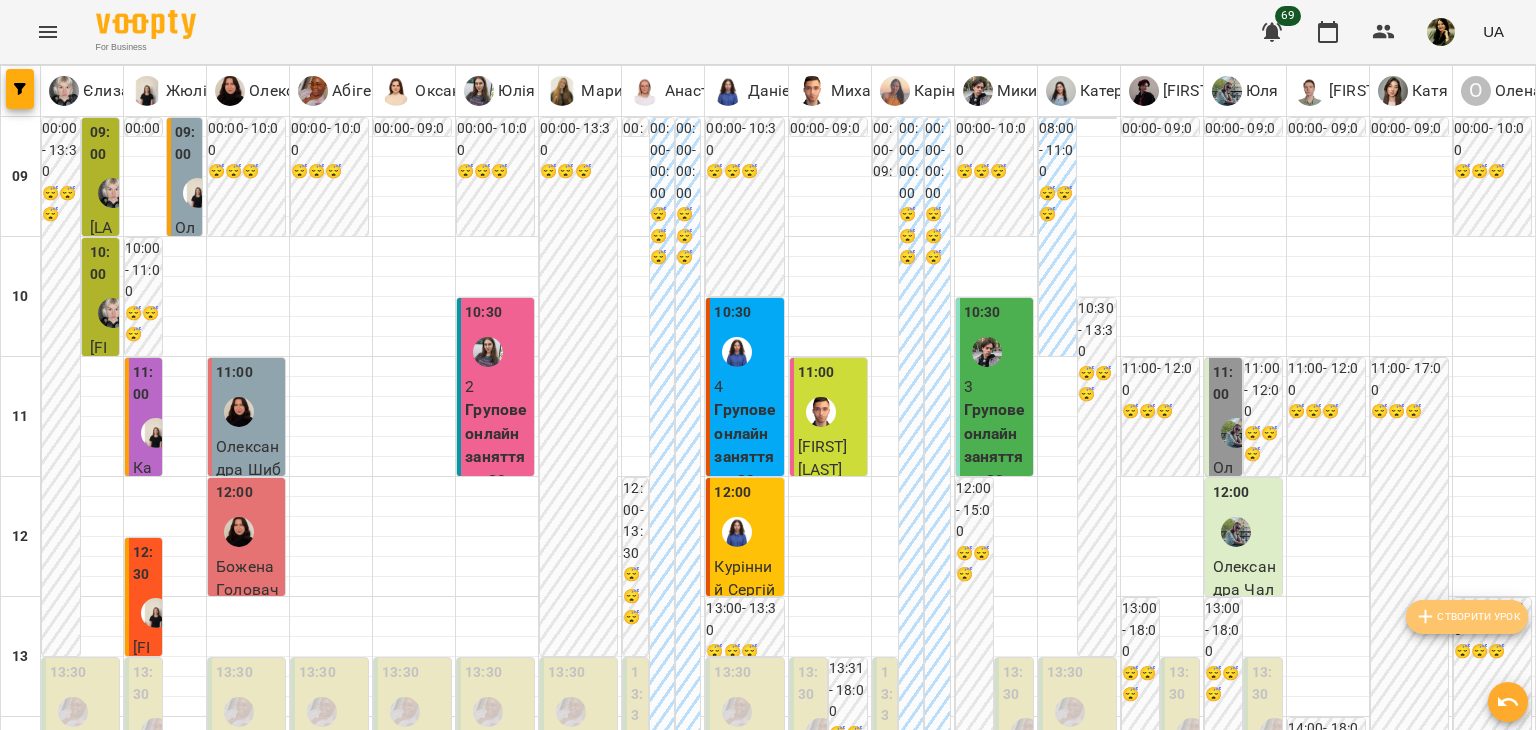 click on "Створити урок" at bounding box center [1467, 617] 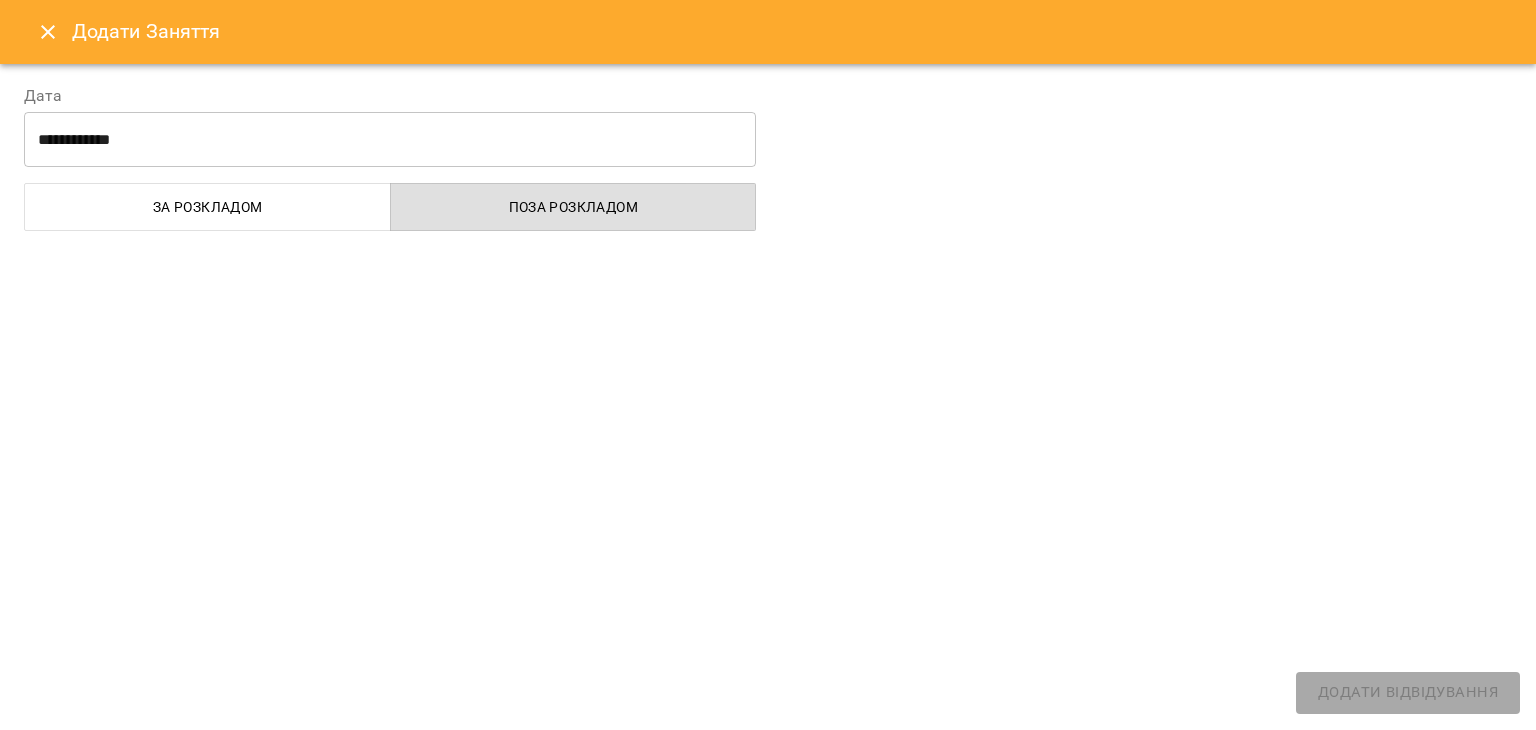 select 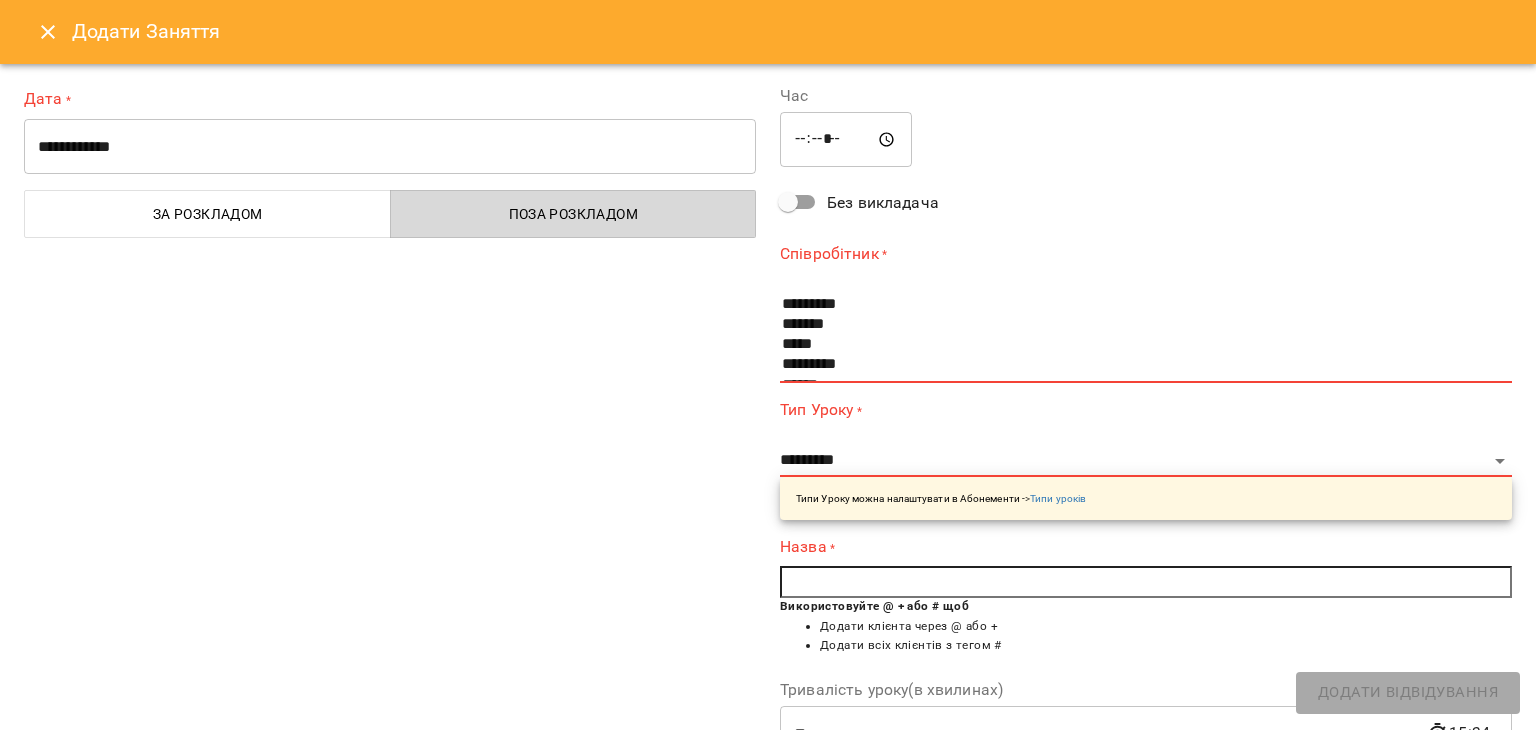 click on "Поза розкладом" at bounding box center (574, 214) 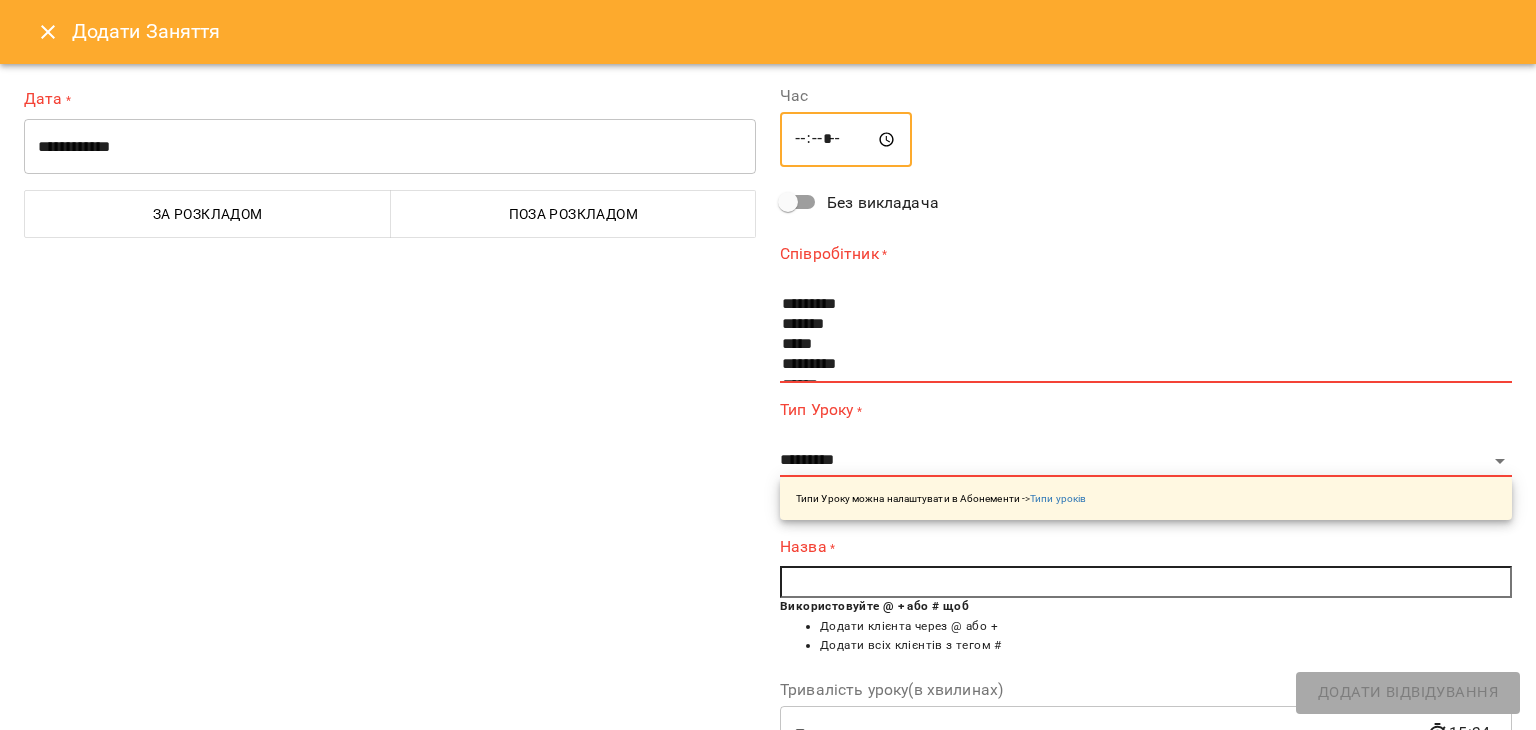 click on "*****" at bounding box center (846, 140) 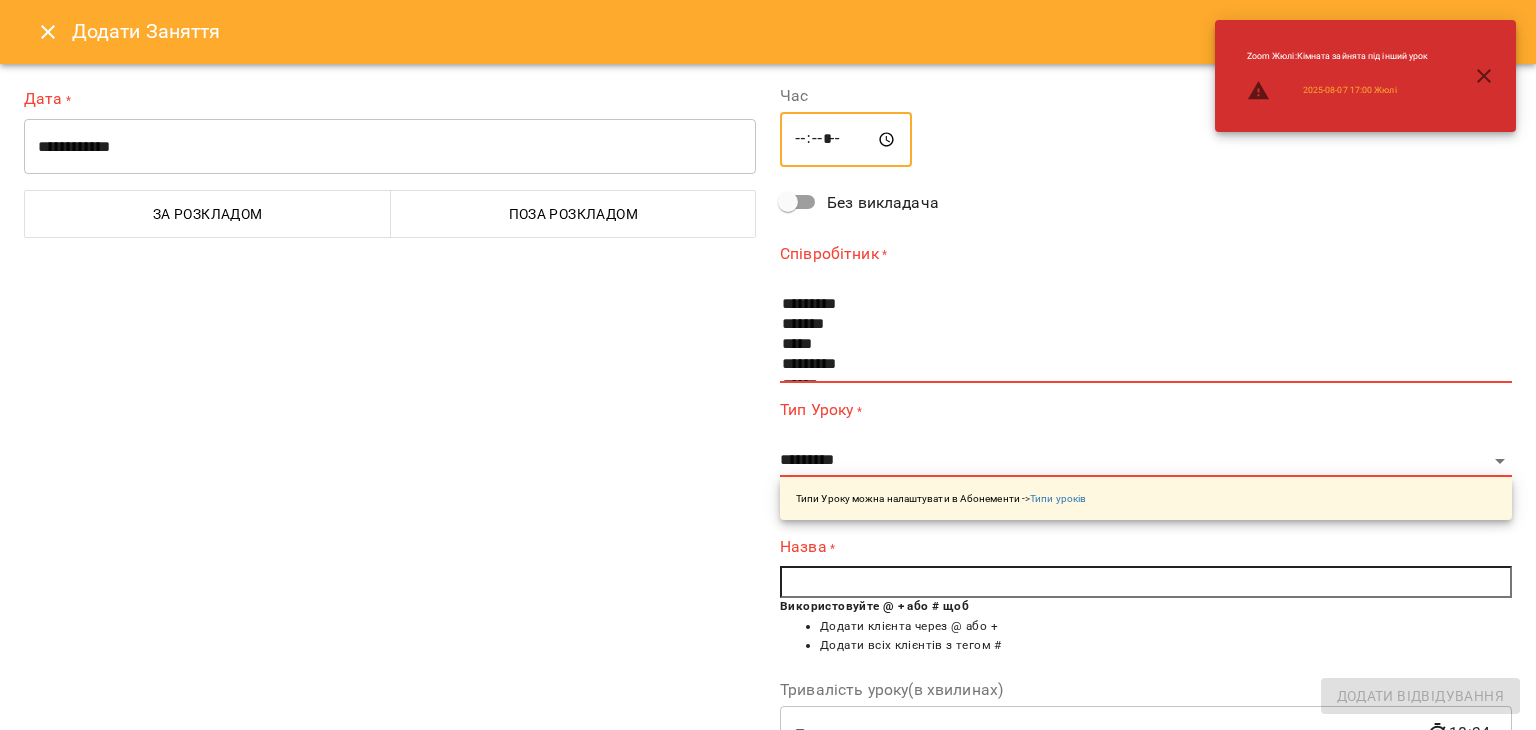 type on "*****" 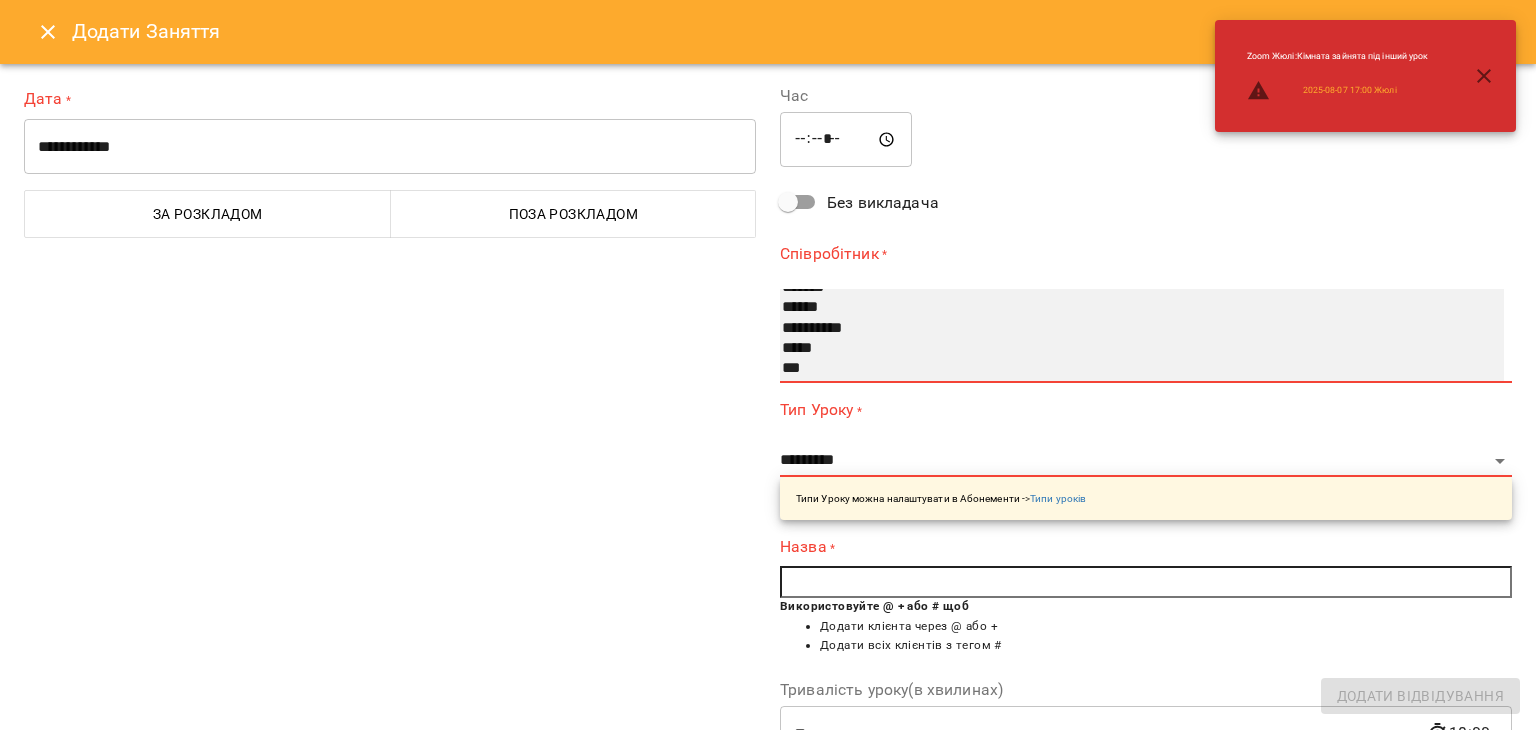scroll, scrollTop: 270, scrollLeft: 0, axis: vertical 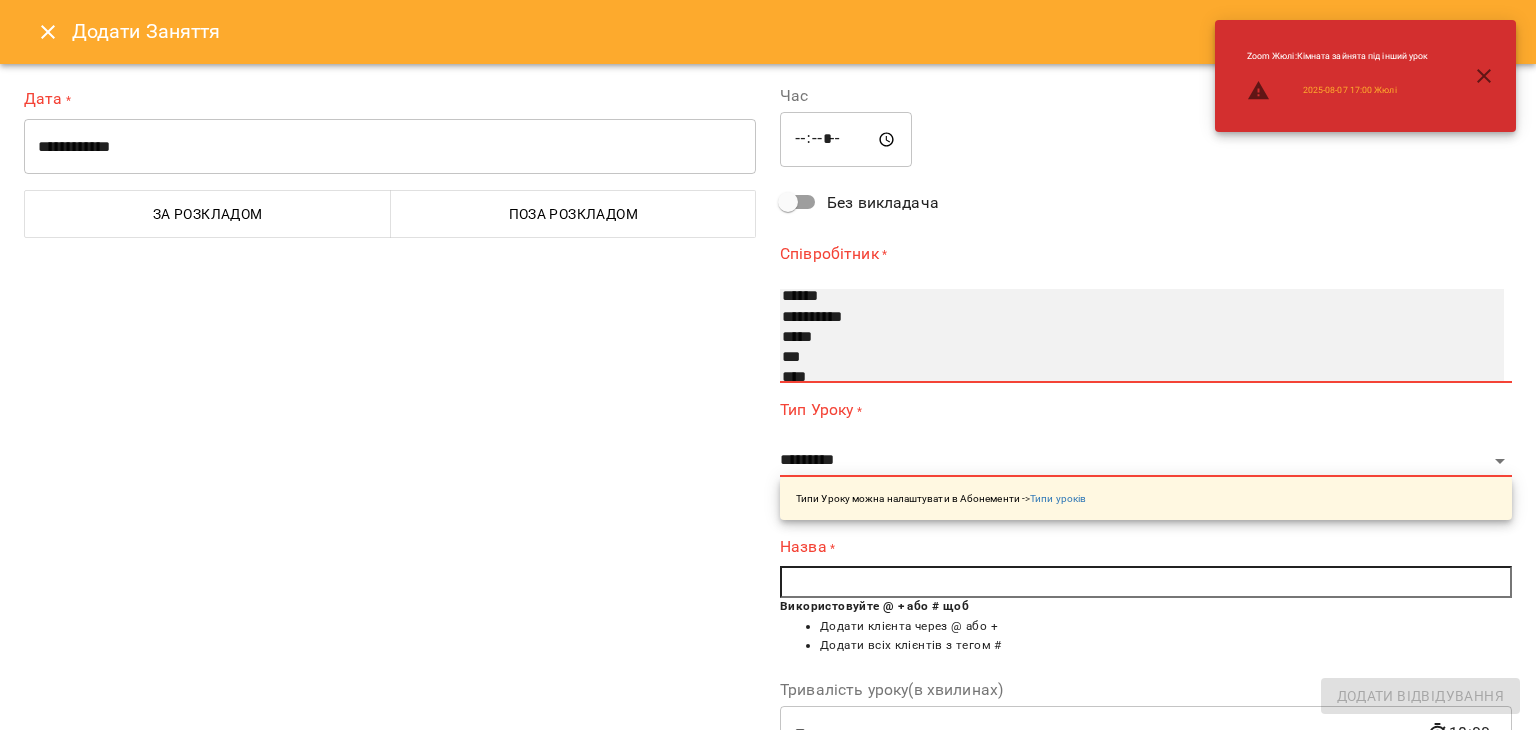 select on "**********" 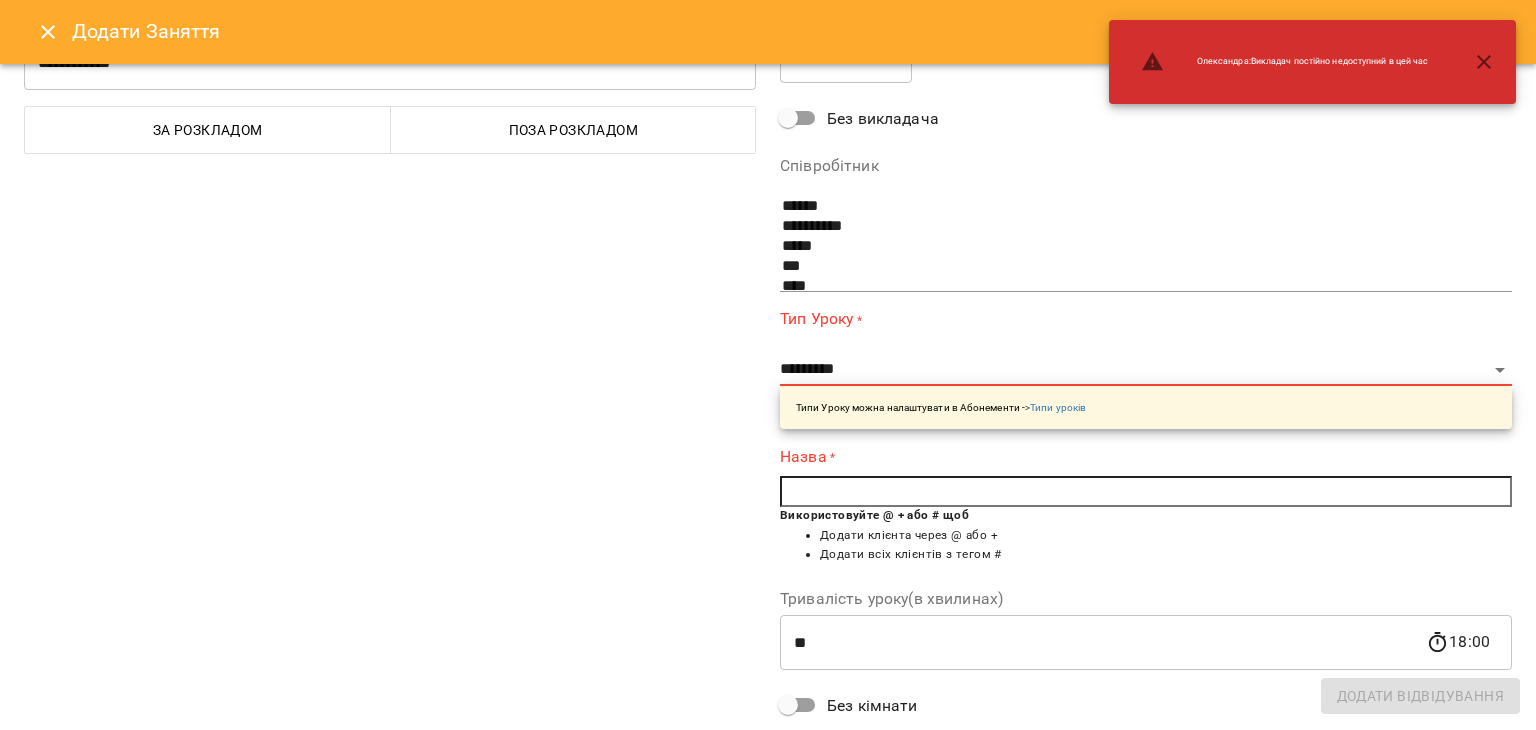 scroll, scrollTop: 103, scrollLeft: 0, axis: vertical 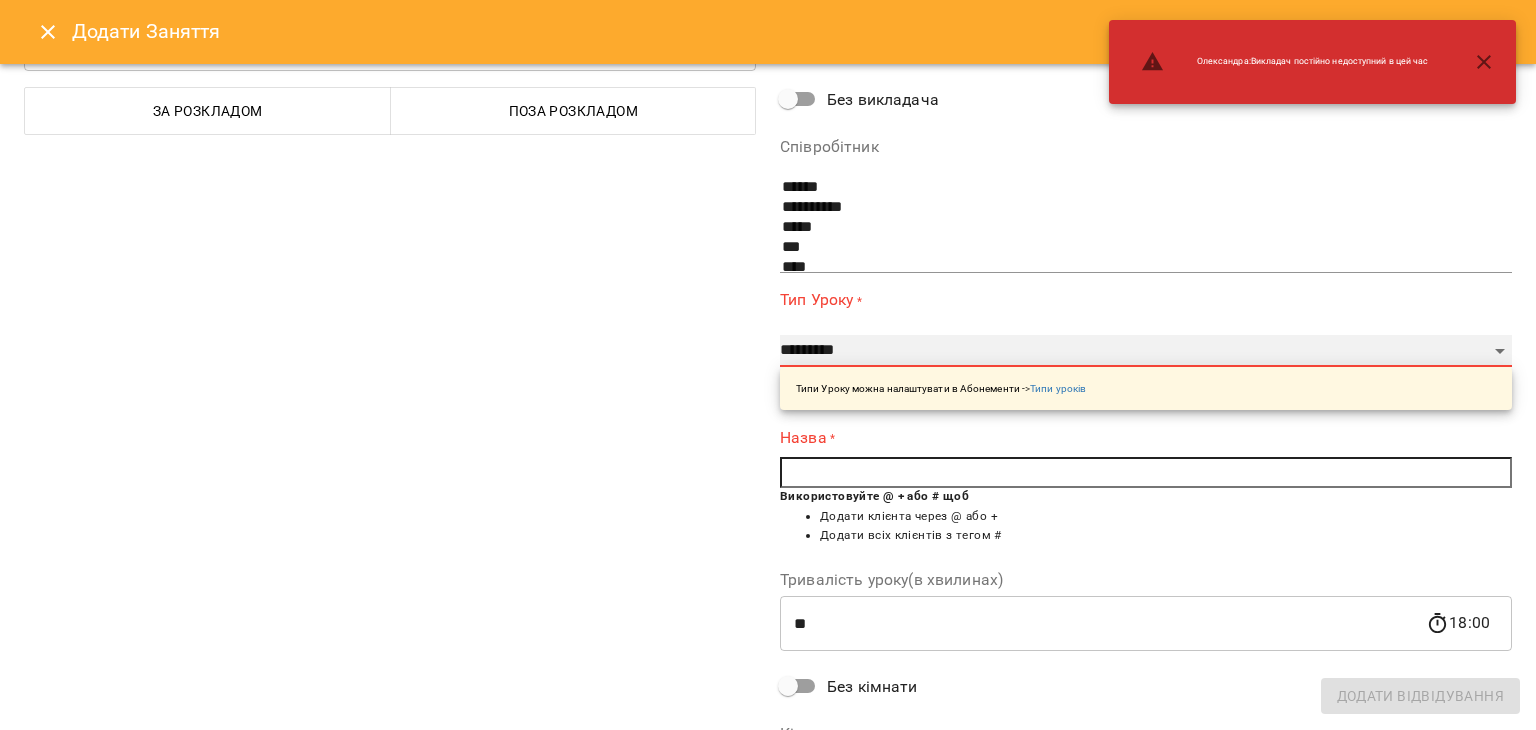 click on "**********" at bounding box center (1146, 351) 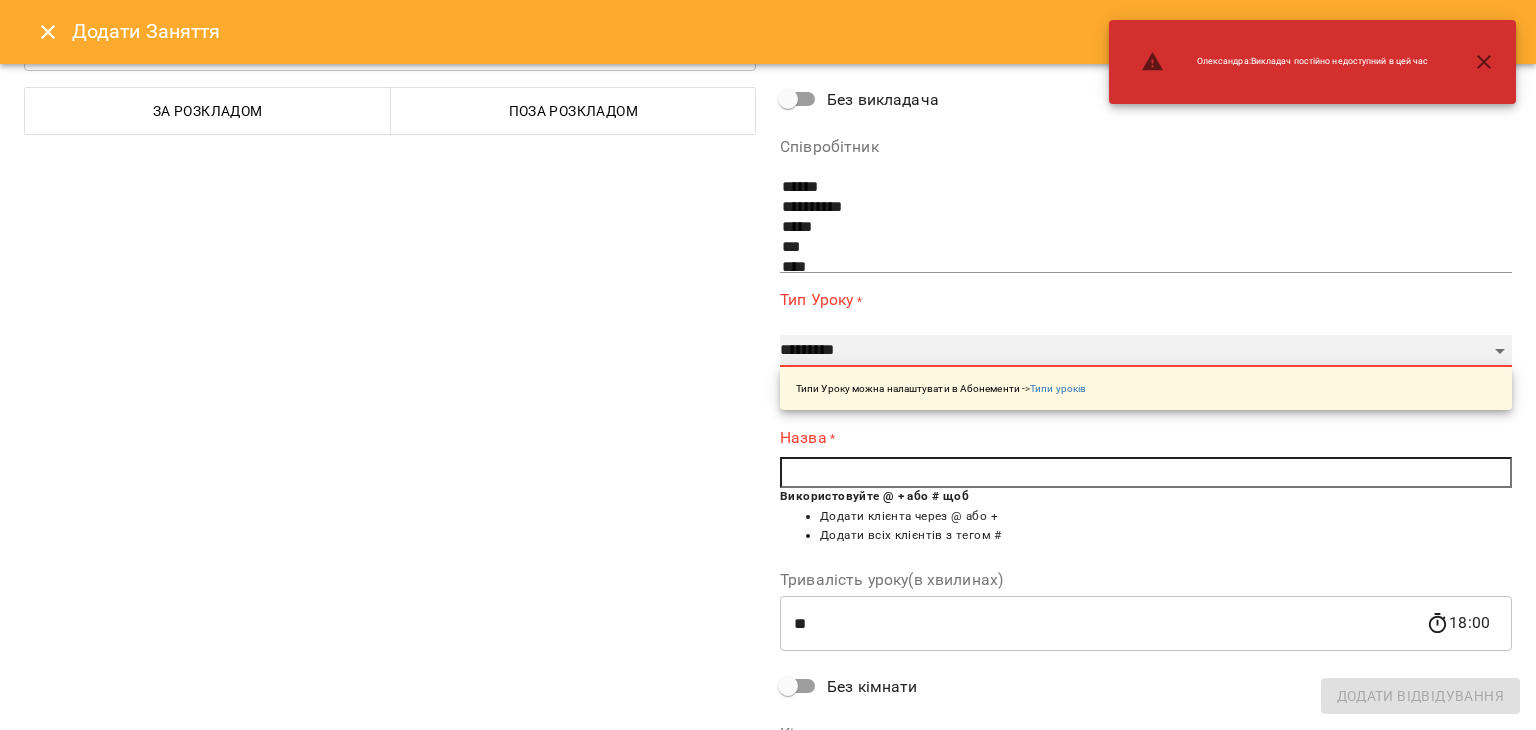 select on "**********" 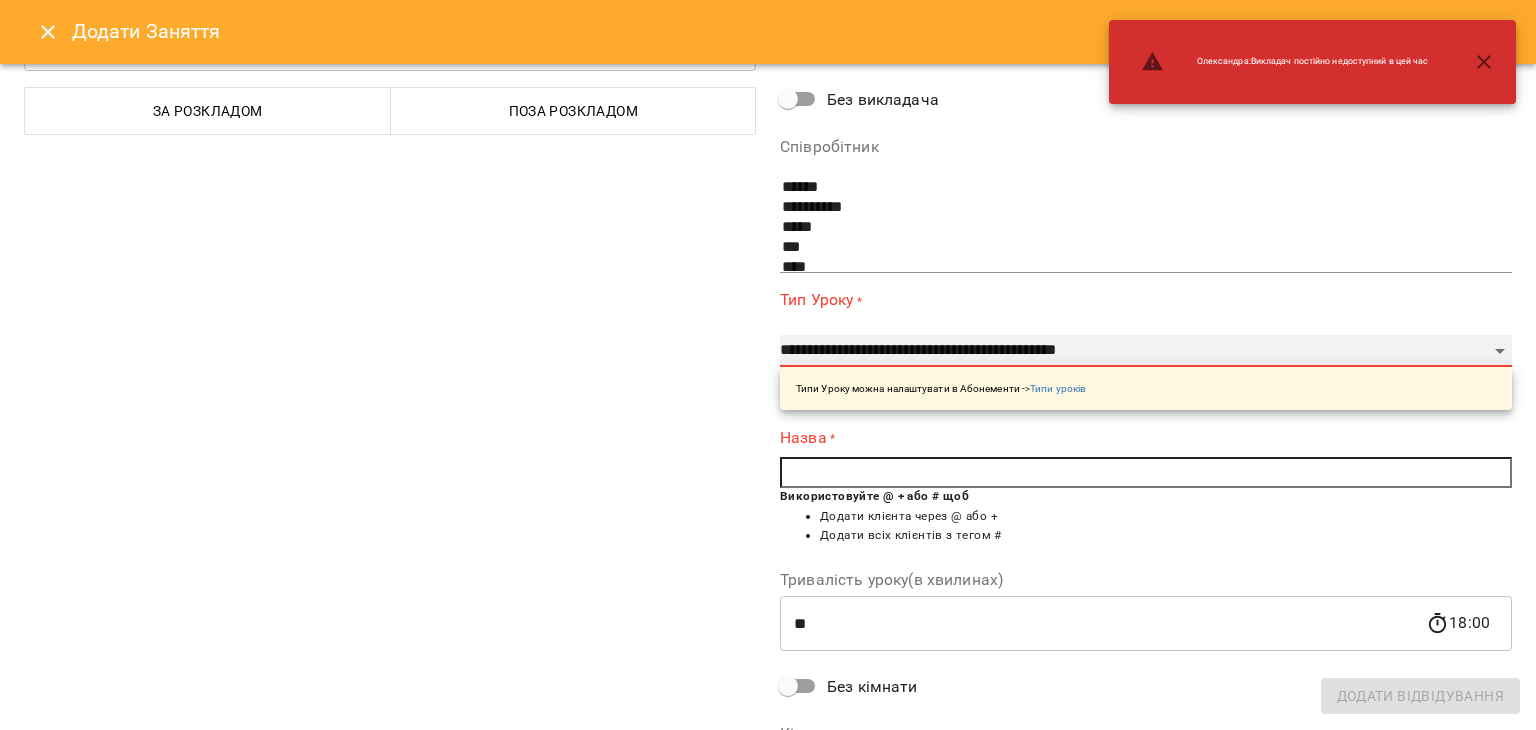click on "**********" at bounding box center (1146, 351) 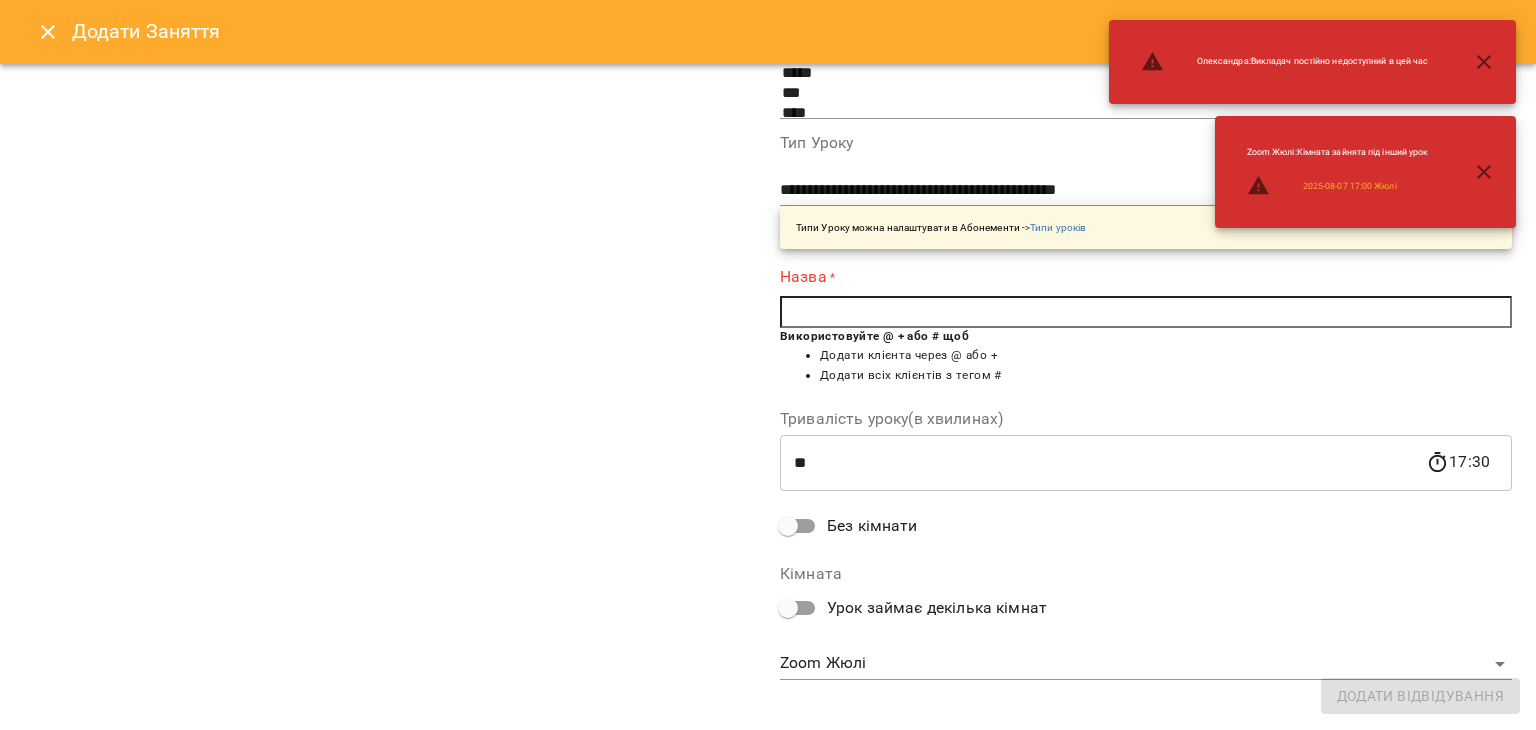 scroll, scrollTop: 262, scrollLeft: 0, axis: vertical 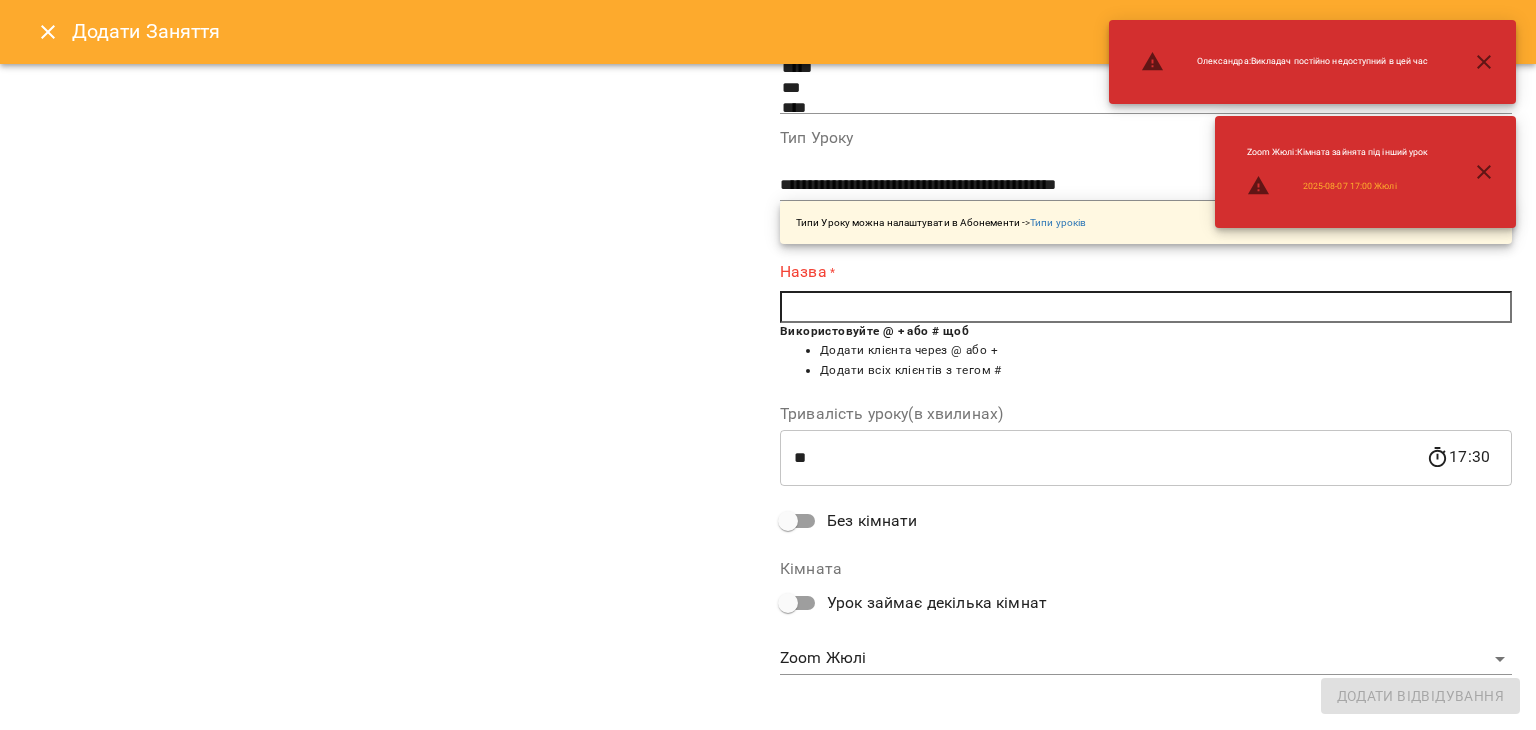 click at bounding box center (1146, 307) 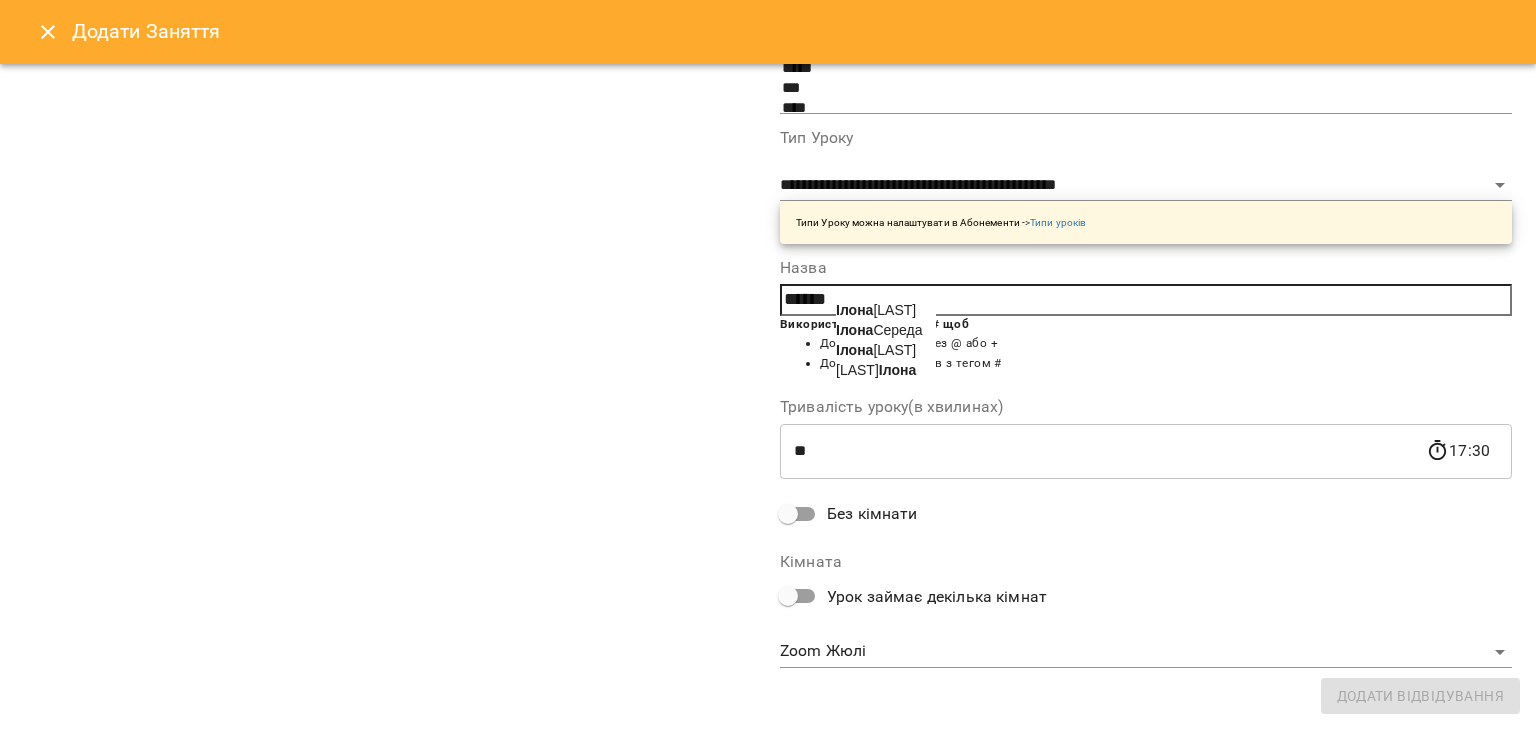 click on "[FIRST]  [LAST]" at bounding box center (876, 350) 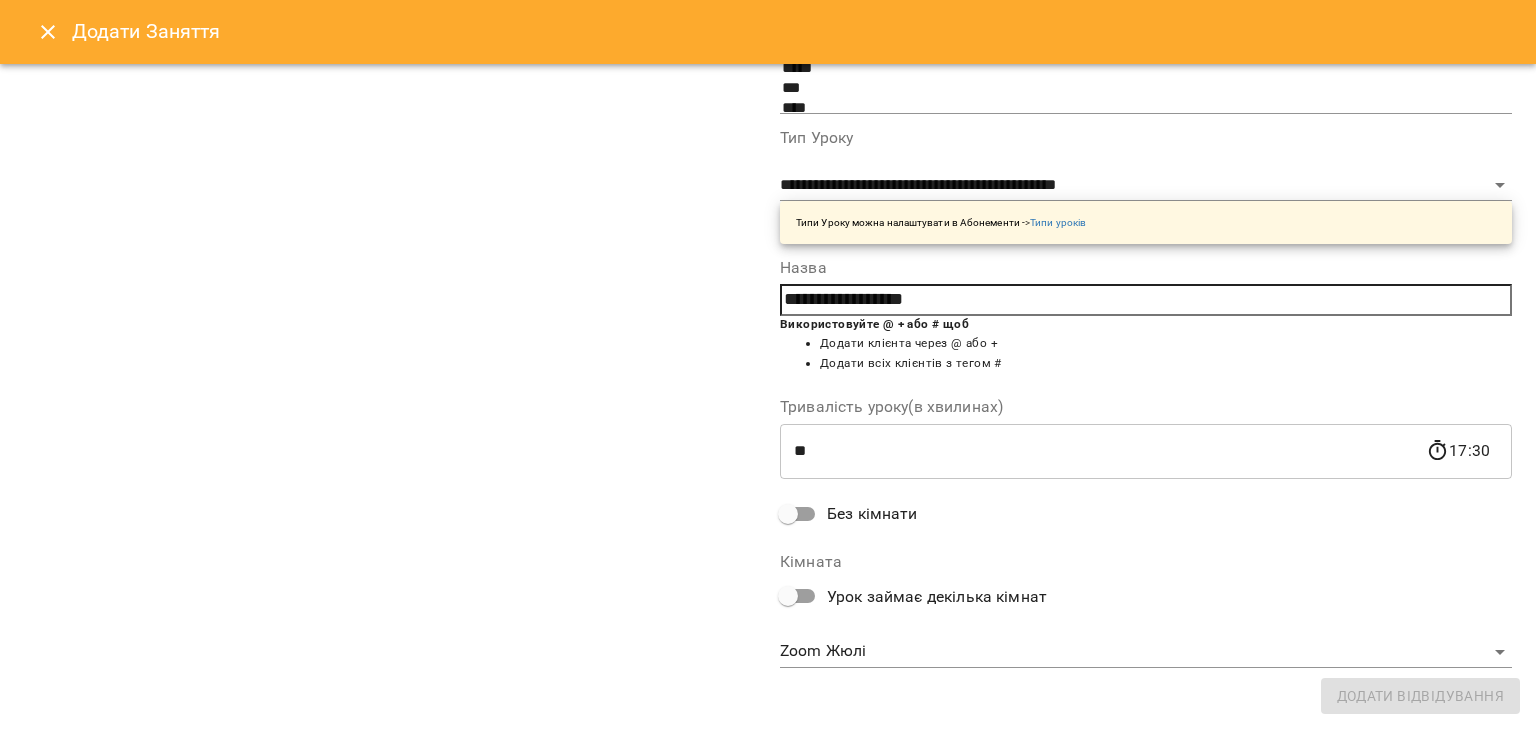 scroll, scrollTop: 268, scrollLeft: 0, axis: vertical 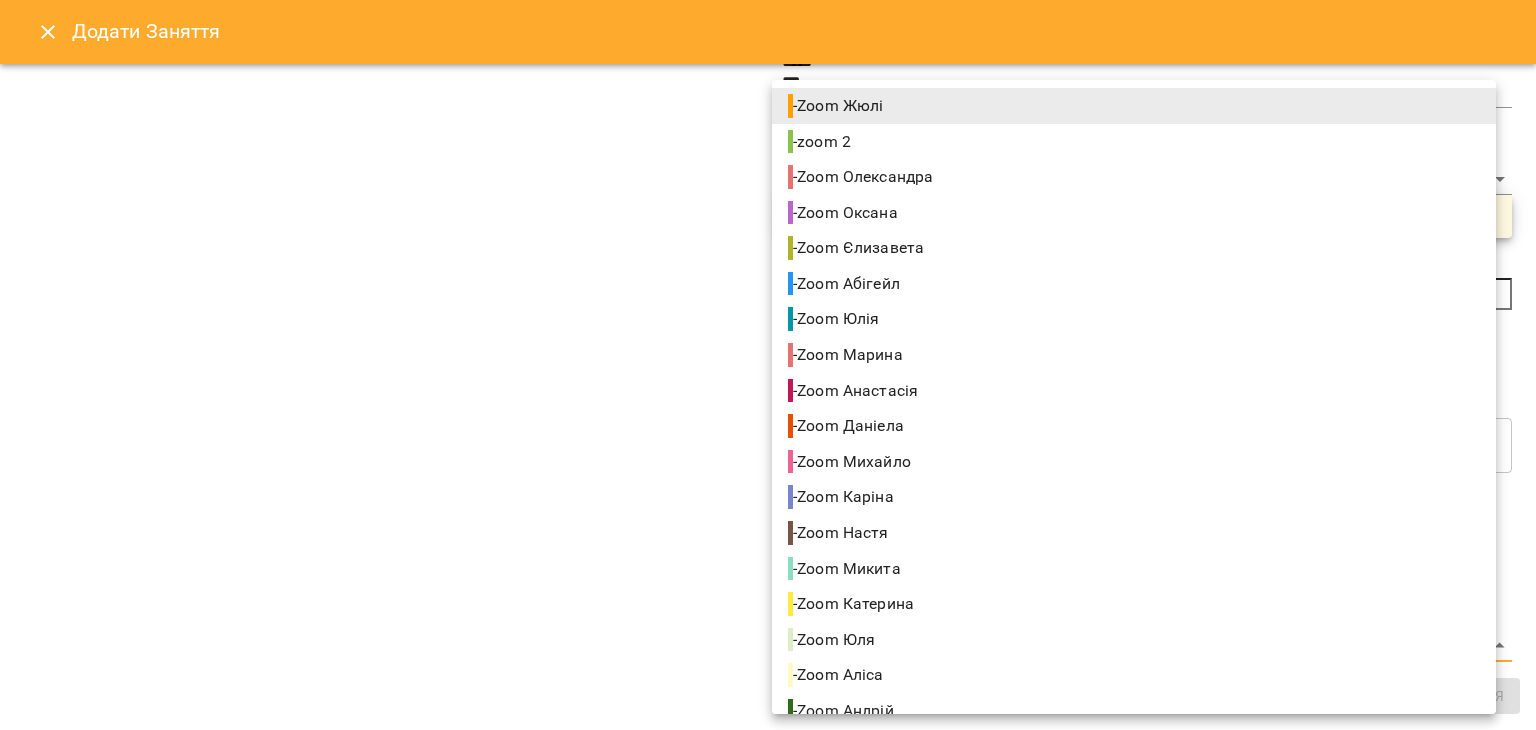 click on "For Business 69 UA Створити урок  [FIRST]  [FIRST]  [FIRST]  [FIRST]  [FIRST]  [FIRST]  [FIRST]  [FIRST]  [FIRST]  [FIRST]  [FIRST]  [FIRST]  [FIRST]  [FIRST]  [FIRST]   [FIRST]   [FIRST] О  [FIRST]   09 10 11 12 13 14 15 16 17 18 19 20 21 22 00:00 -   13:30 😴😴😴 09:00 [LAST] [LAST]   Індивідуальне онлайн заняття   50 хв рівні А1-В1 10:00 [FIRST] [LAST] Індивідуальне онлайн заняття 50 хв (підготовка до іспиту ) рівні А1-В1 13:30 0 Test 14:30 -   19:30 😴😴😴 19:00 [LAST] [LAST] Індивідуальне онлайн заняття 80 хв рівні А1-В1 20:30 6 22:00 -   23:59 😴😴😴 00:00 -   09:00 😴😴😴 09:00 10:00 -   11:00 😴😴😴" at bounding box center [768, 965] 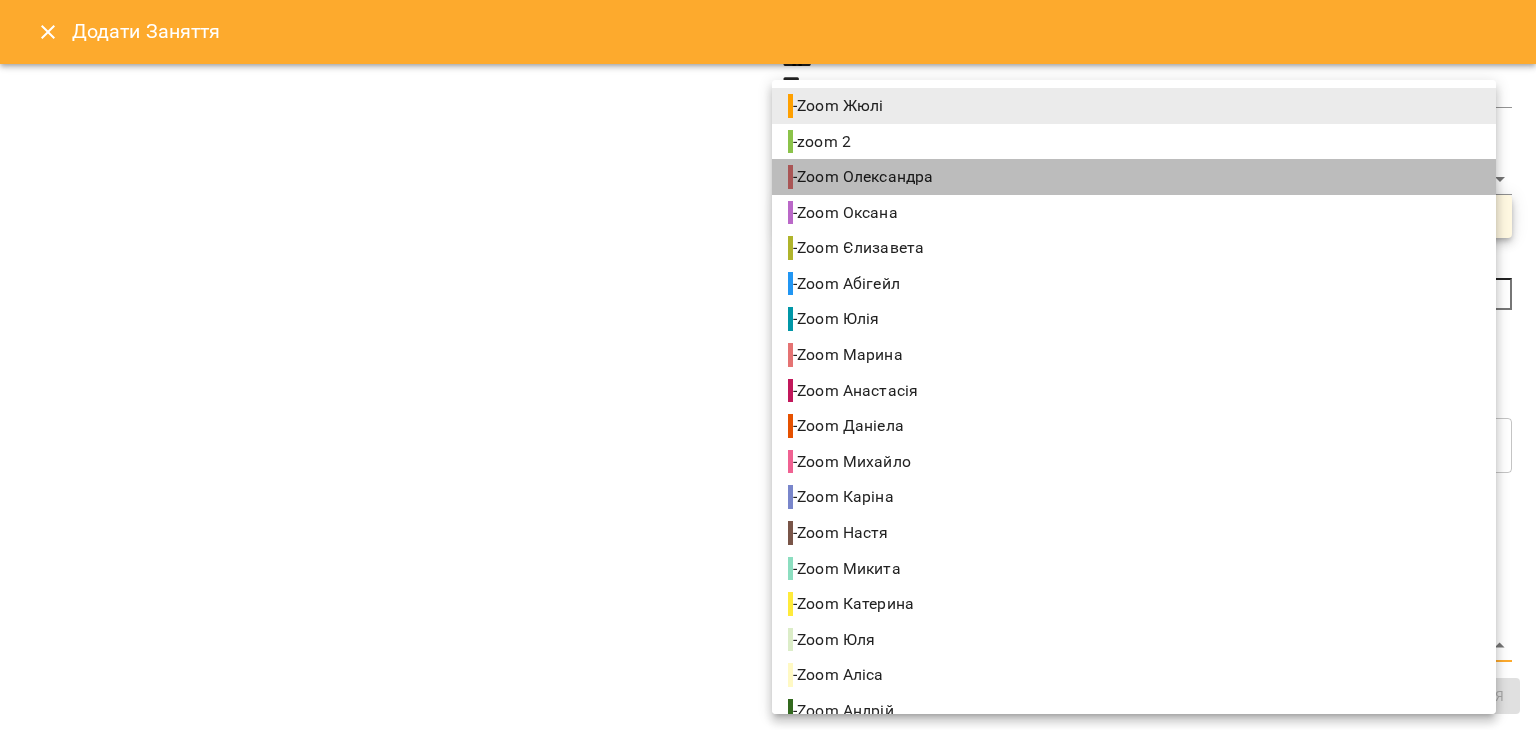click on "- Zoom [FIRST]" at bounding box center [1134, 177] 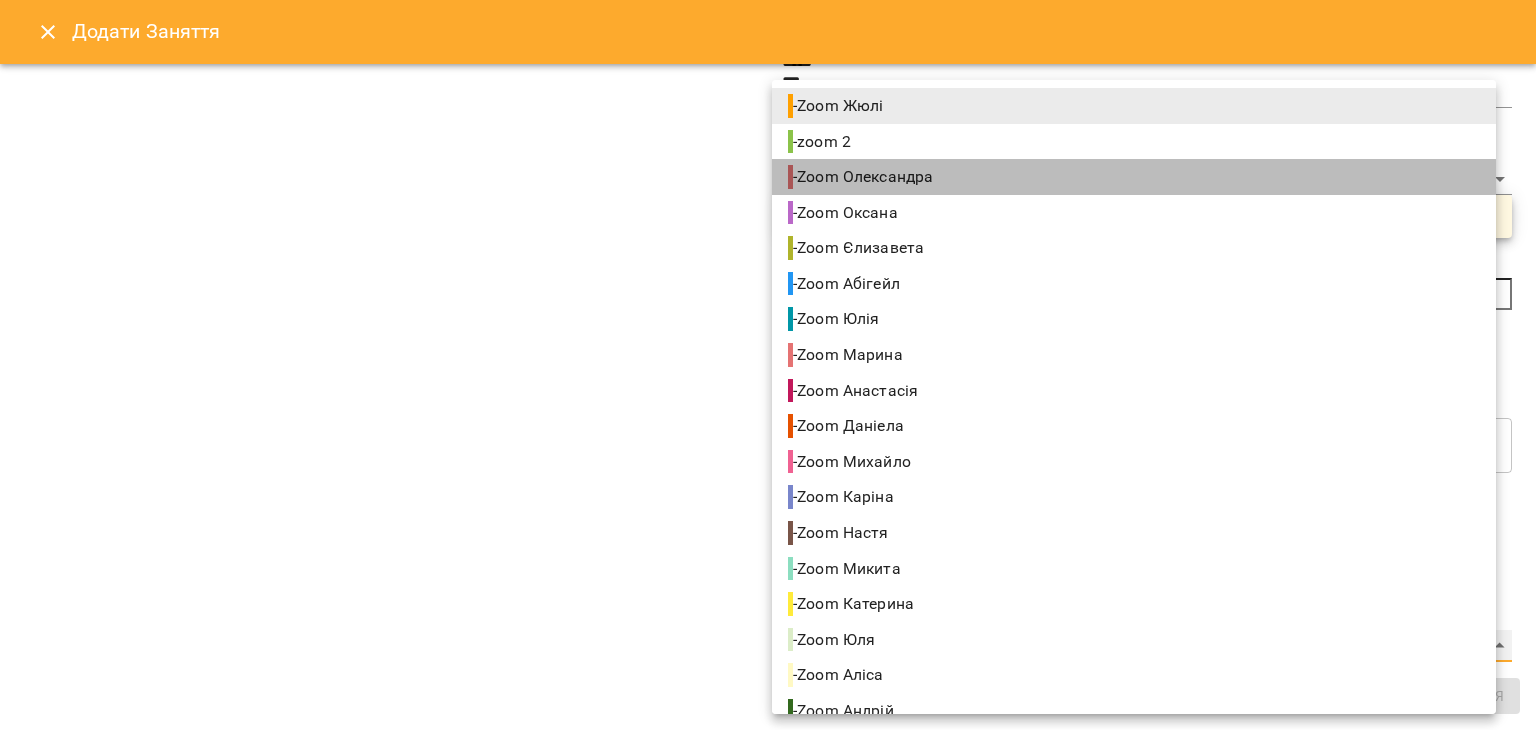 type on "**********" 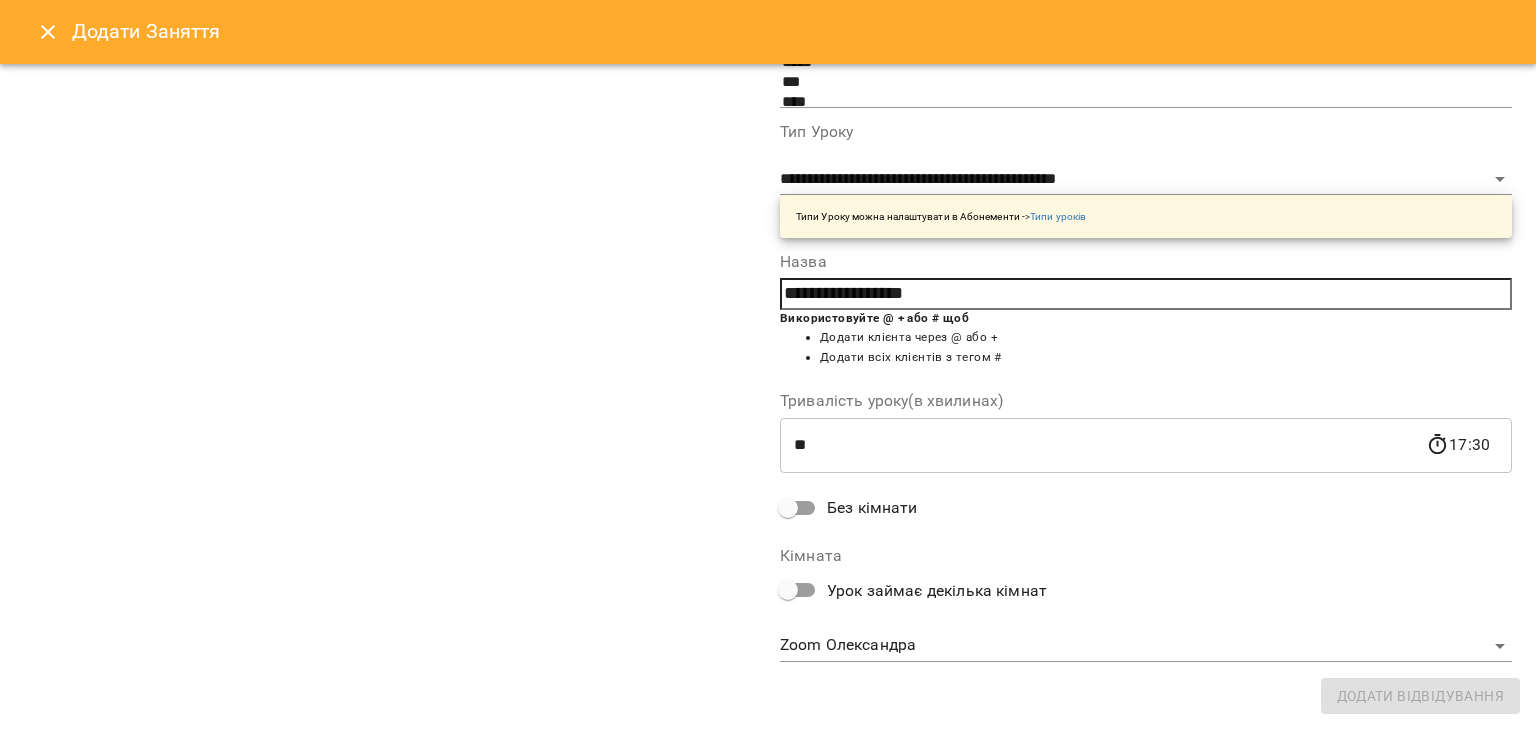 click on "**********" at bounding box center [768, 261] 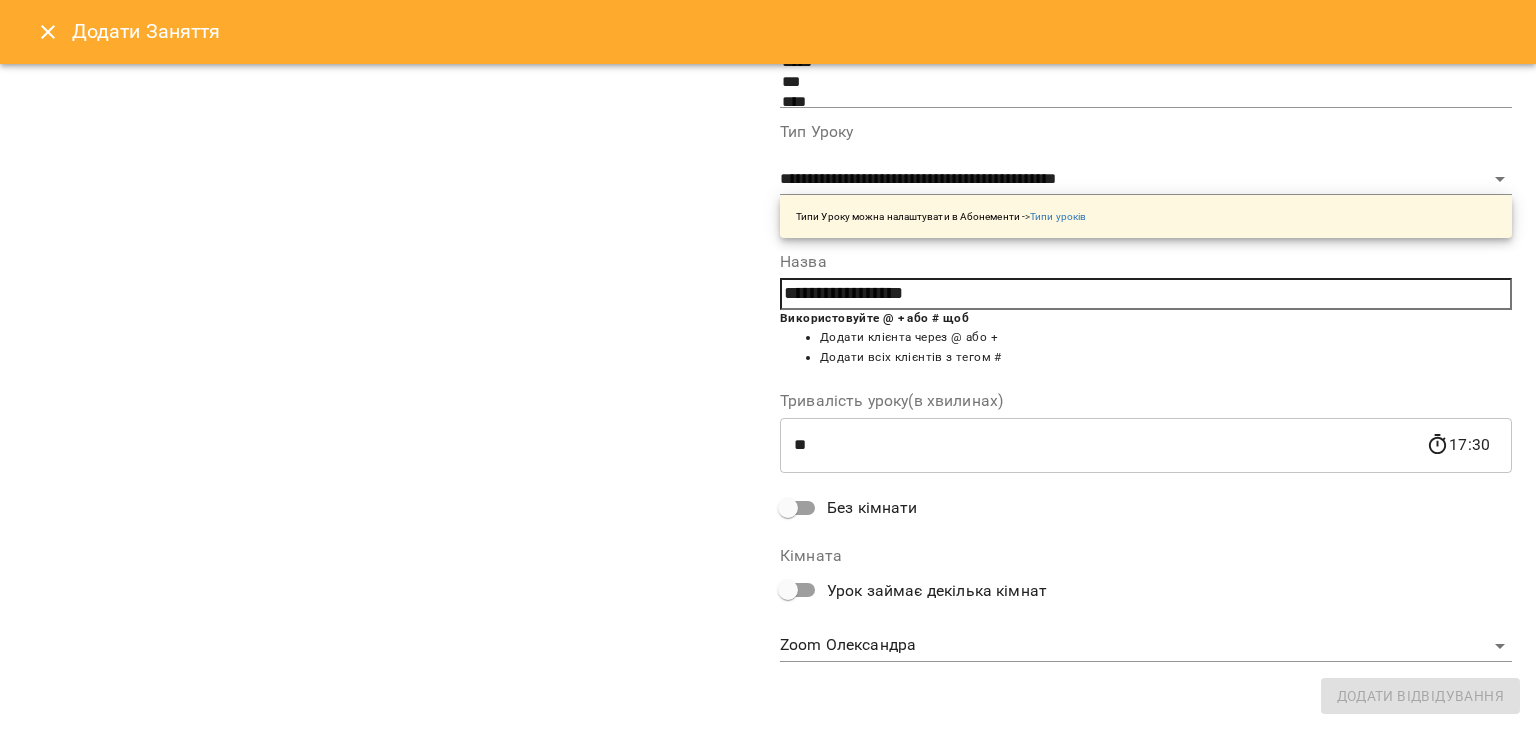 scroll, scrollTop: 0, scrollLeft: 0, axis: both 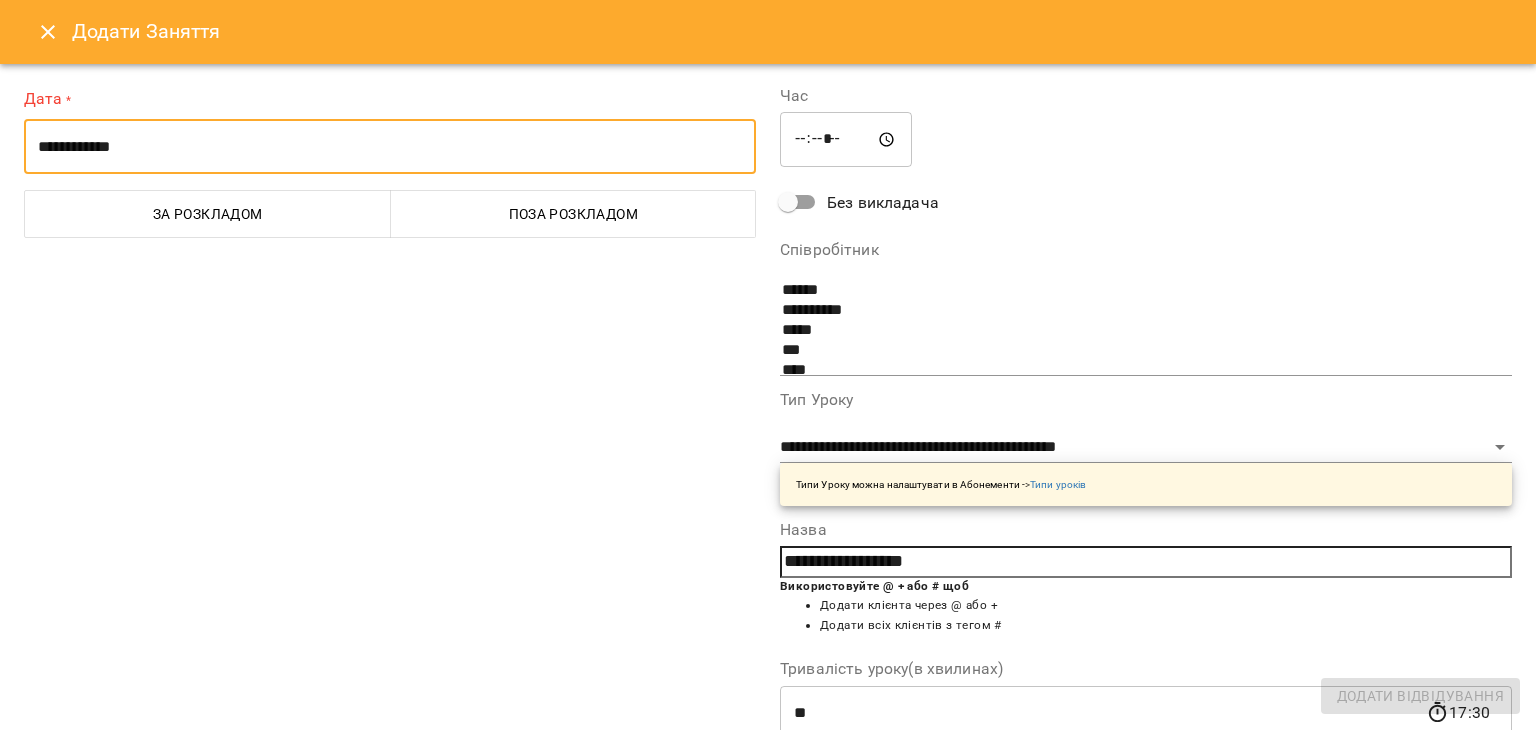 click on "**********" at bounding box center [390, 147] 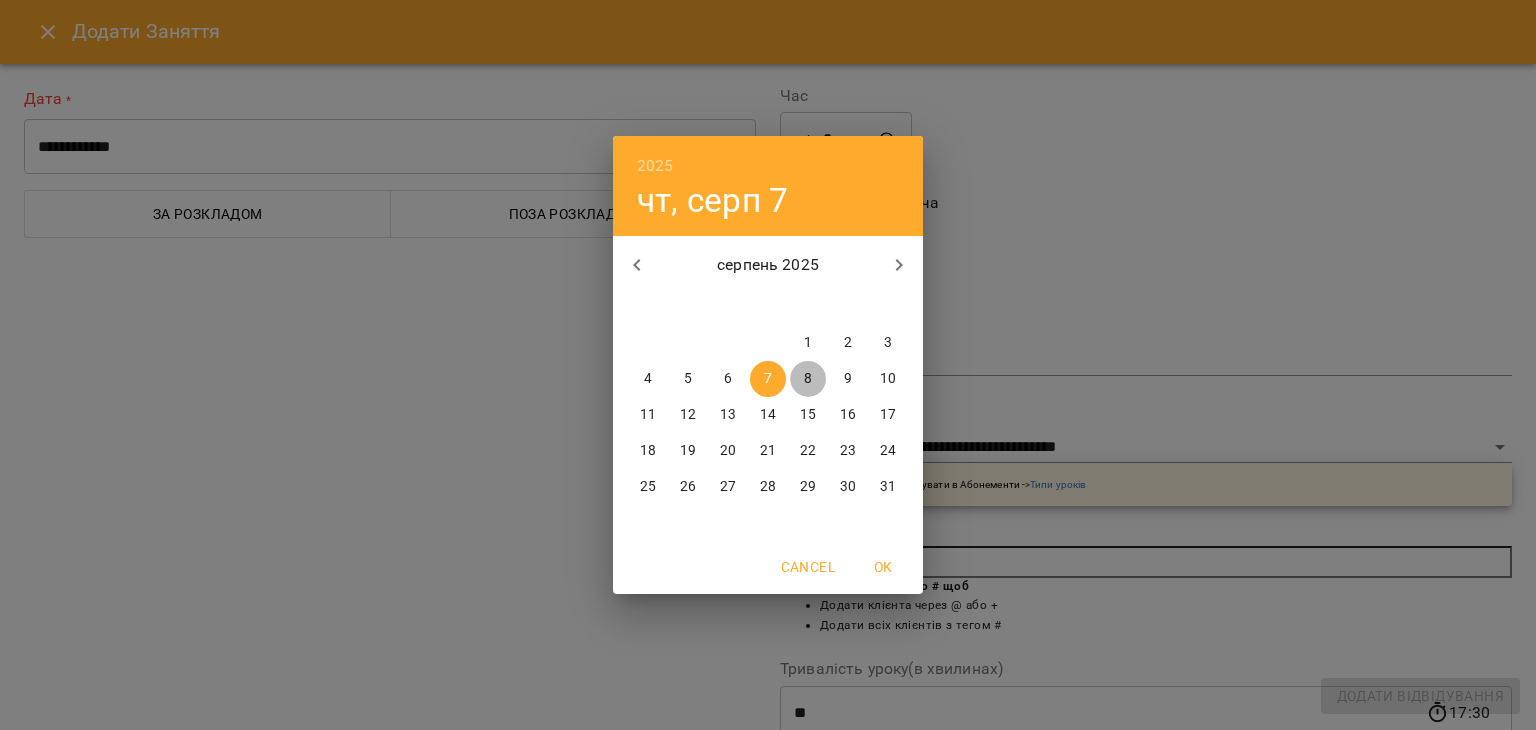 click on "8" at bounding box center [808, 379] 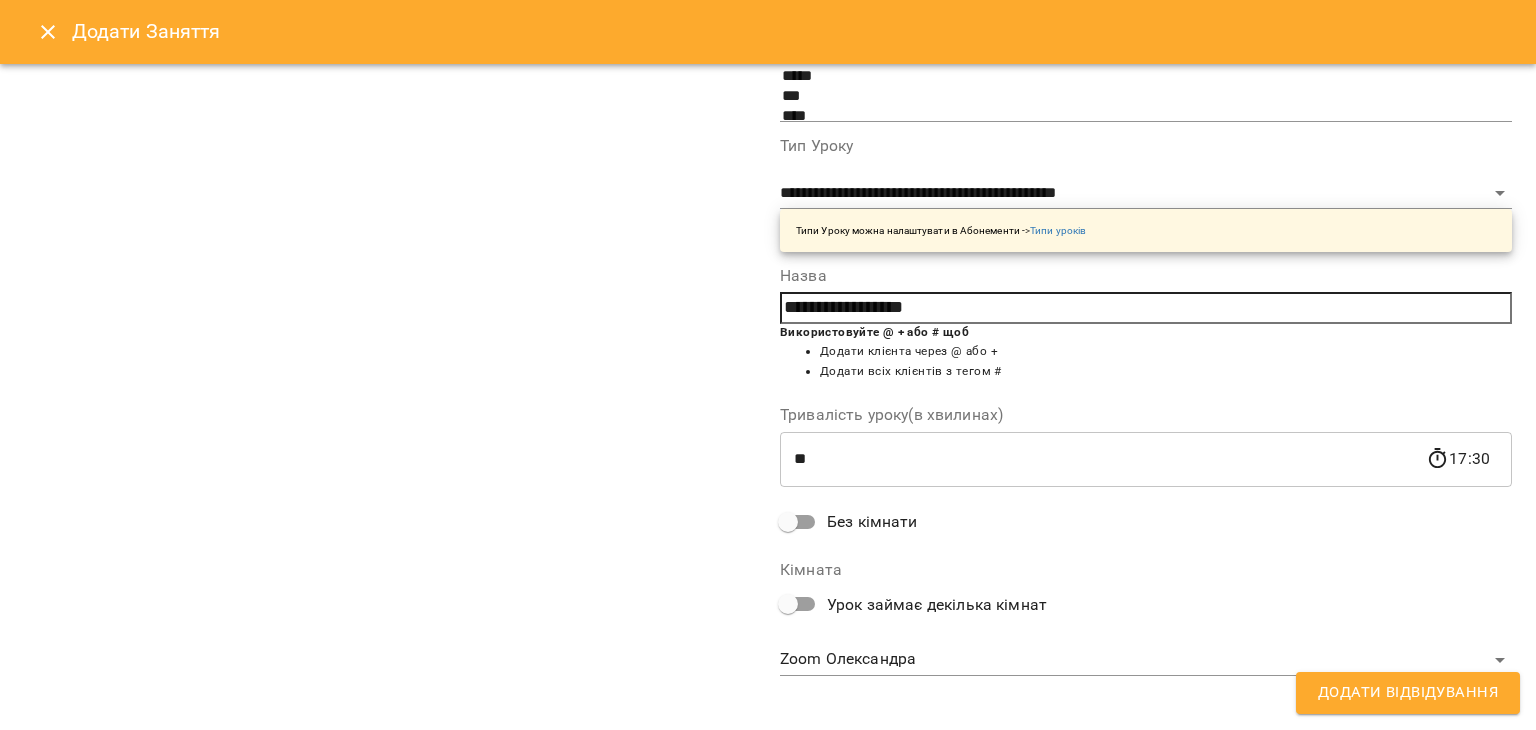 scroll, scrollTop: 268, scrollLeft: 0, axis: vertical 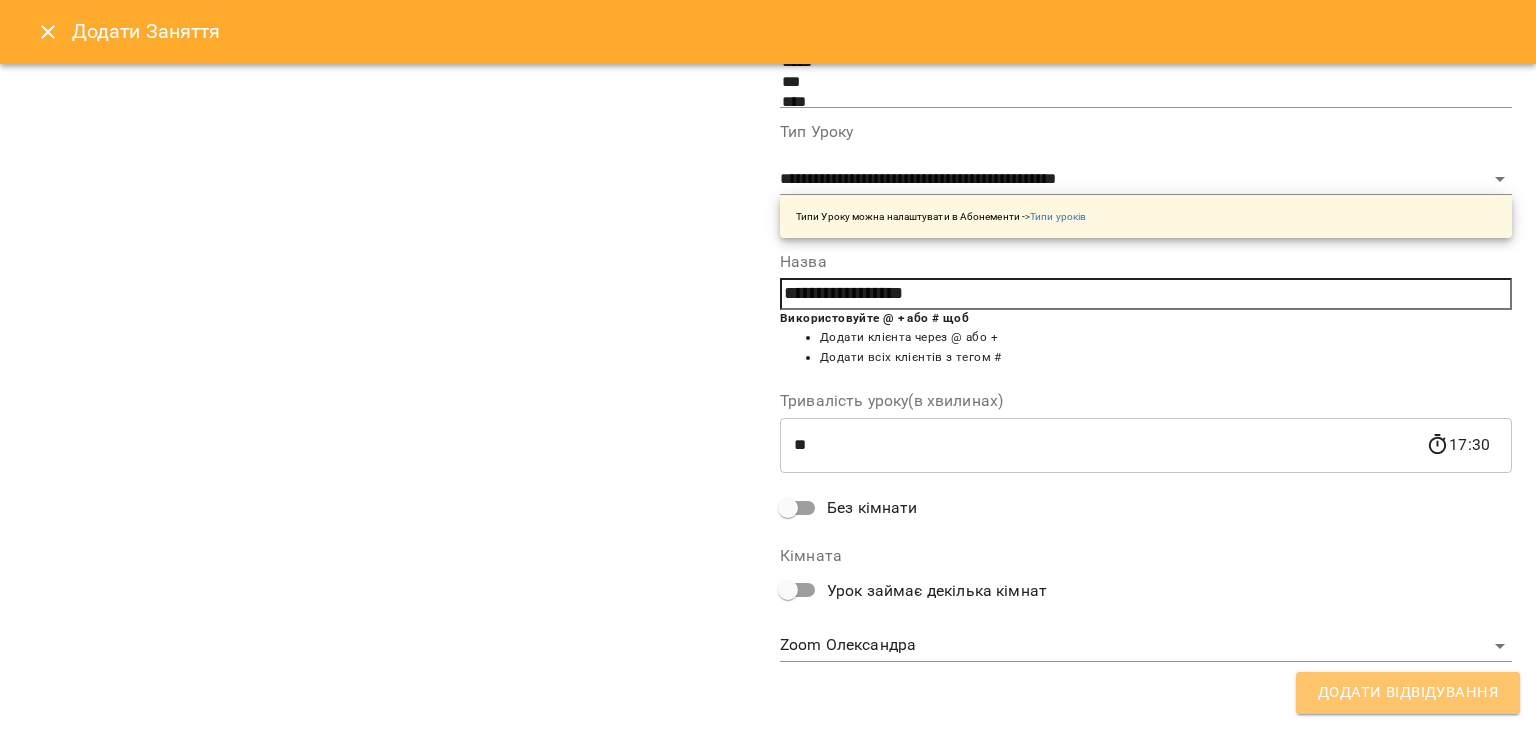 click on "Додати Відвідування" at bounding box center [1408, 693] 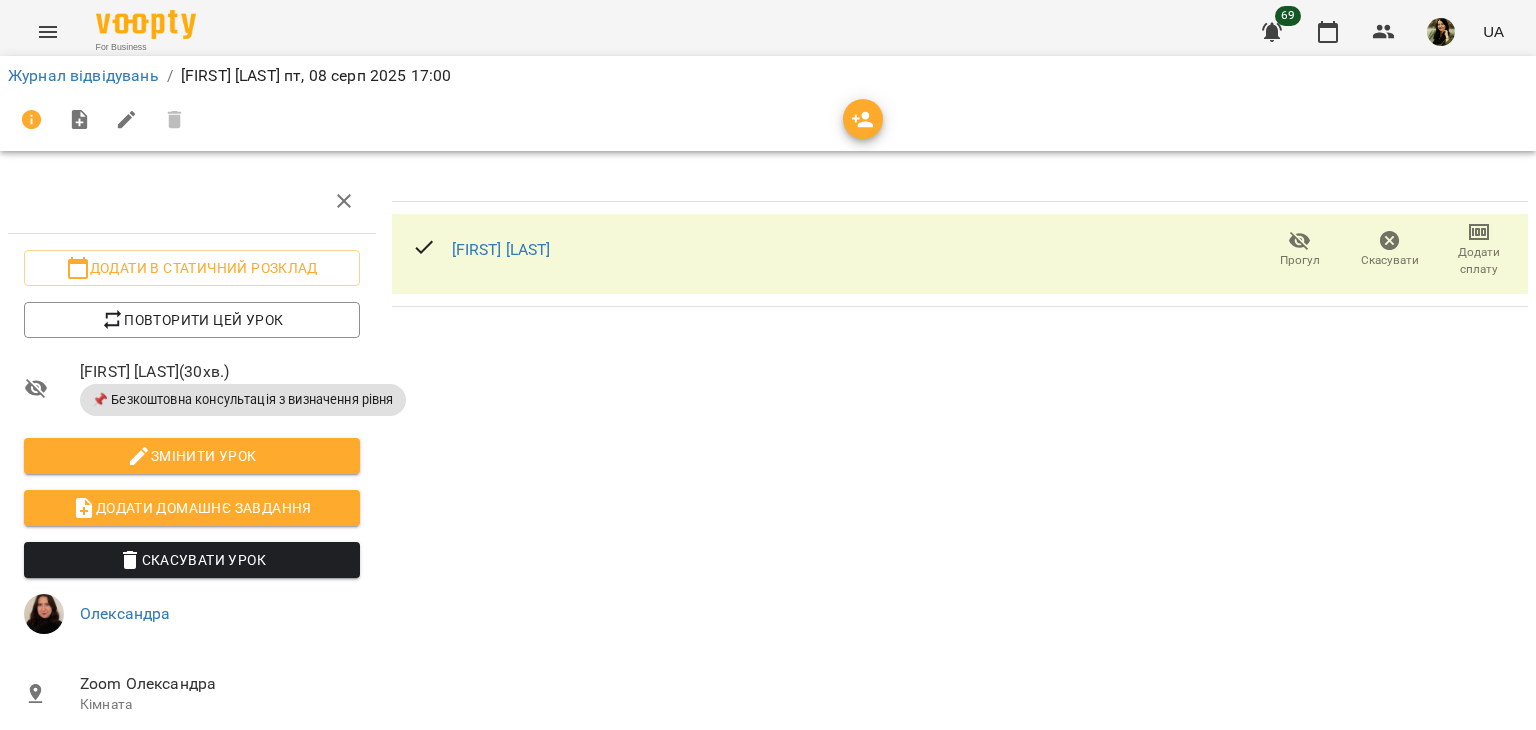 scroll, scrollTop: 0, scrollLeft: 0, axis: both 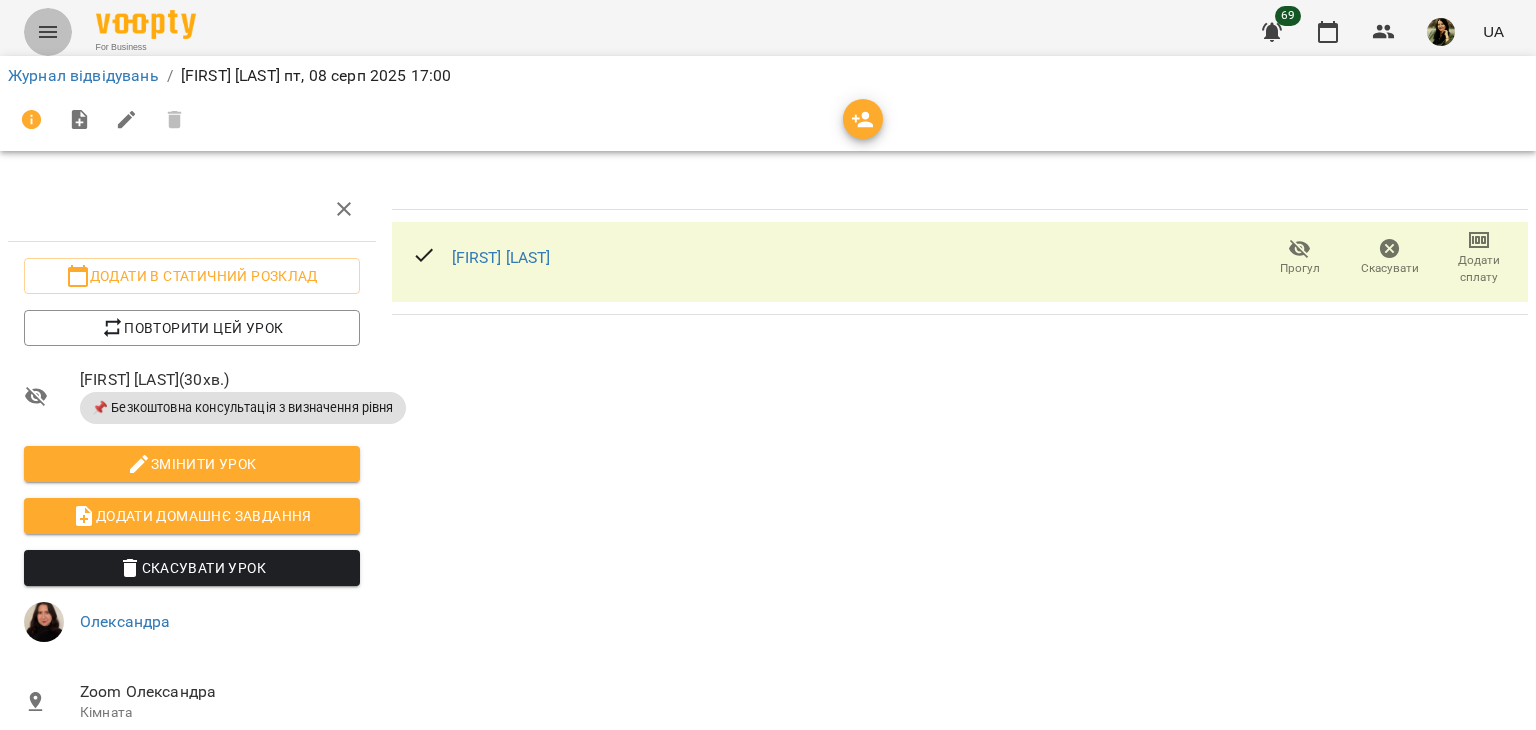 click 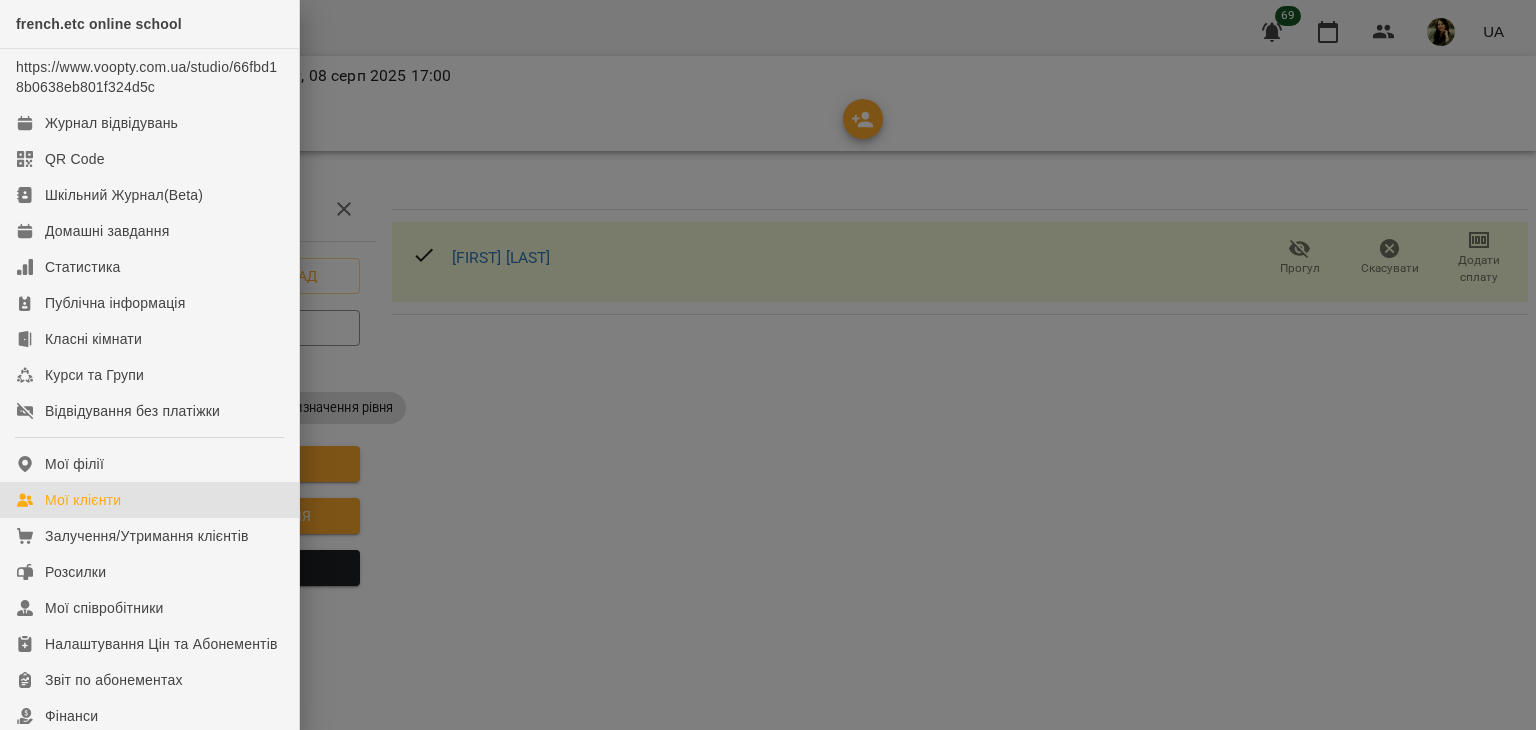 click on "Мої клієнти" at bounding box center (149, 500) 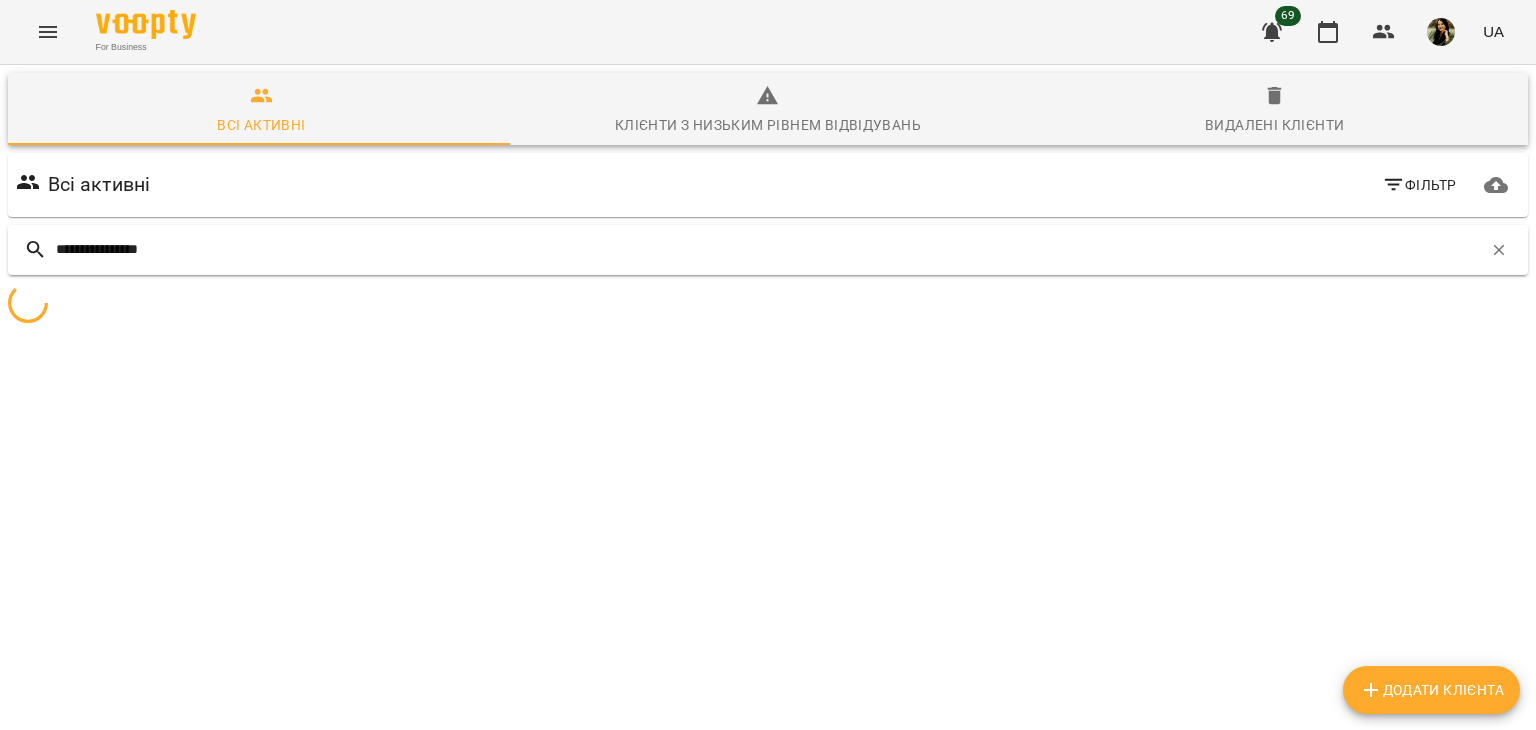 type on "**********" 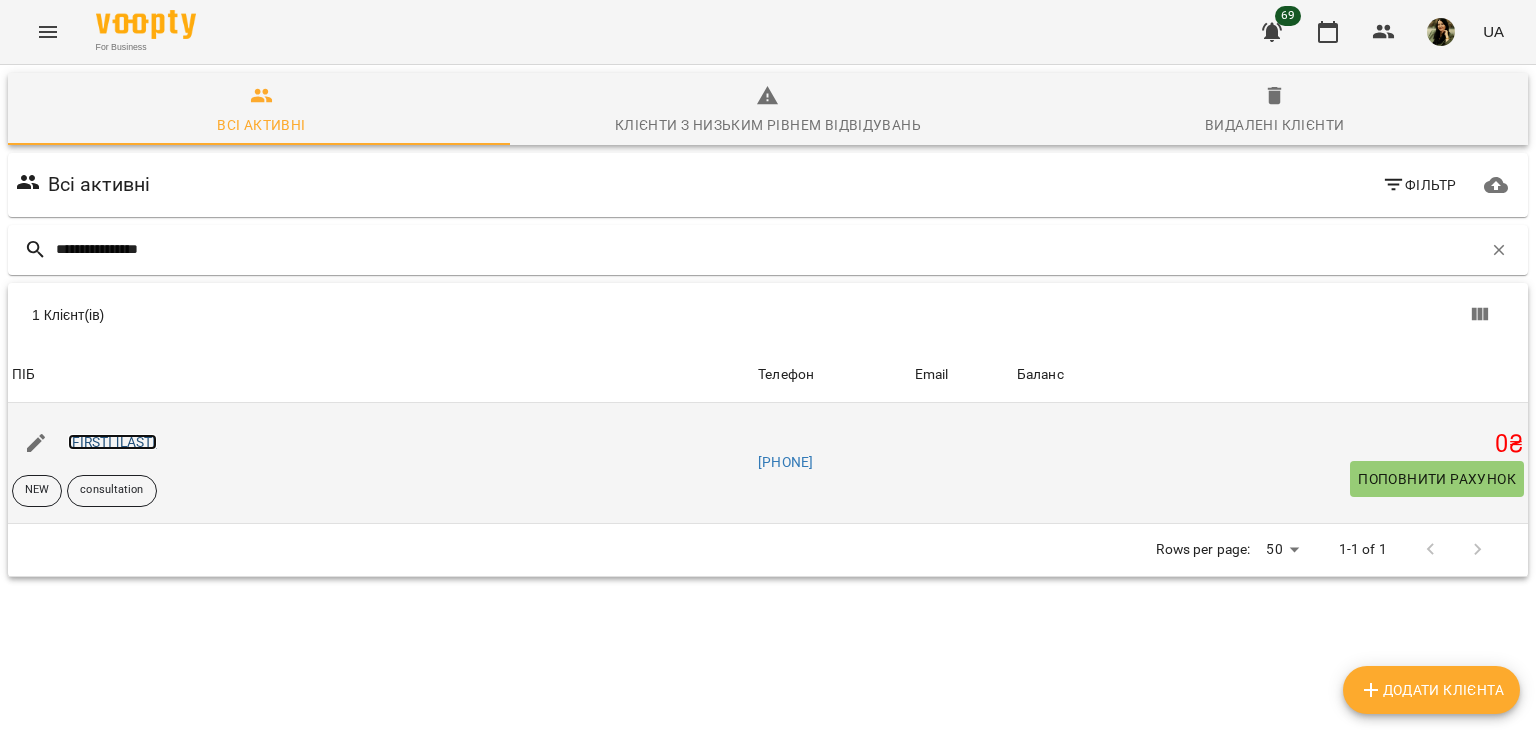 click on "[FIRST] [LAST]" at bounding box center [112, 442] 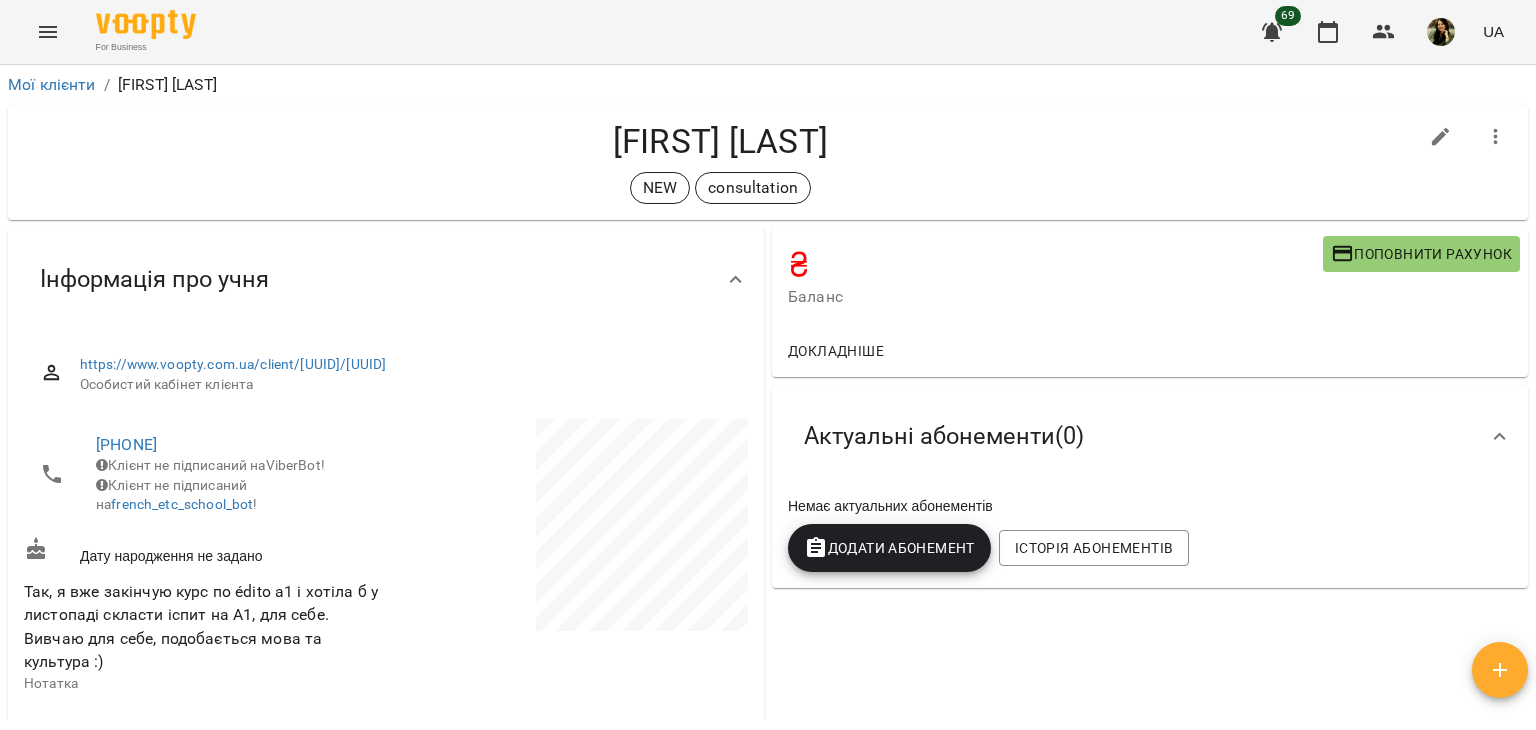 drag, startPoint x: 1535, startPoint y: 237, endPoint x: 1526, endPoint y: 224, distance: 15.811388 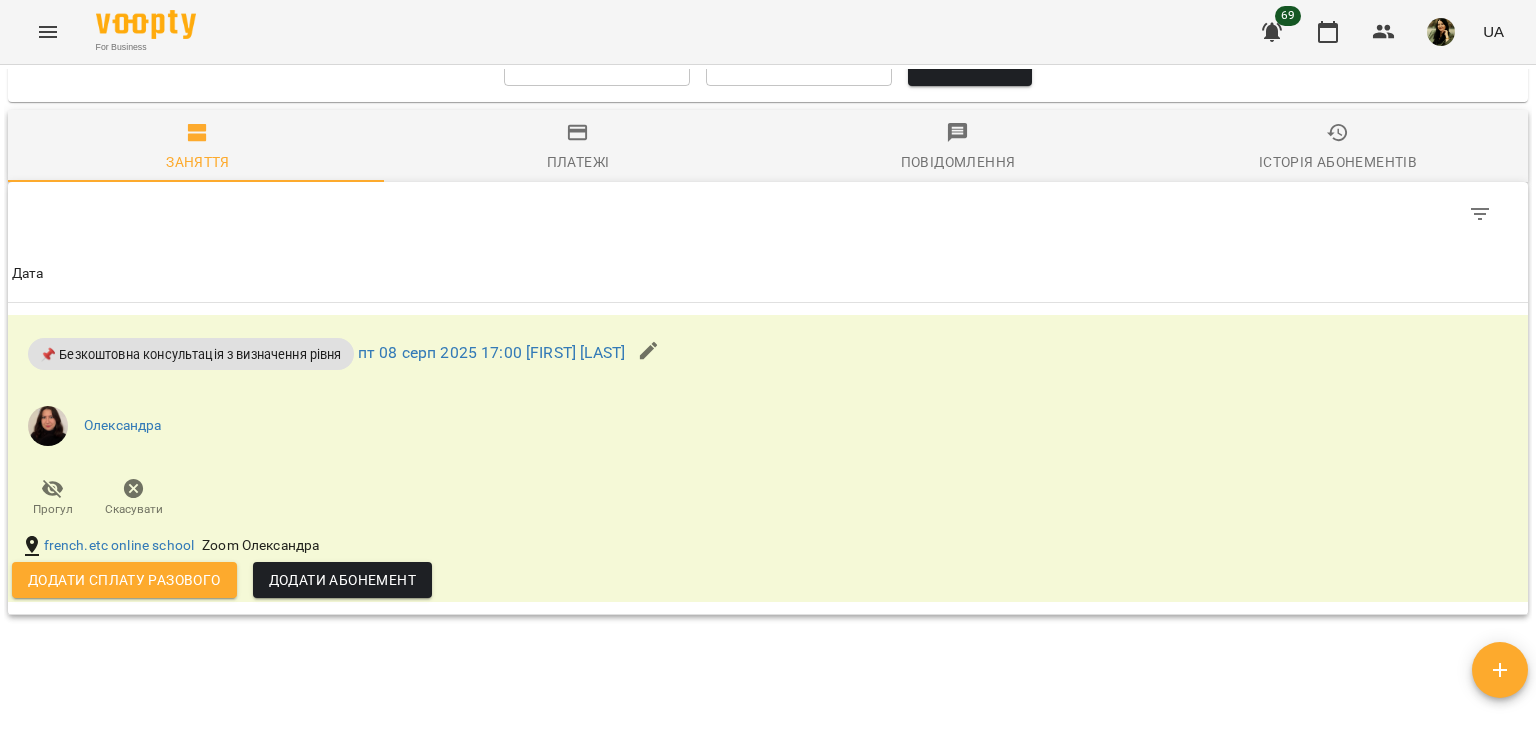scroll, scrollTop: 1080, scrollLeft: 0, axis: vertical 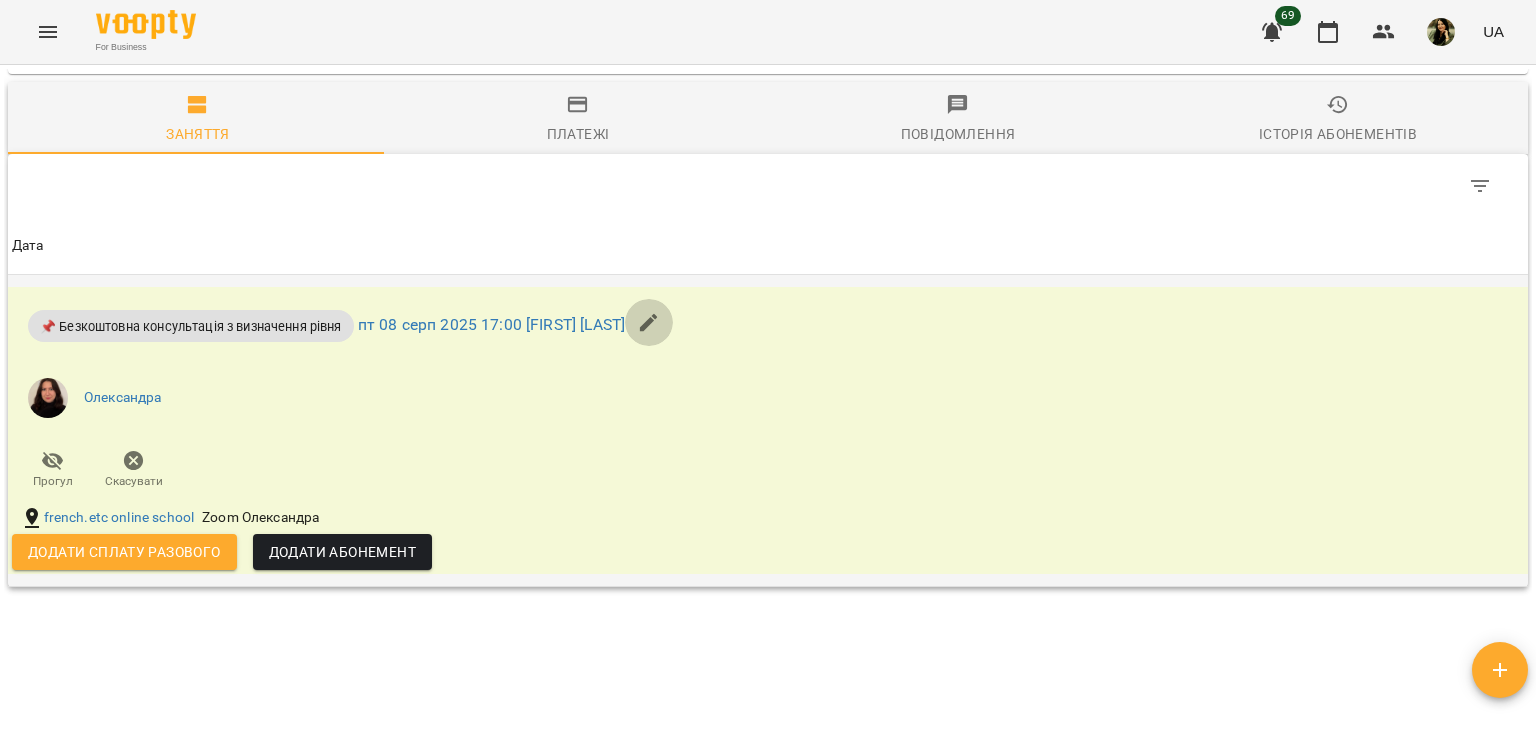 click 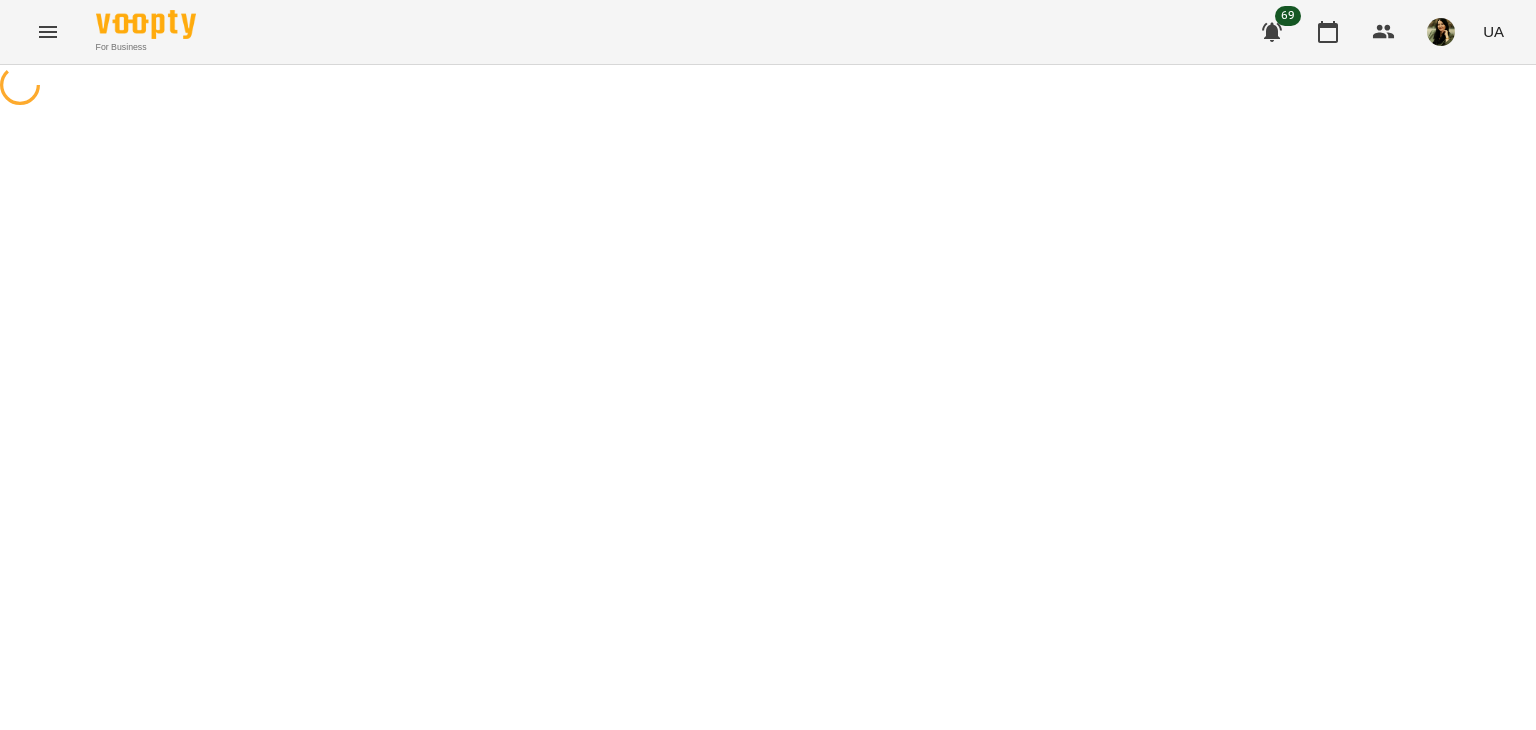 select on "**********" 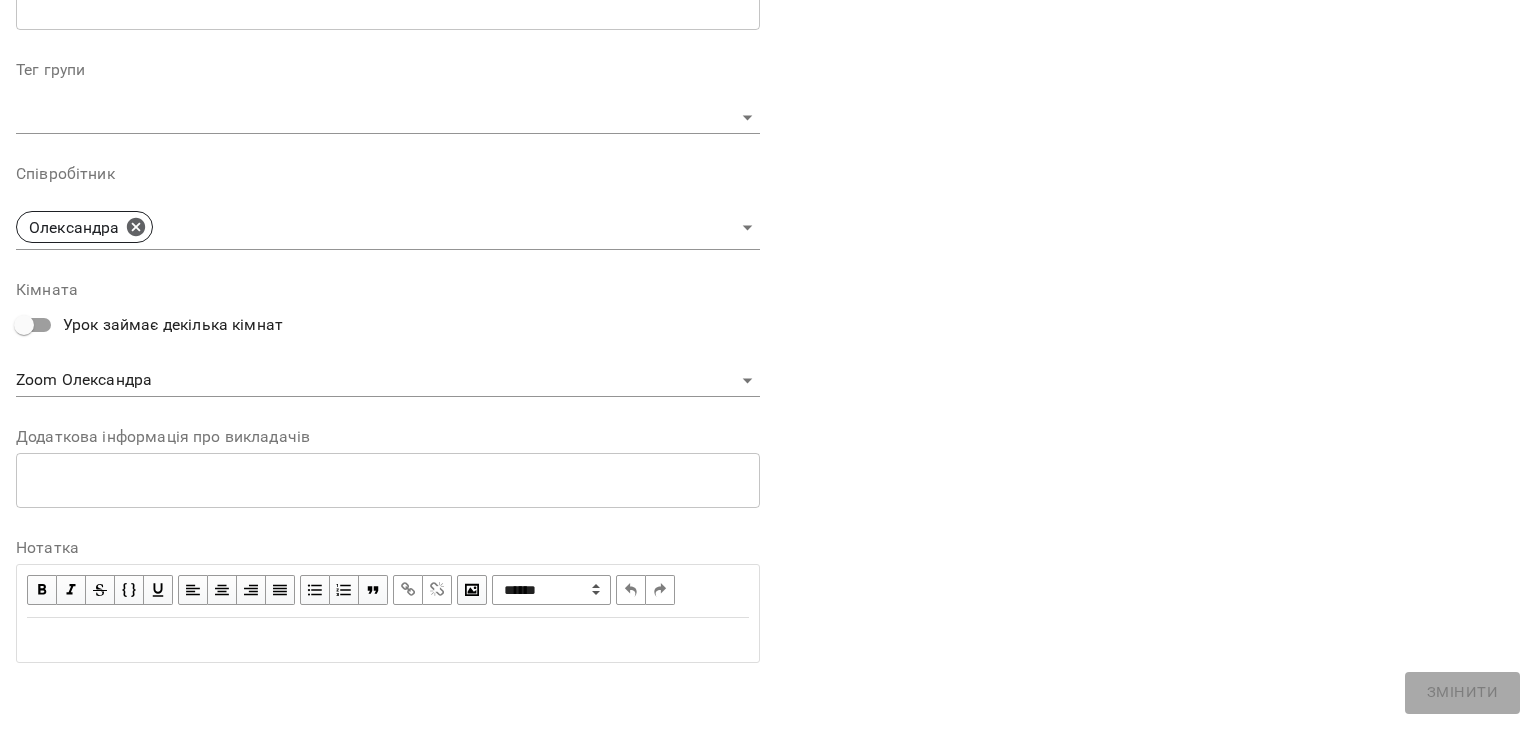 scroll, scrollTop: 575, scrollLeft: 0, axis: vertical 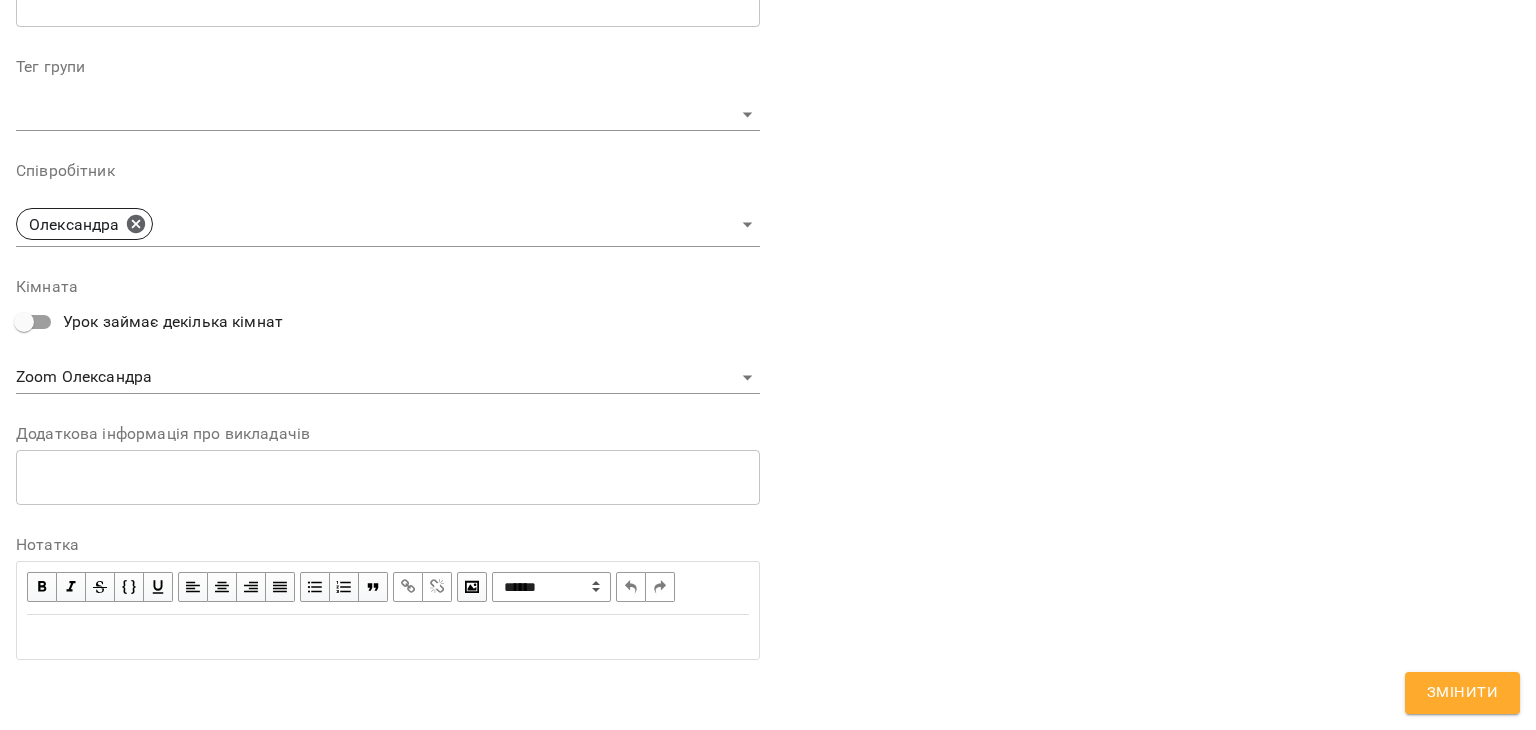 click at bounding box center [388, 637] 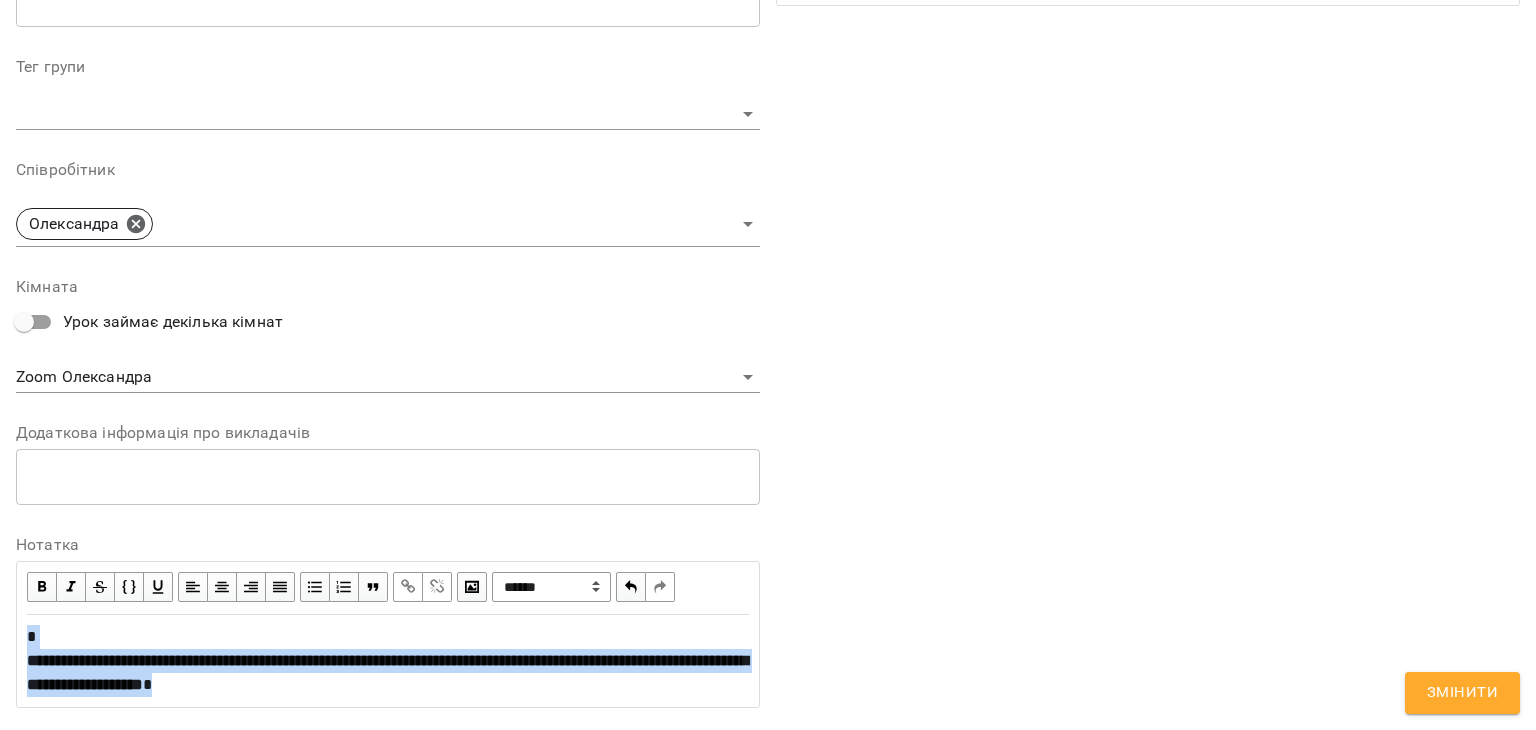 drag, startPoint x: 528, startPoint y: 686, endPoint x: 21, endPoint y: 615, distance: 511.94727 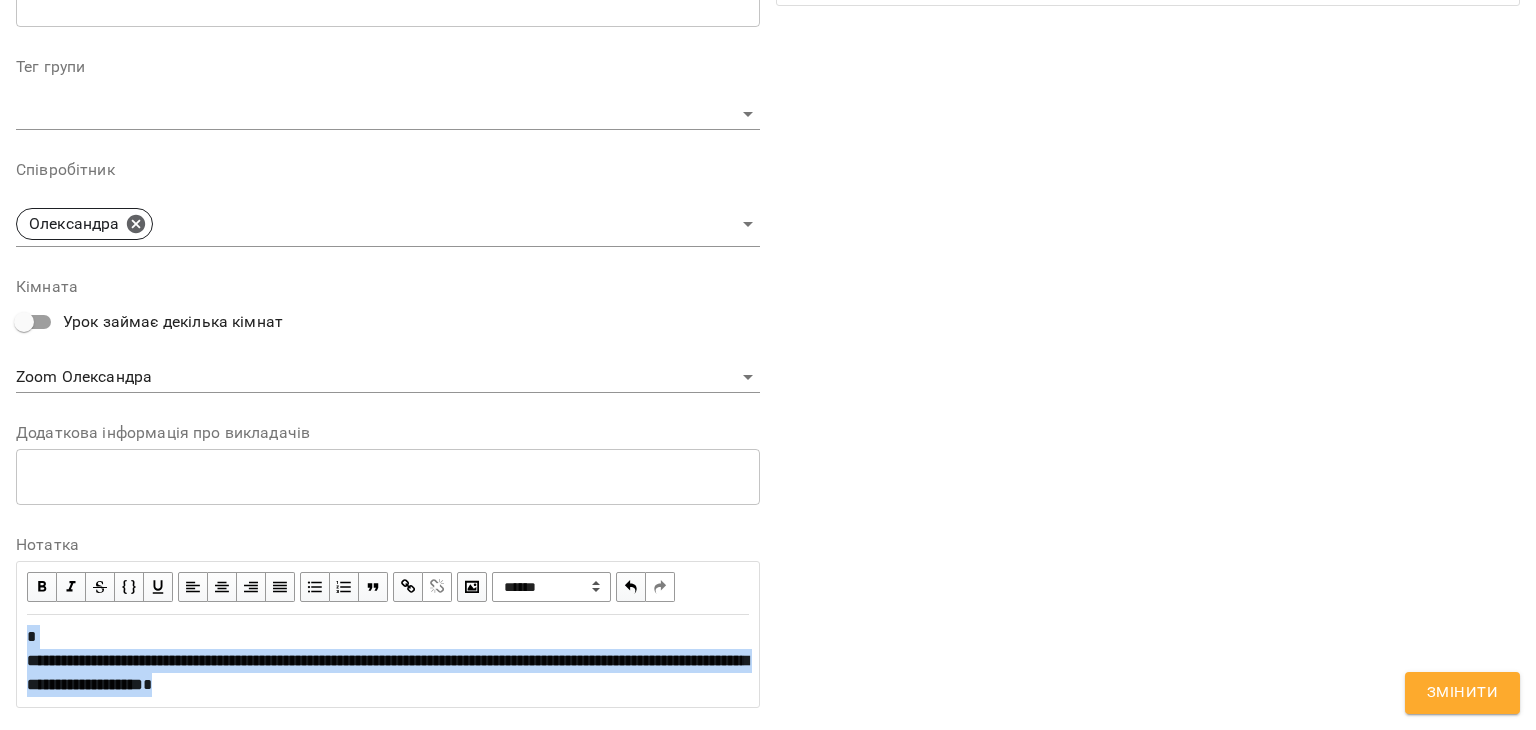click at bounding box center [42, 587] 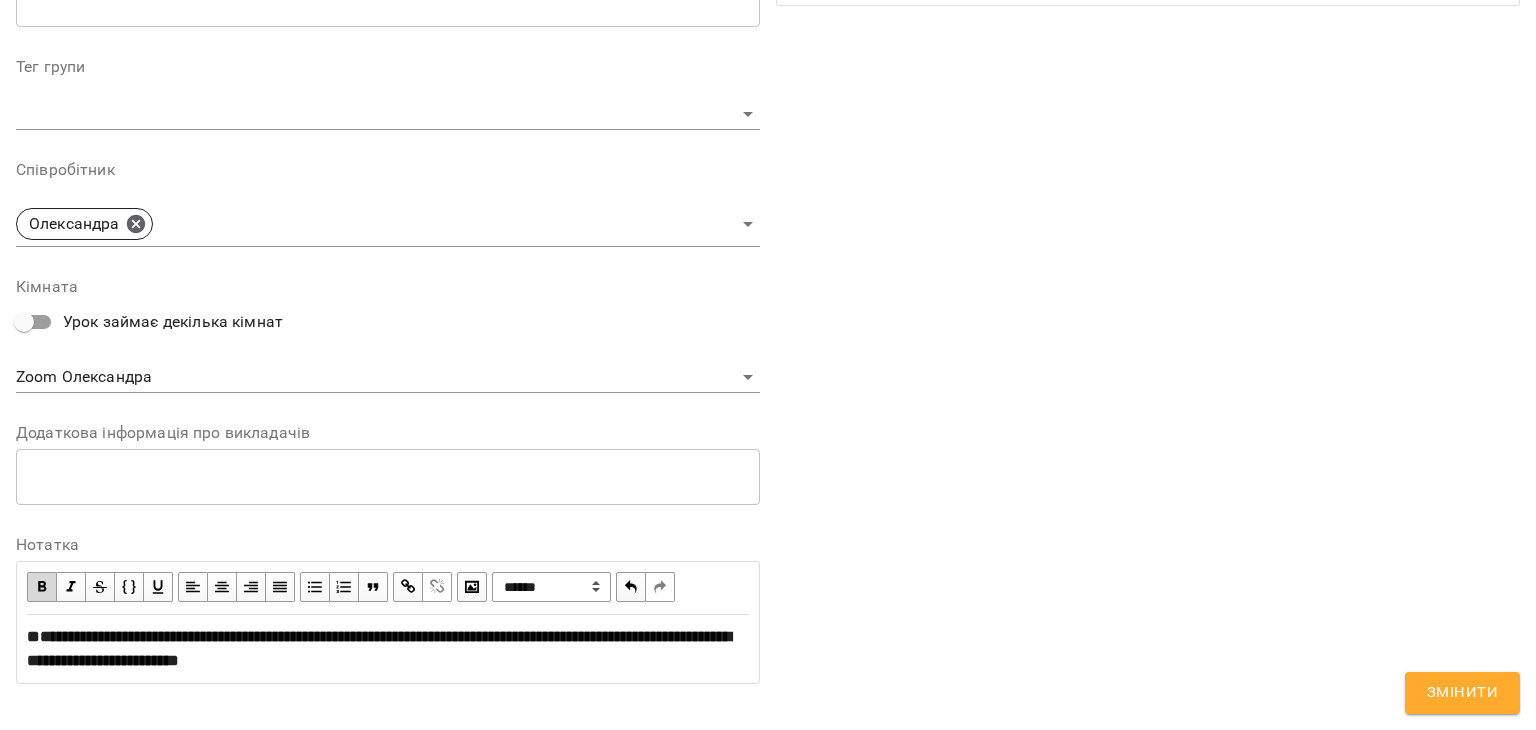 click at bounding box center [42, 587] 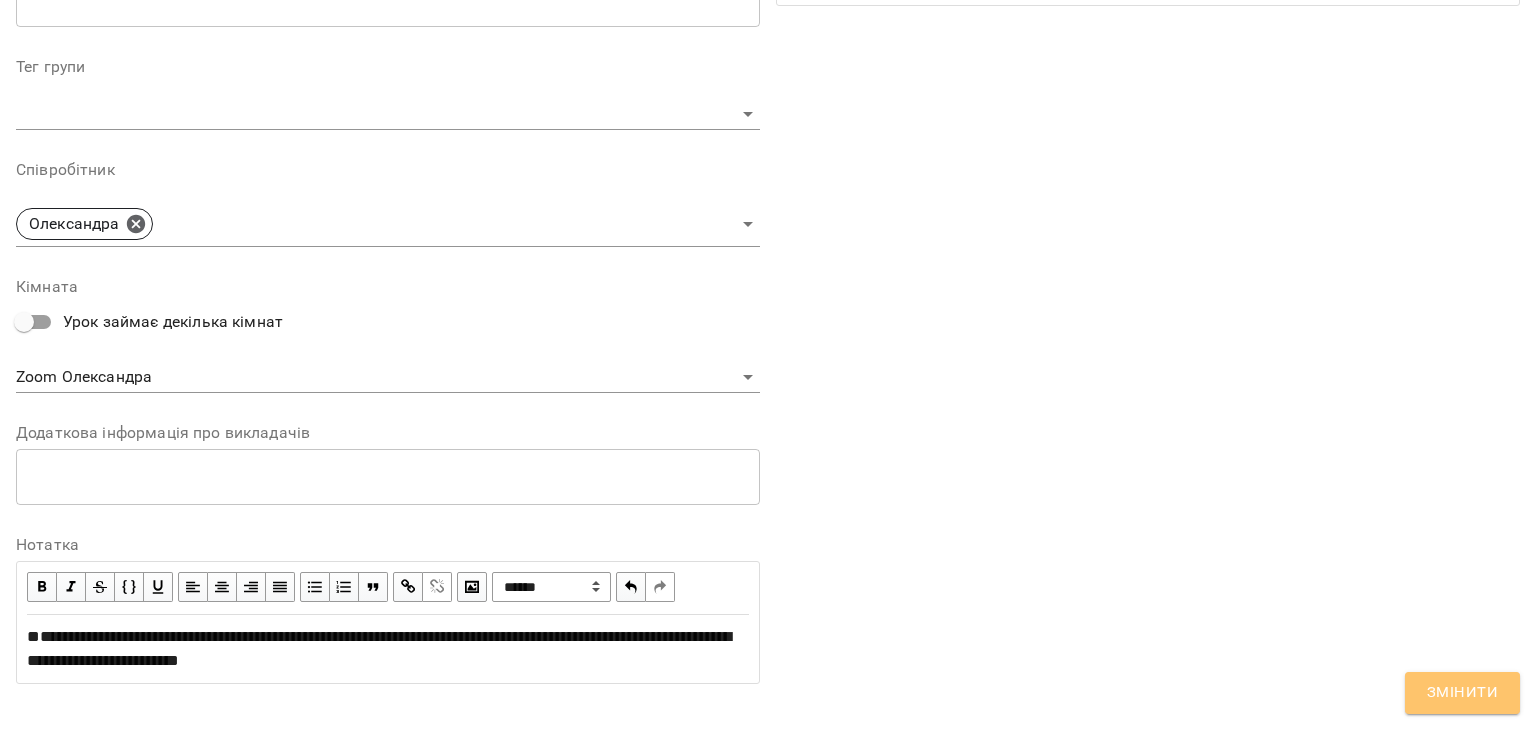 click on "Змінити" at bounding box center (1462, 693) 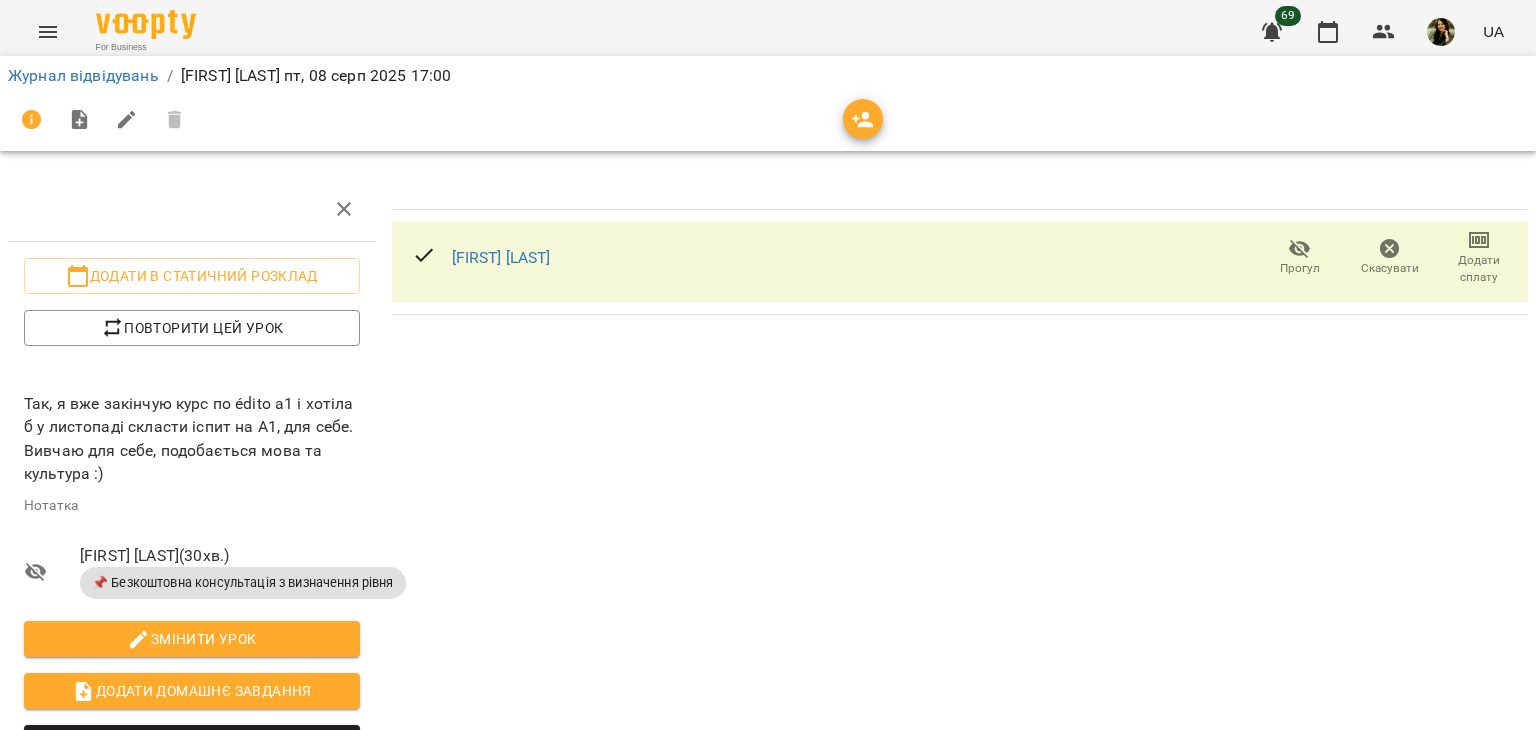 click on "Ілона Тетерятник Прогул Скасувати Додати сплату" at bounding box center [960, 596] 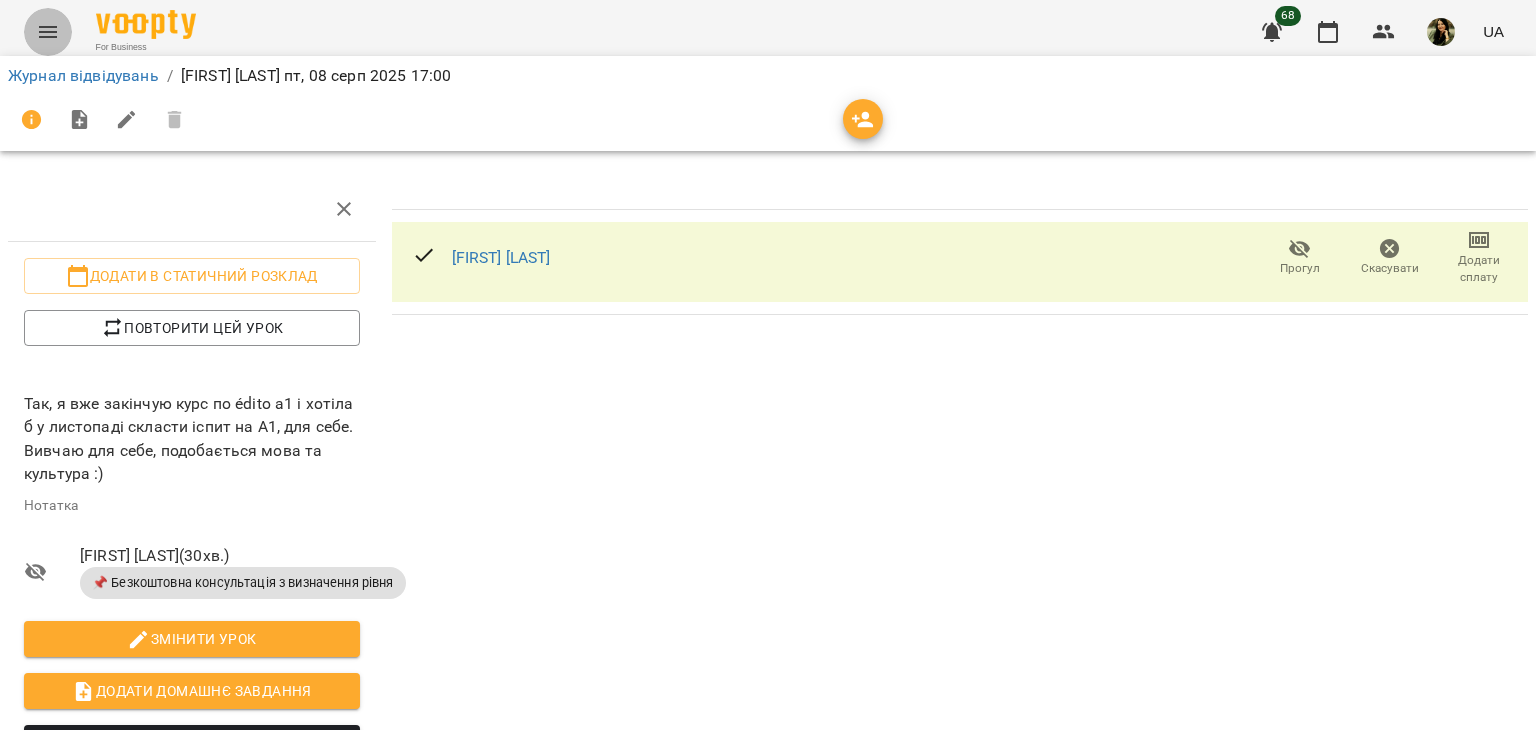 click 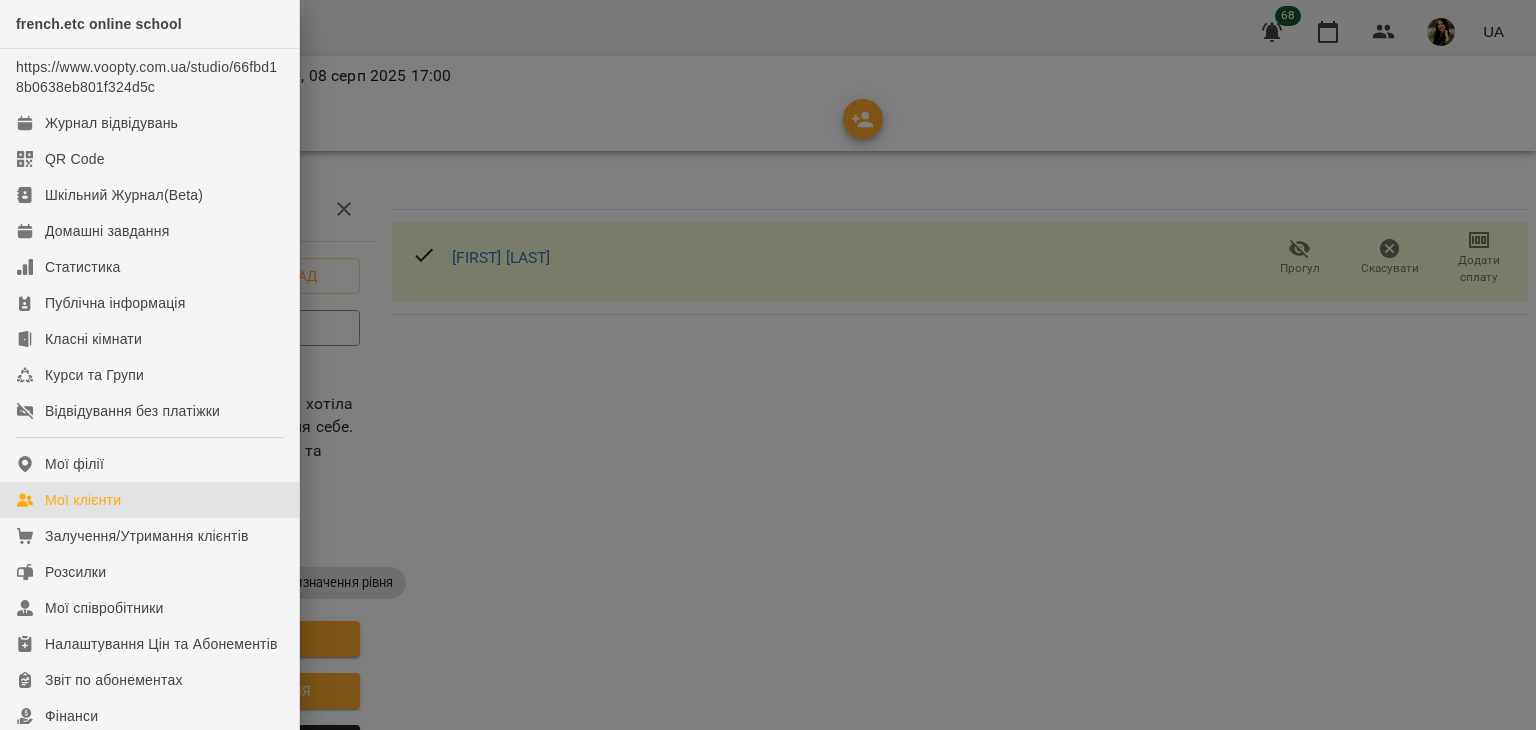 click on "Мої клієнти" at bounding box center (149, 500) 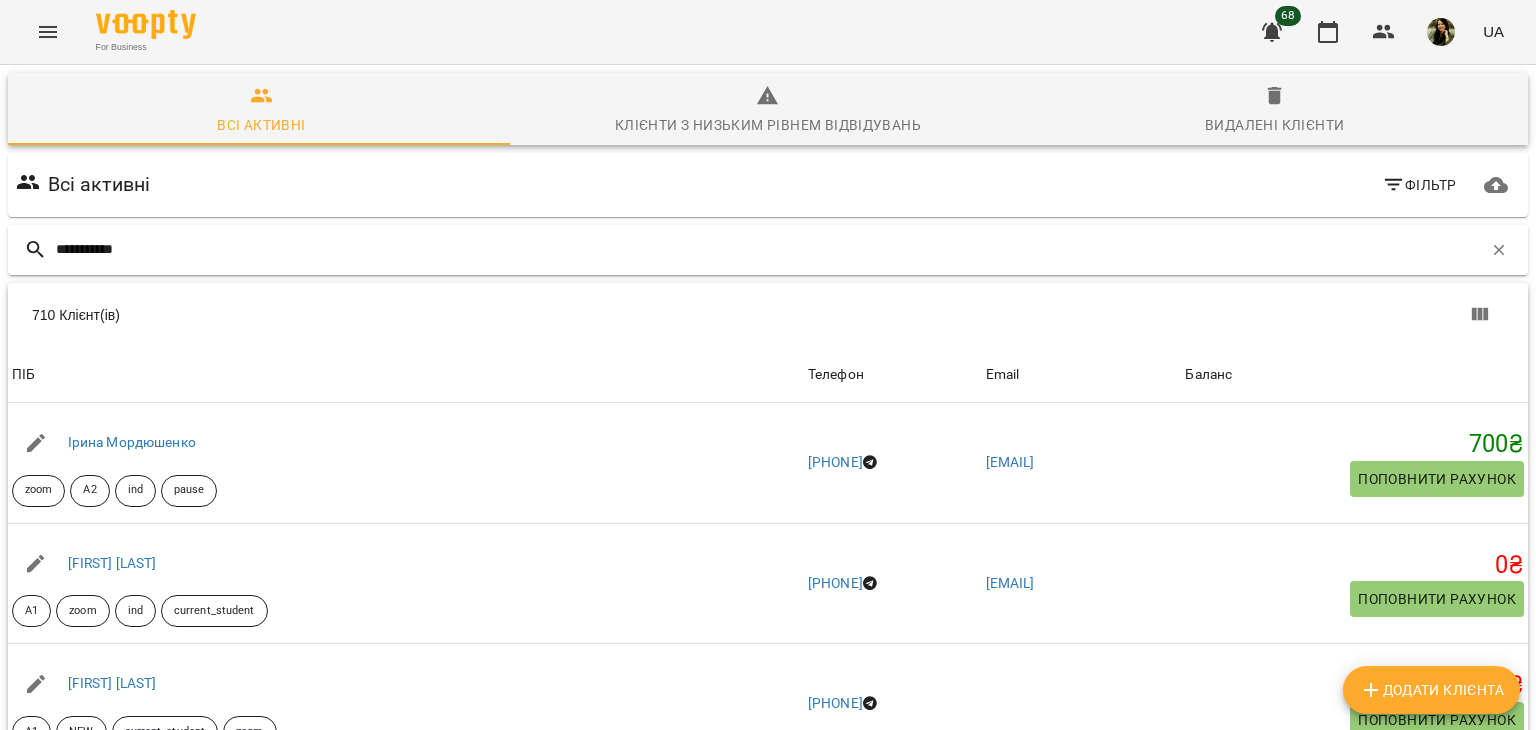 type on "**********" 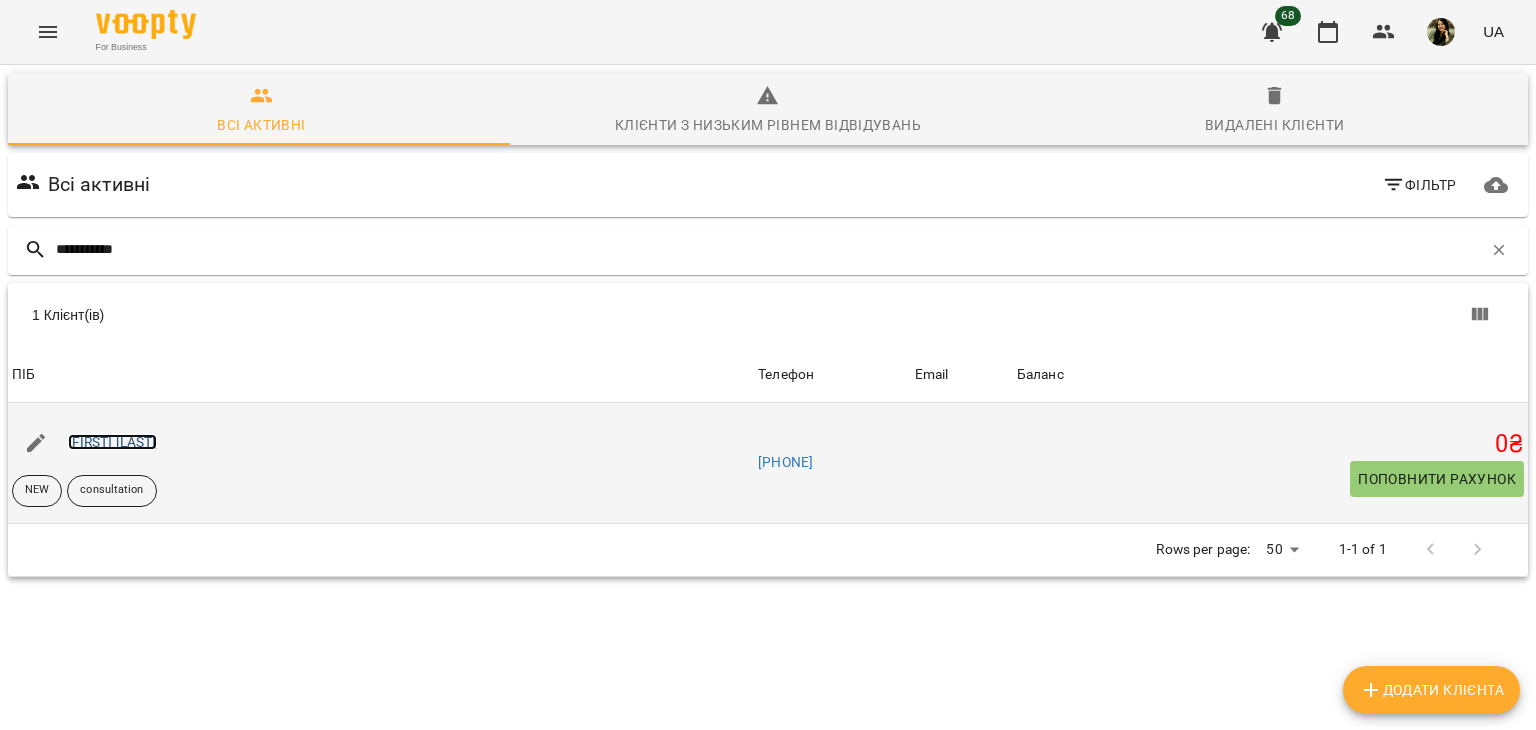 click on "[FIRST] [LAST]" at bounding box center (112, 442) 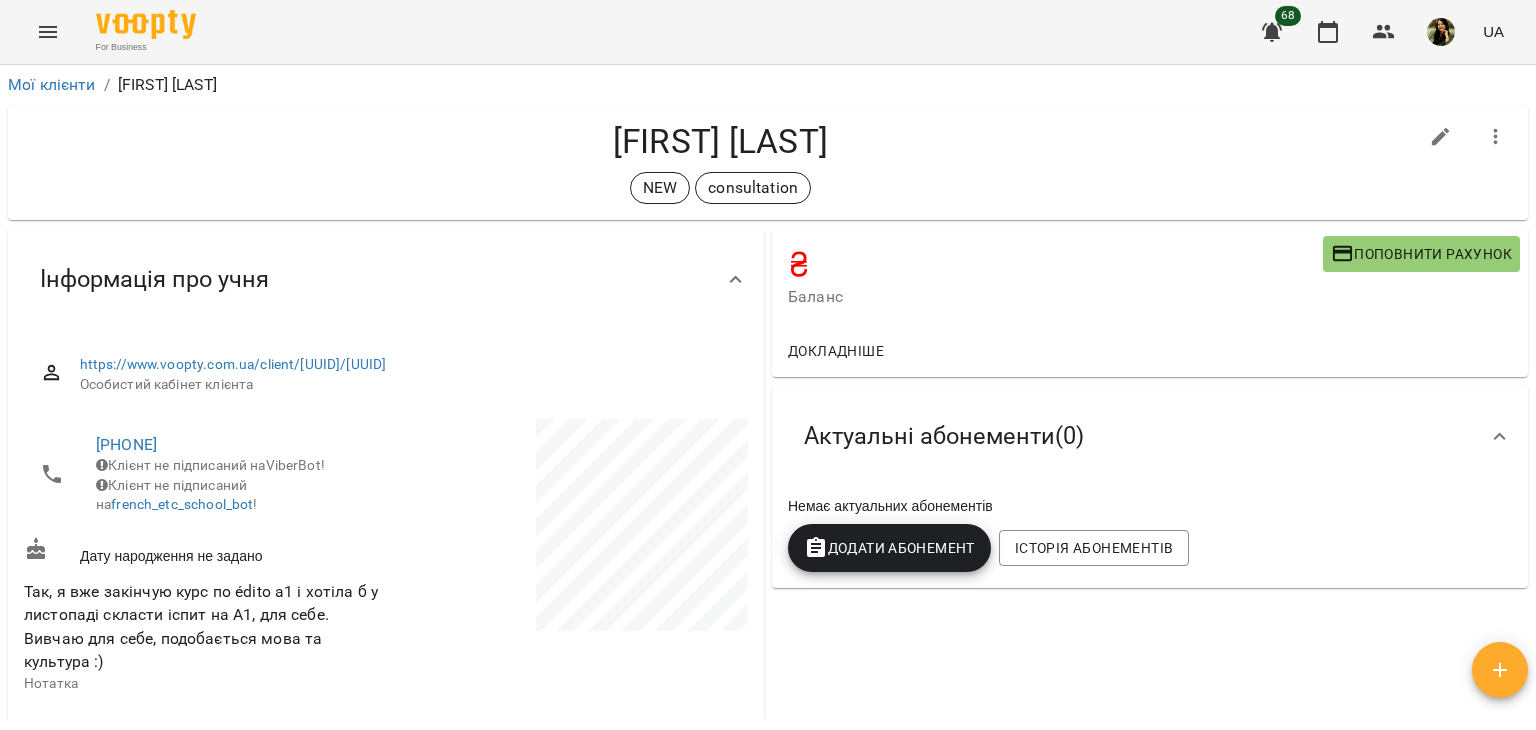 drag, startPoint x: 1535, startPoint y: 257, endPoint x: 1527, endPoint y: 246, distance: 13.601471 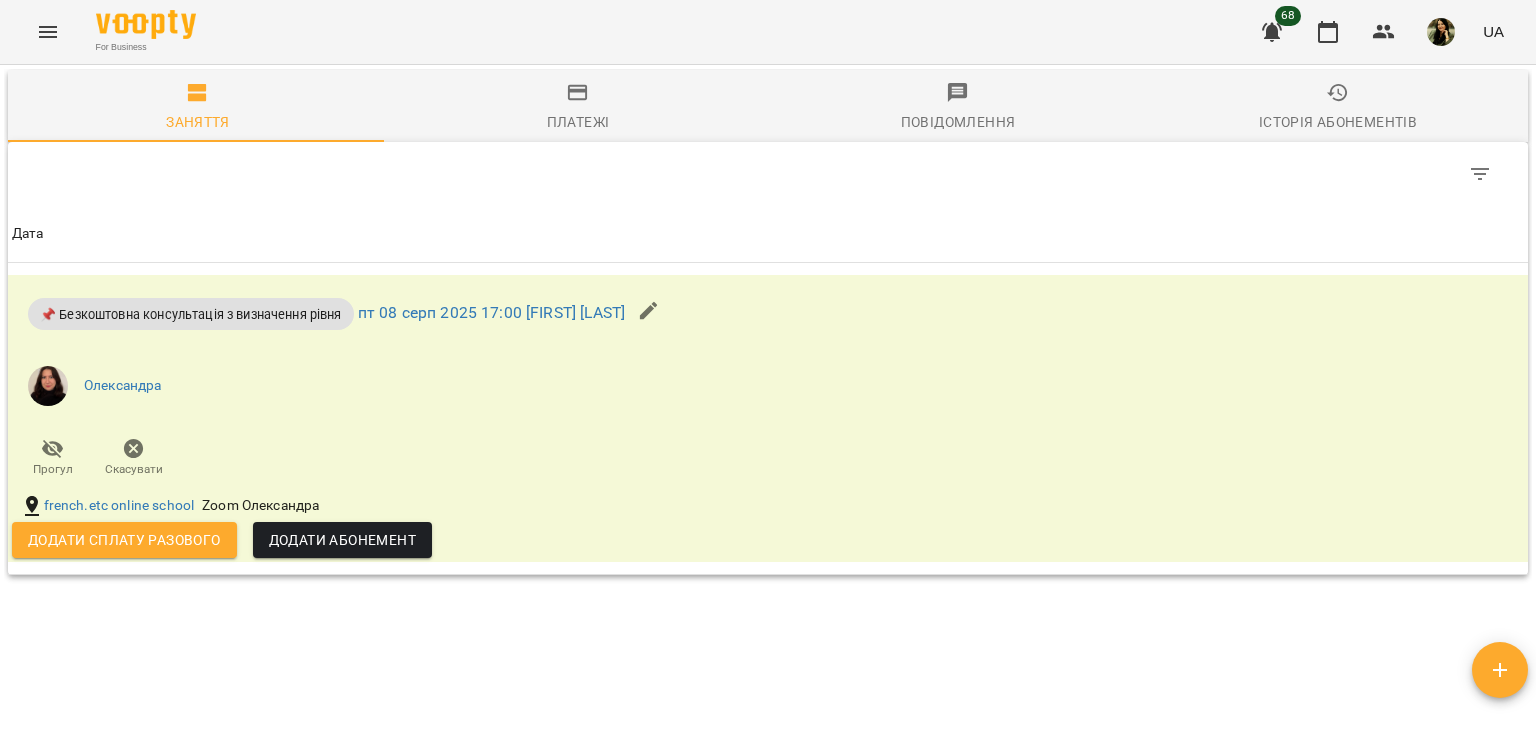 scroll, scrollTop: 1116, scrollLeft: 0, axis: vertical 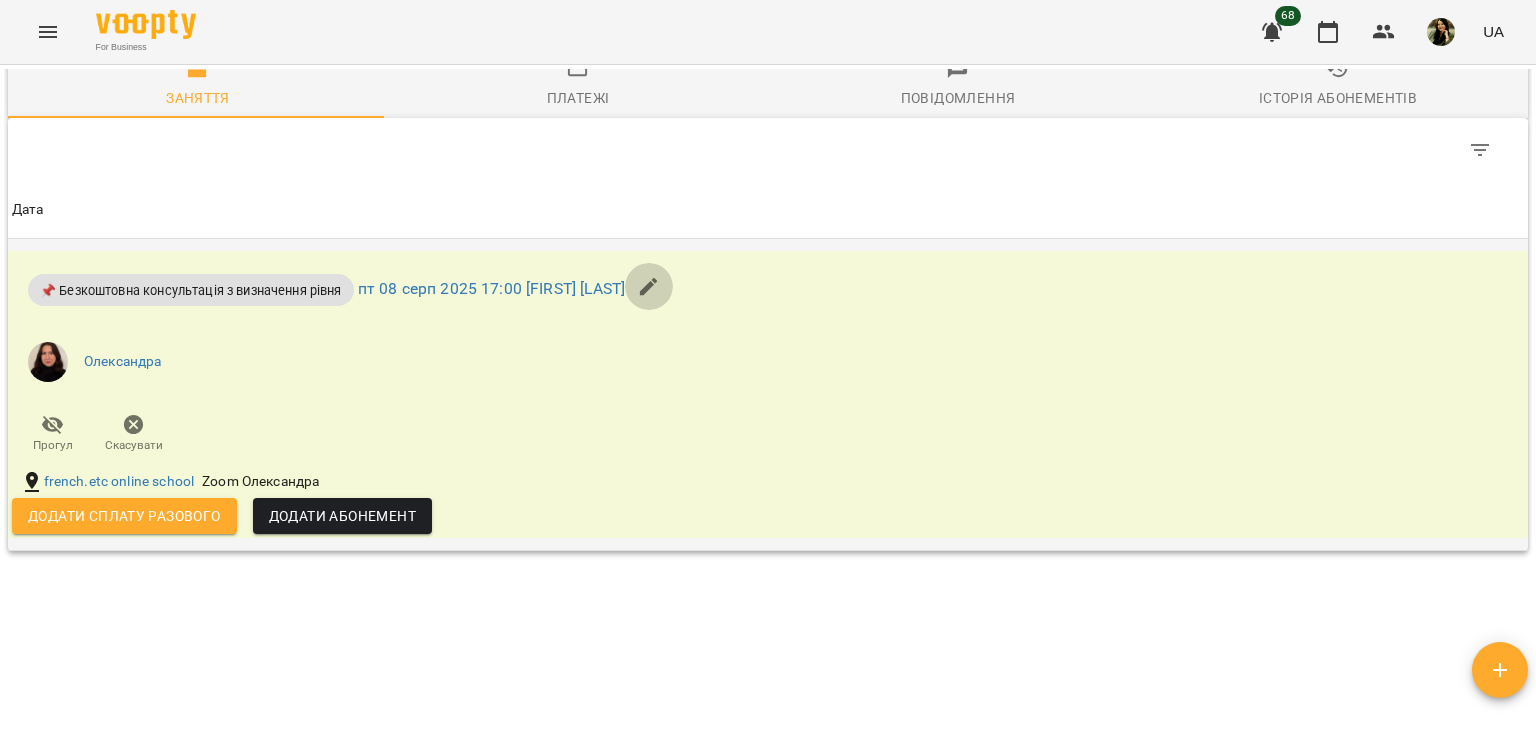 click at bounding box center [649, 287] 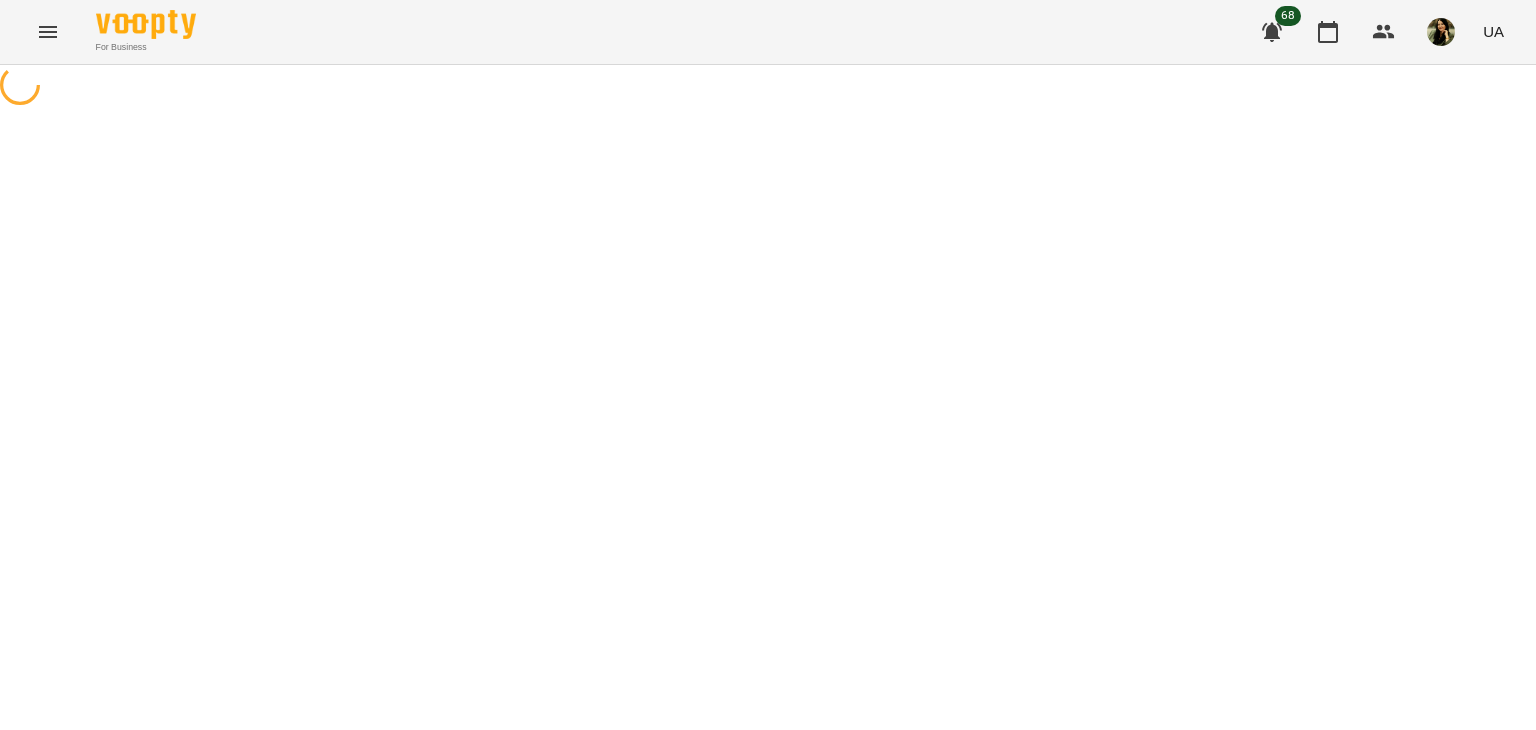 select on "**********" 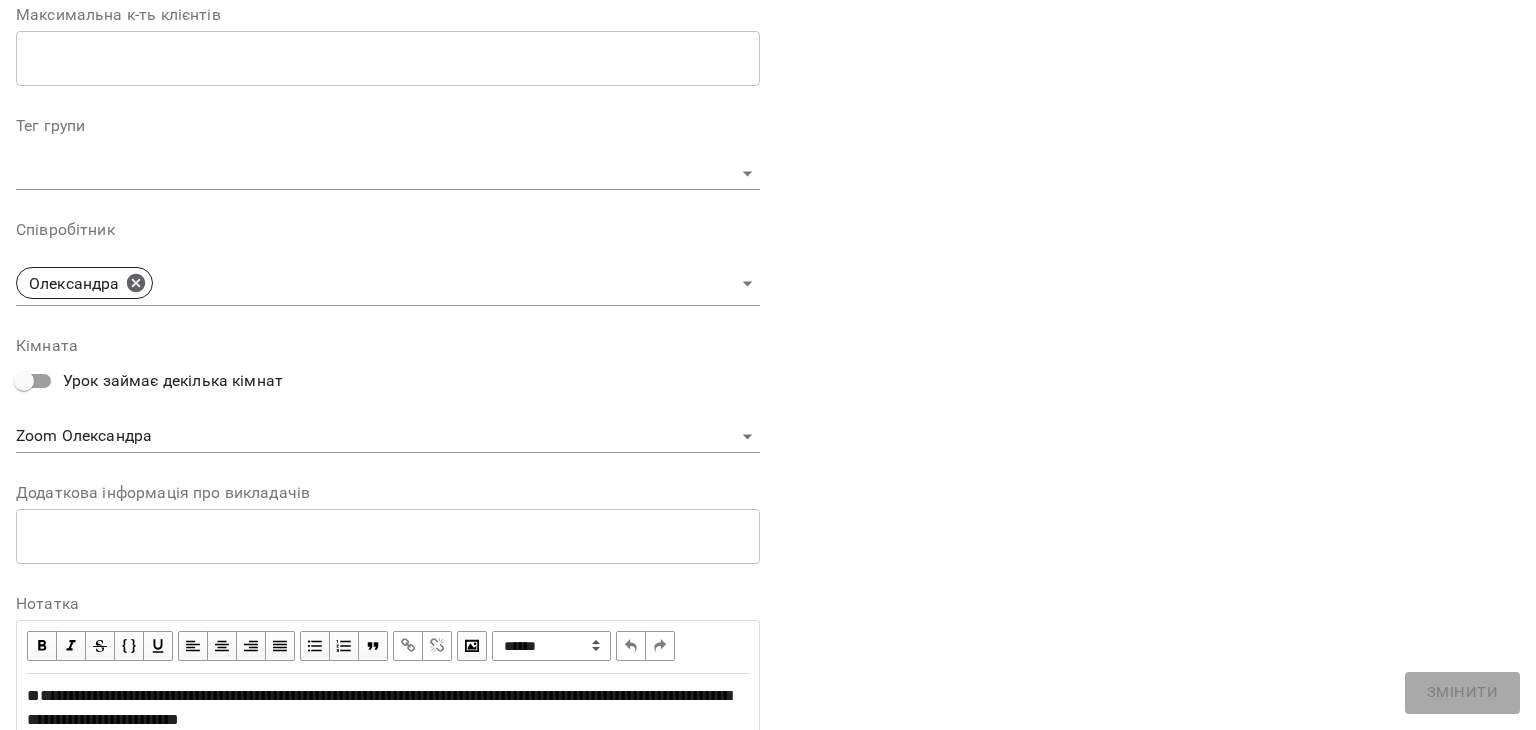 scroll, scrollTop: 624, scrollLeft: 0, axis: vertical 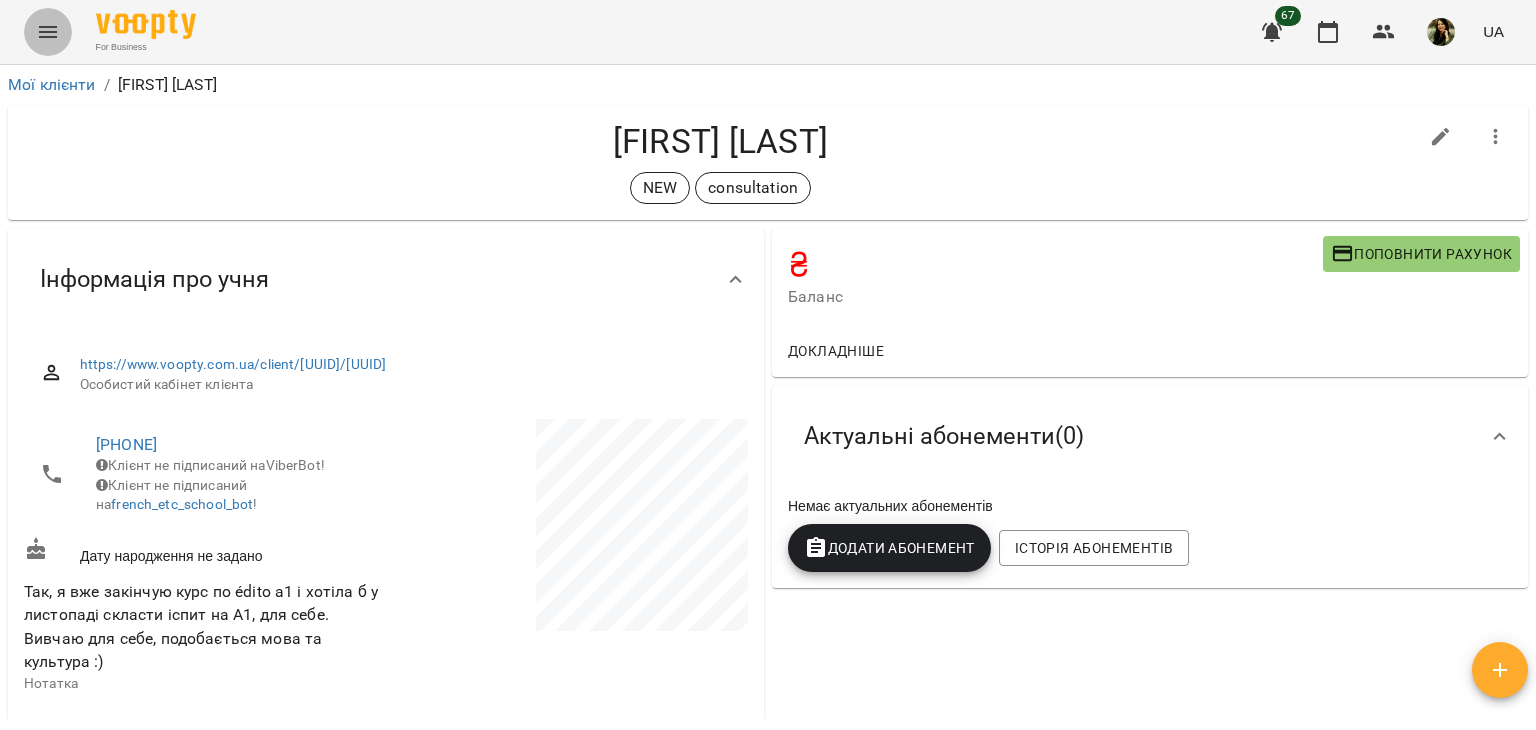 click 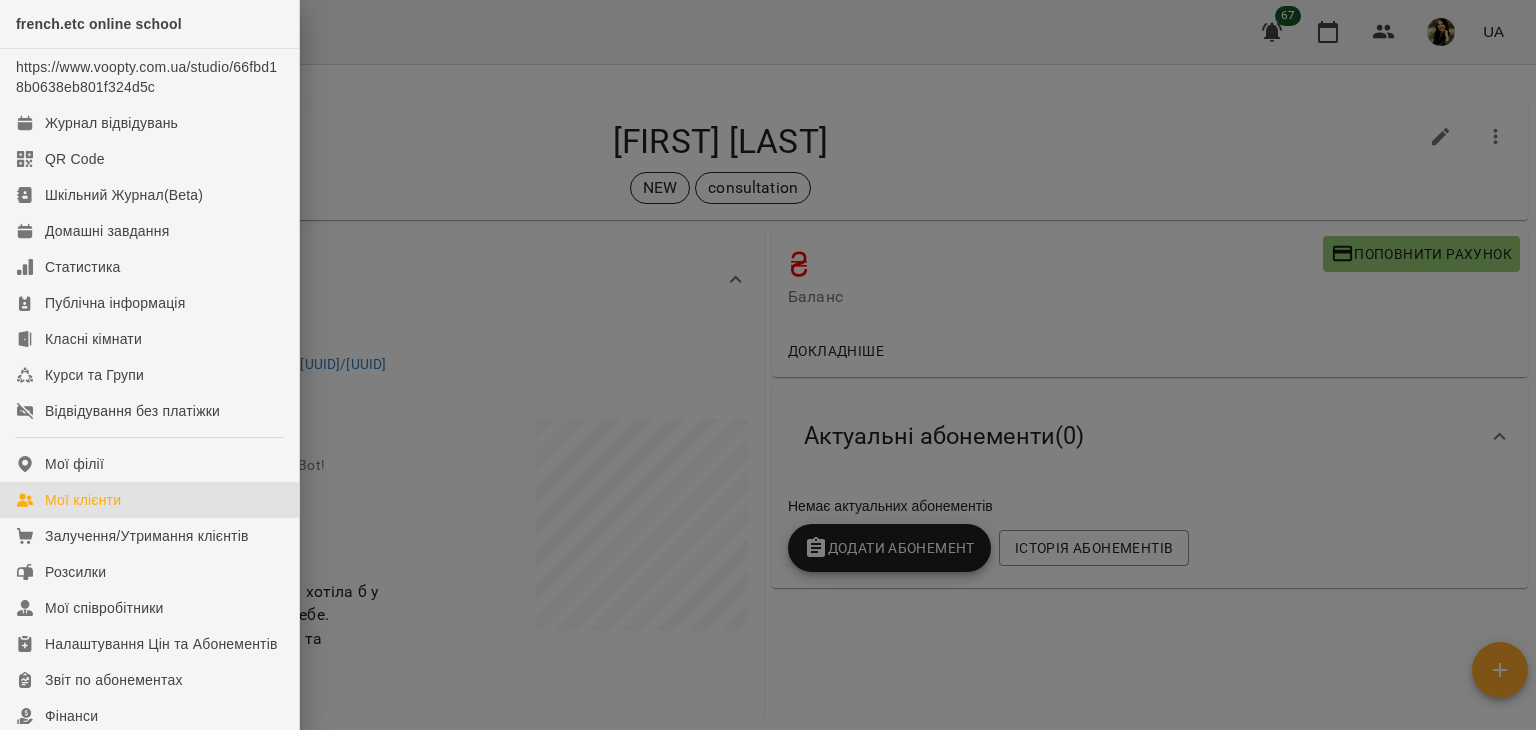 click on "Мої клієнти" at bounding box center (149, 500) 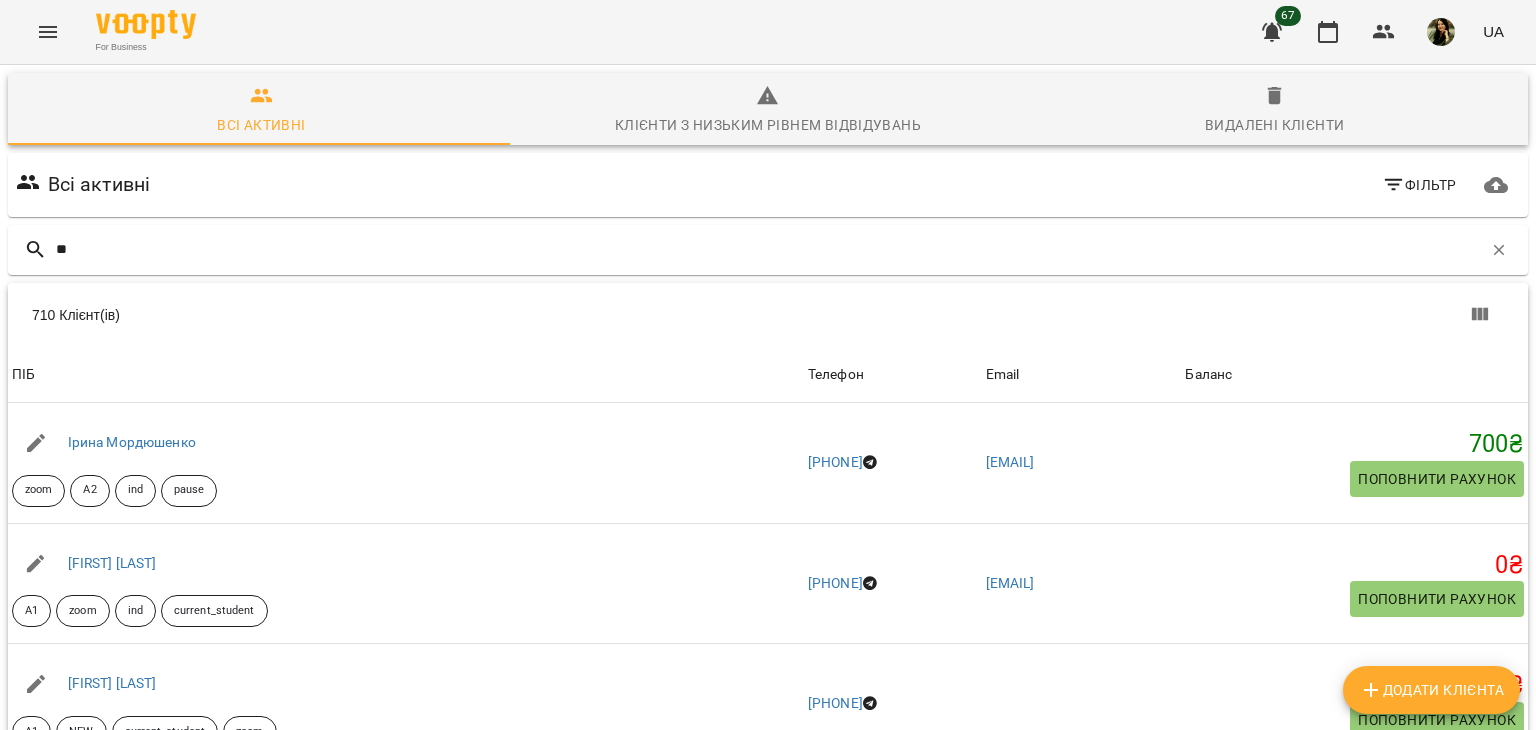 type on "*" 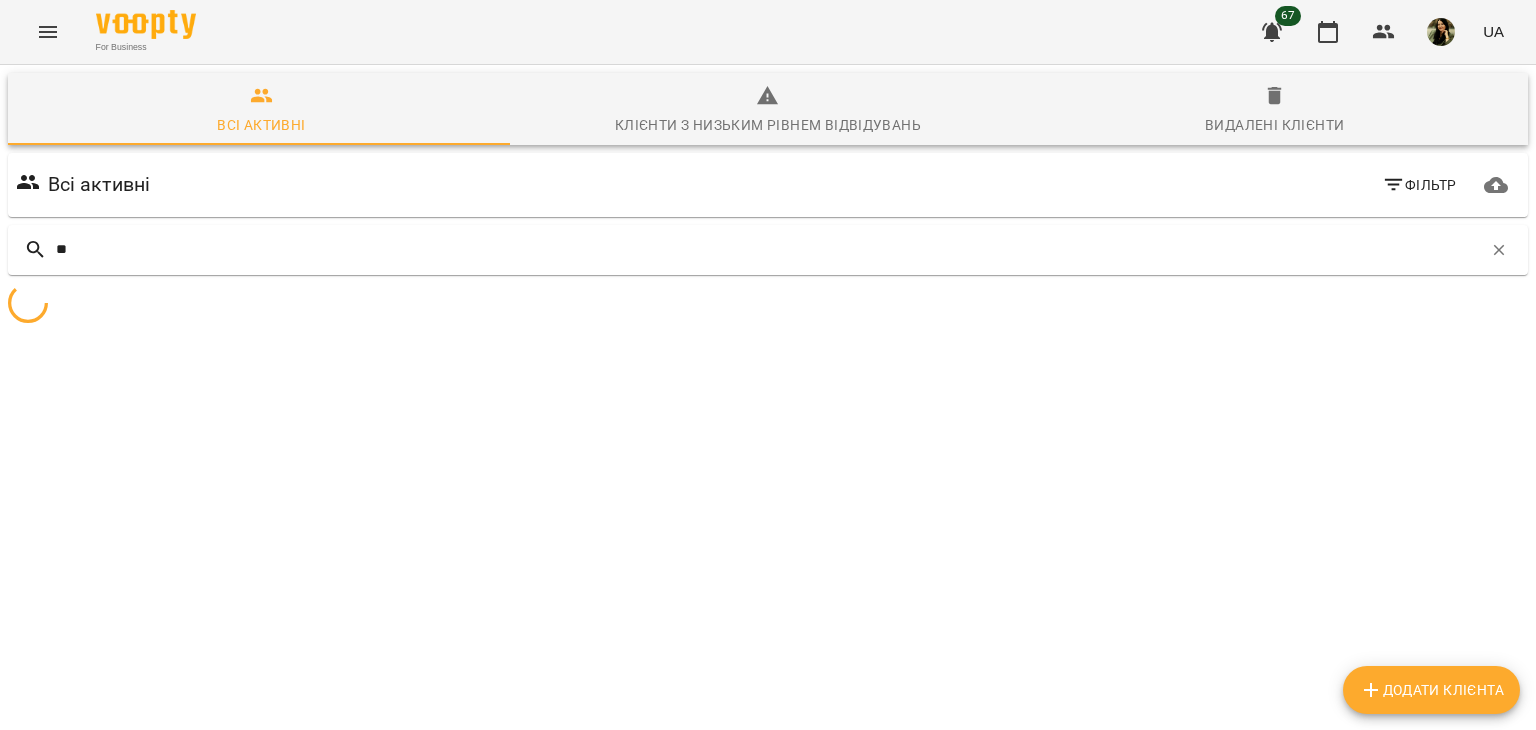 type on "*" 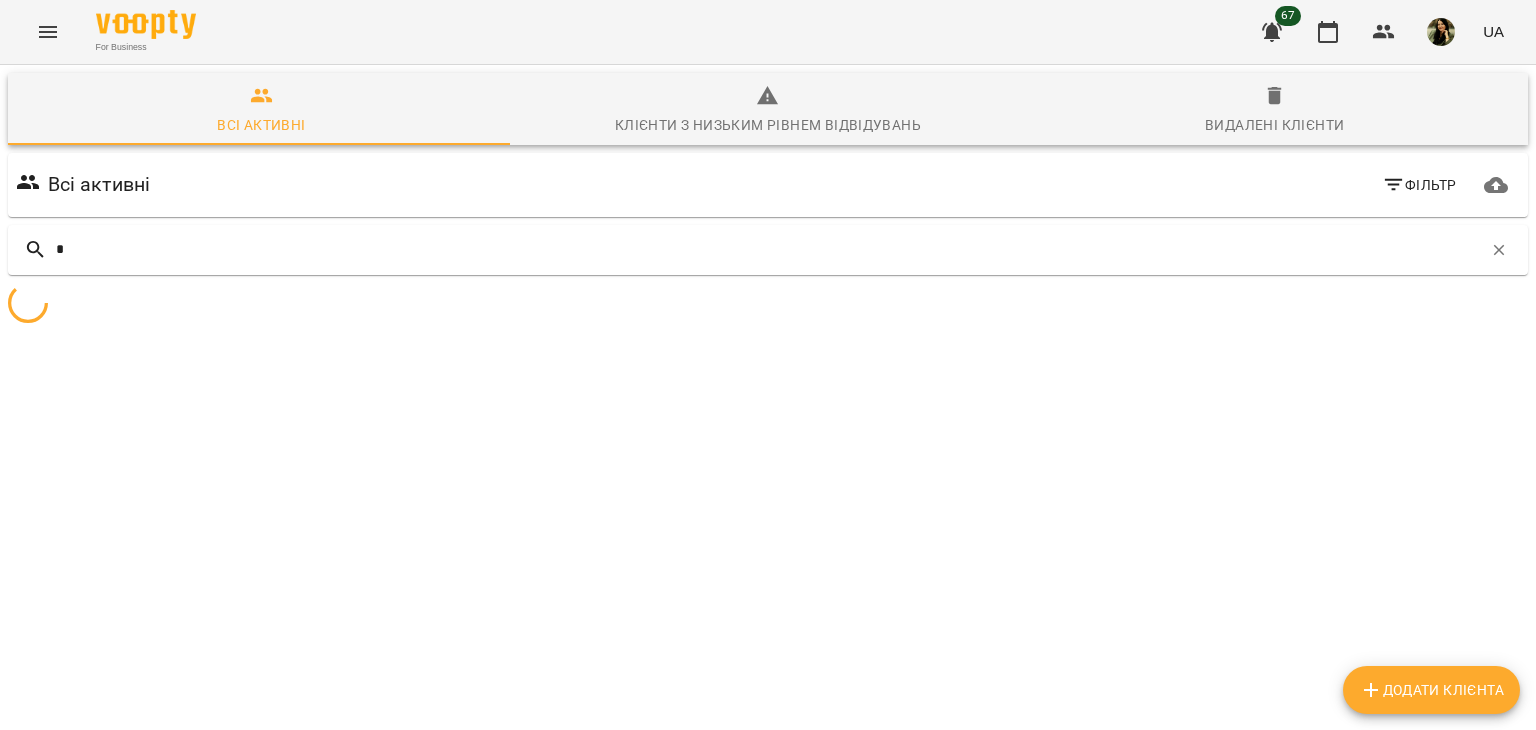 type 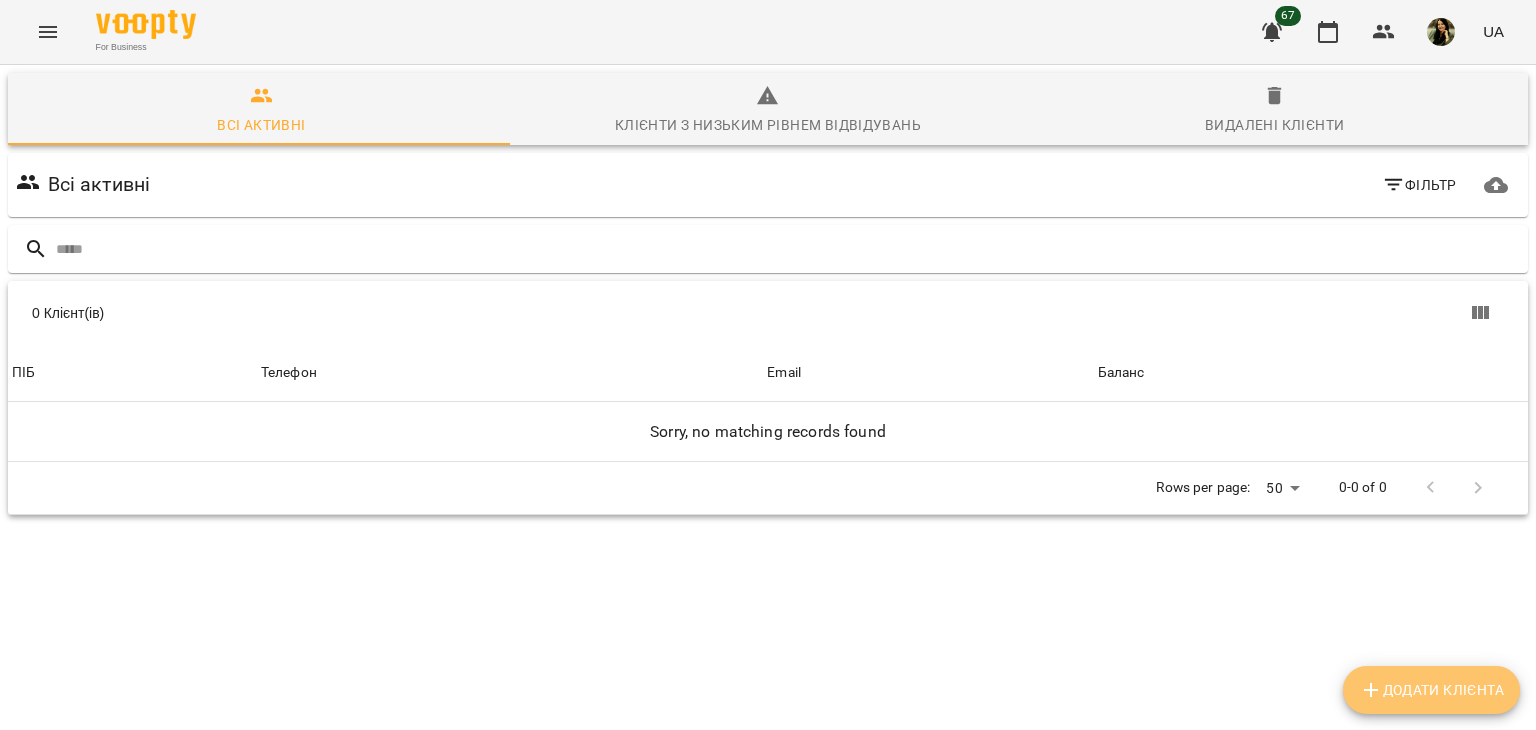 click on "Додати клієнта" at bounding box center (1431, 690) 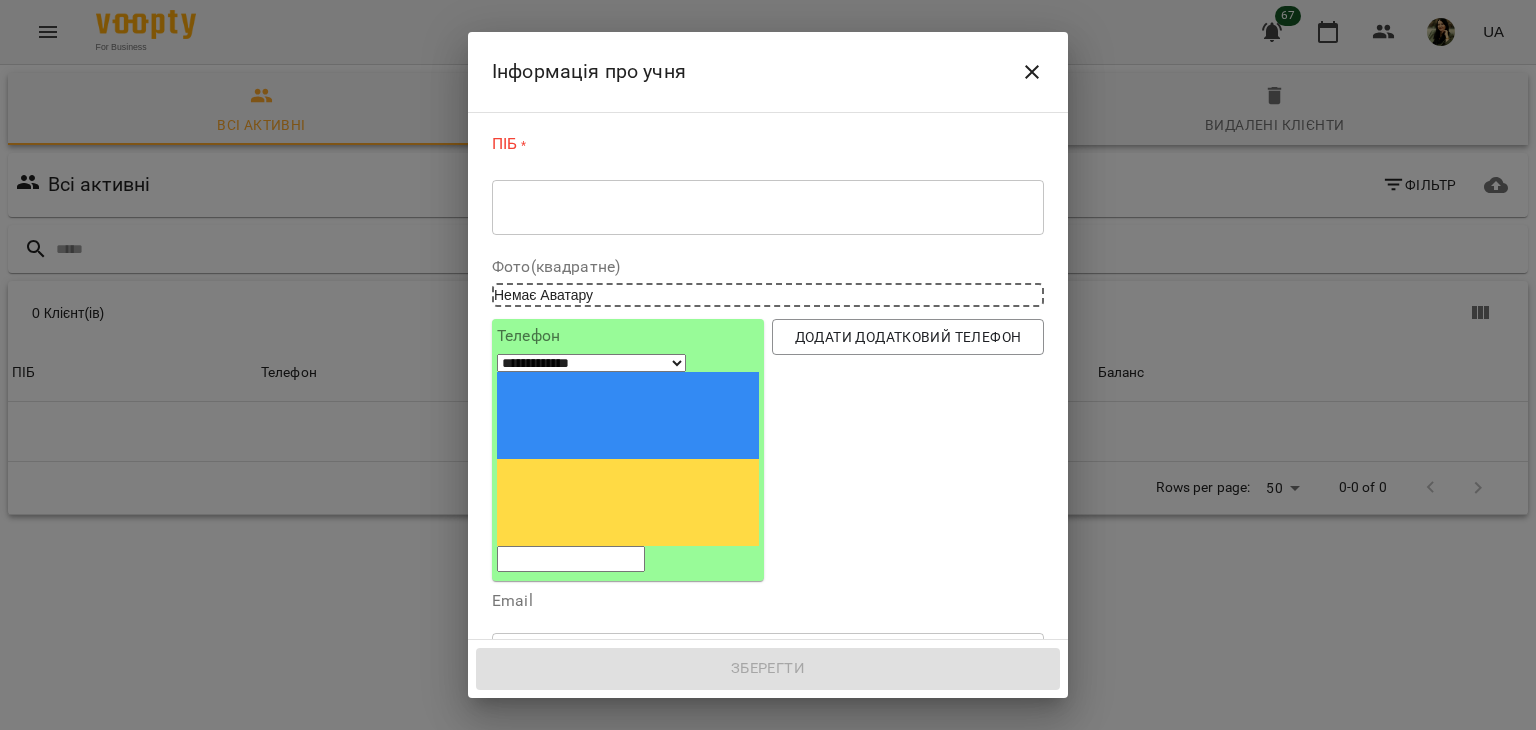click on "* ​" at bounding box center (768, 207) 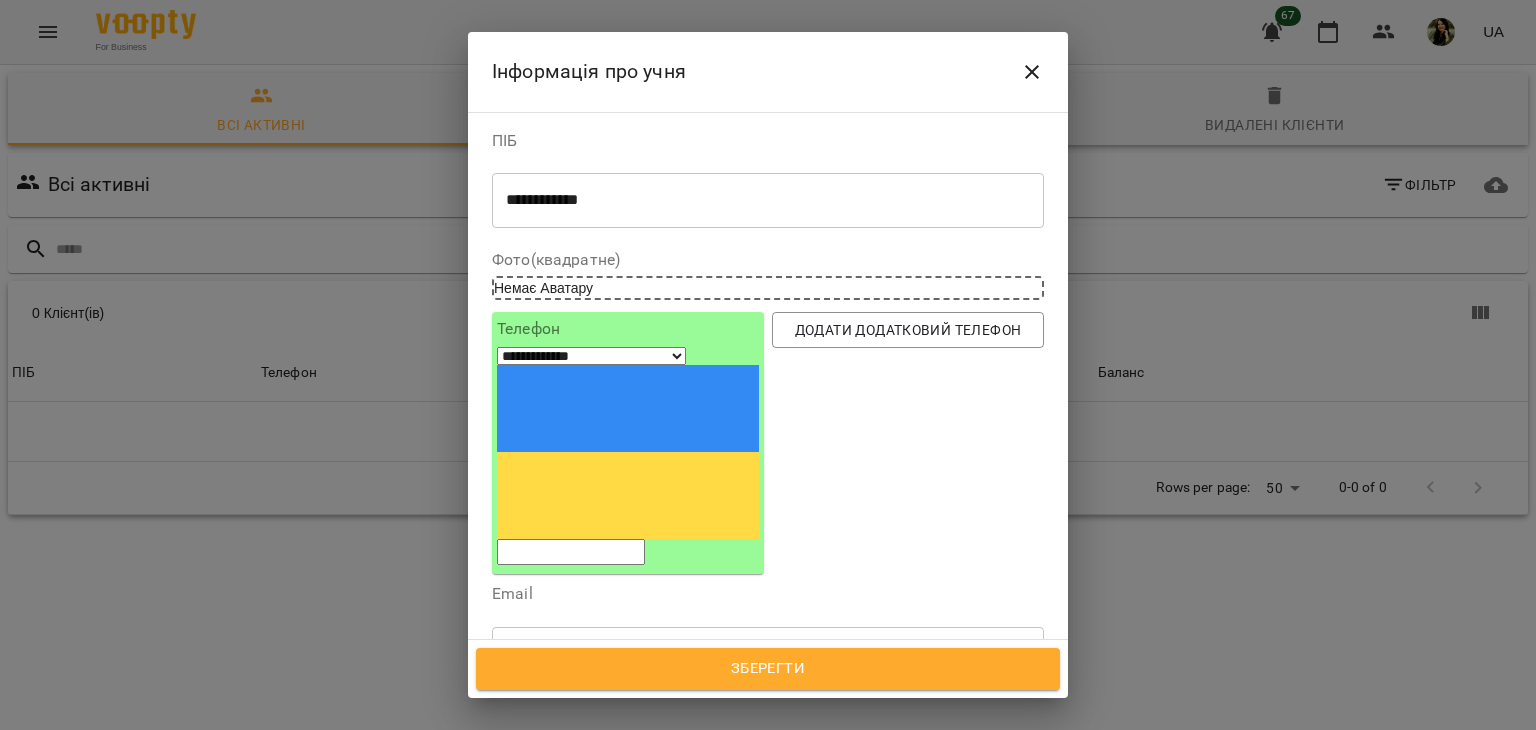 type on "**********" 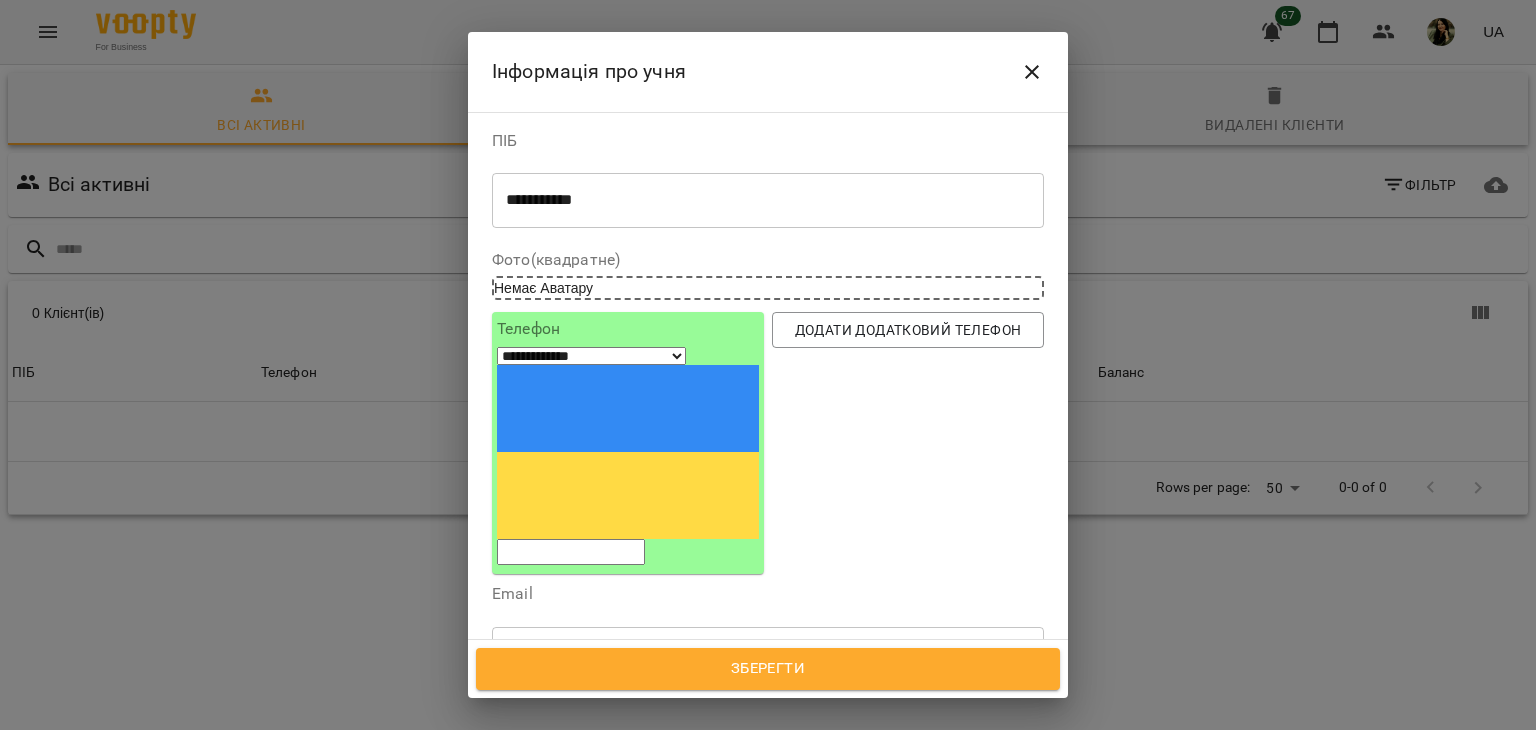 click at bounding box center (571, 552) 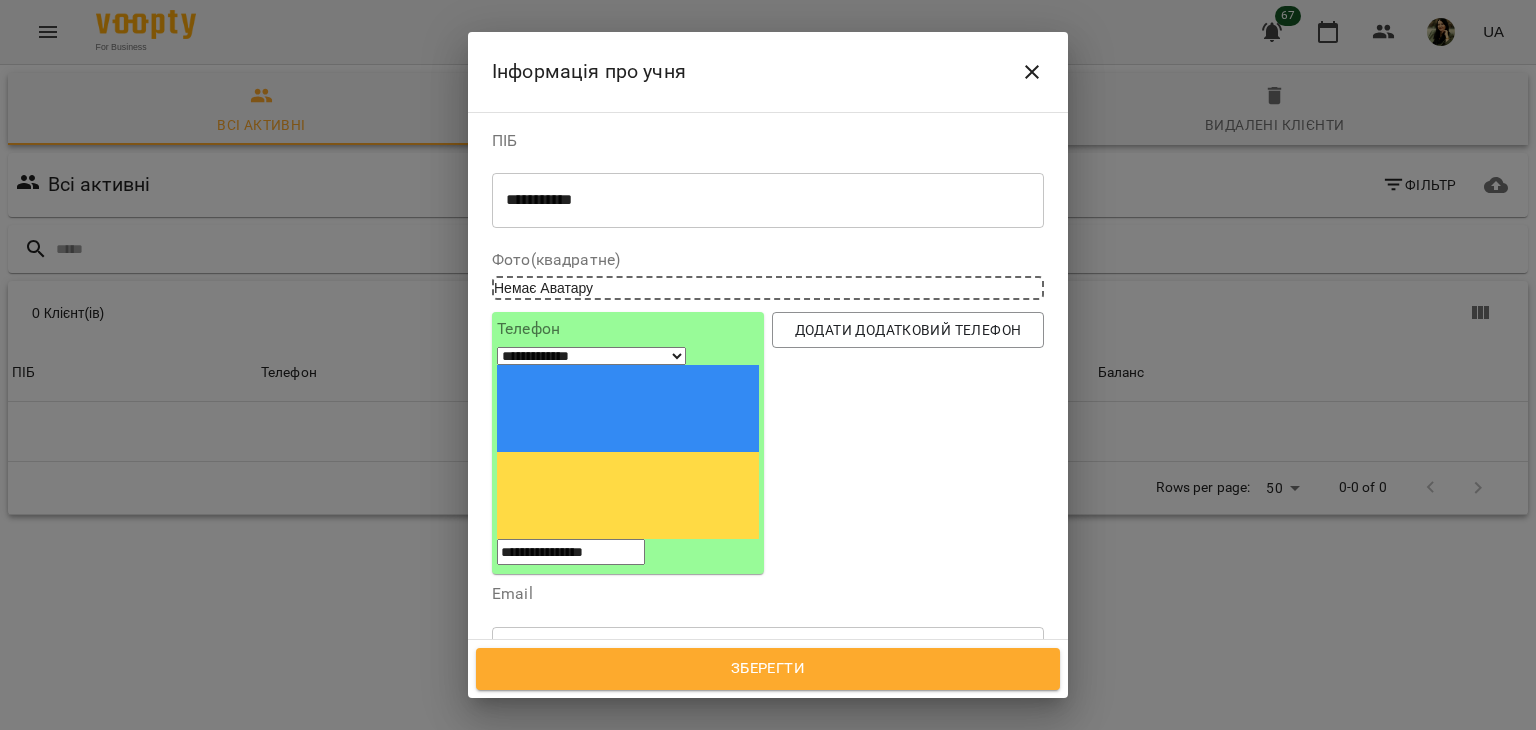 type on "**********" 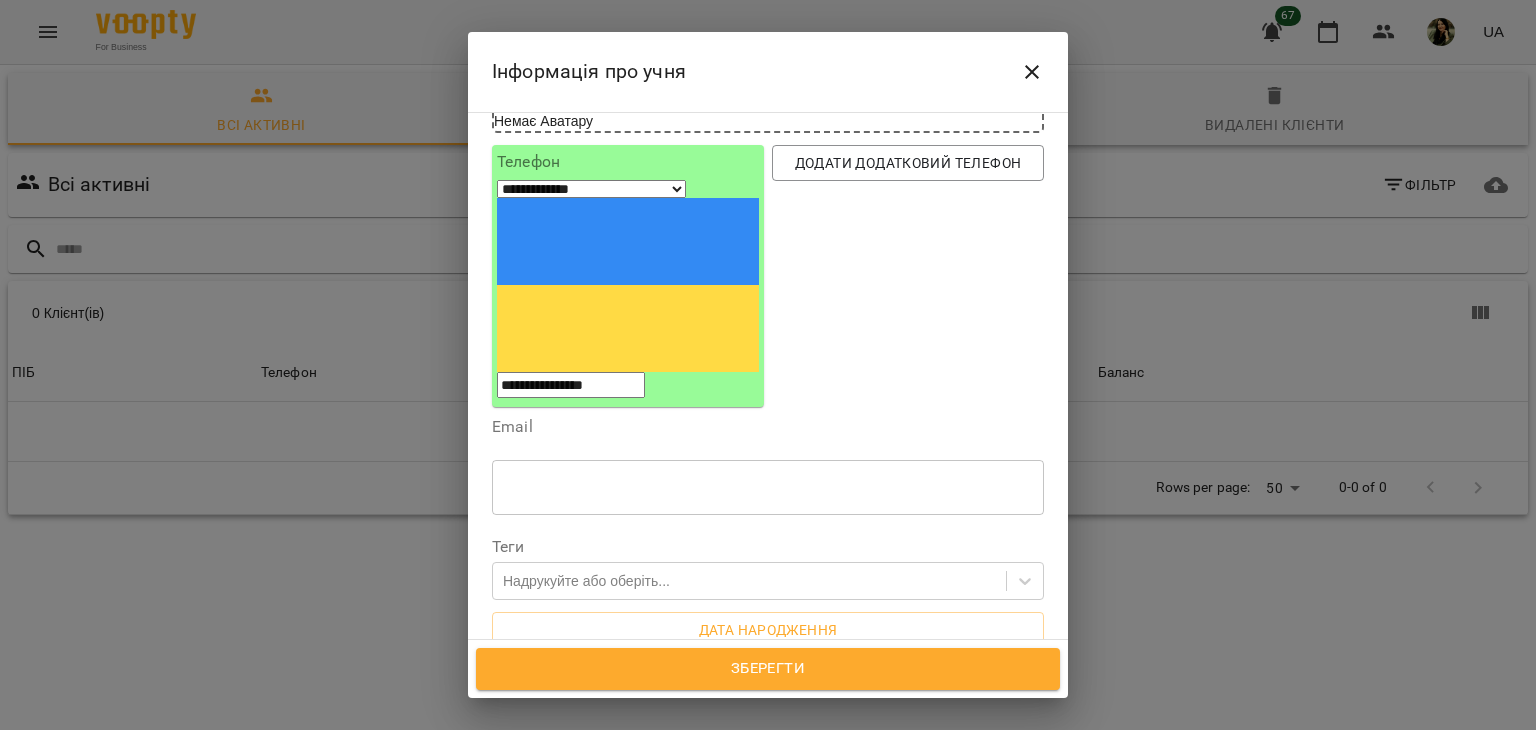 scroll, scrollTop: 164, scrollLeft: 0, axis: vertical 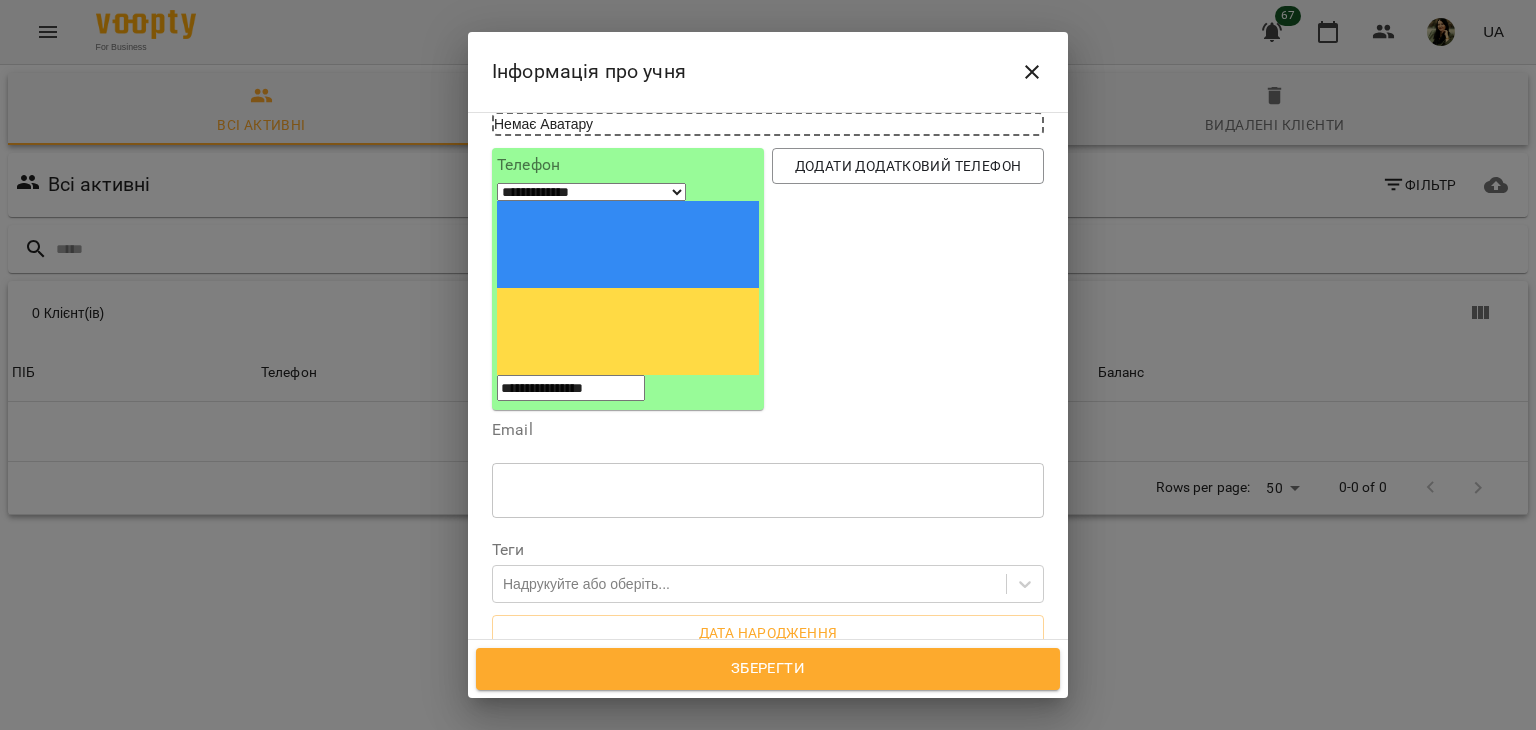 click on "* ​" at bounding box center [768, 731] 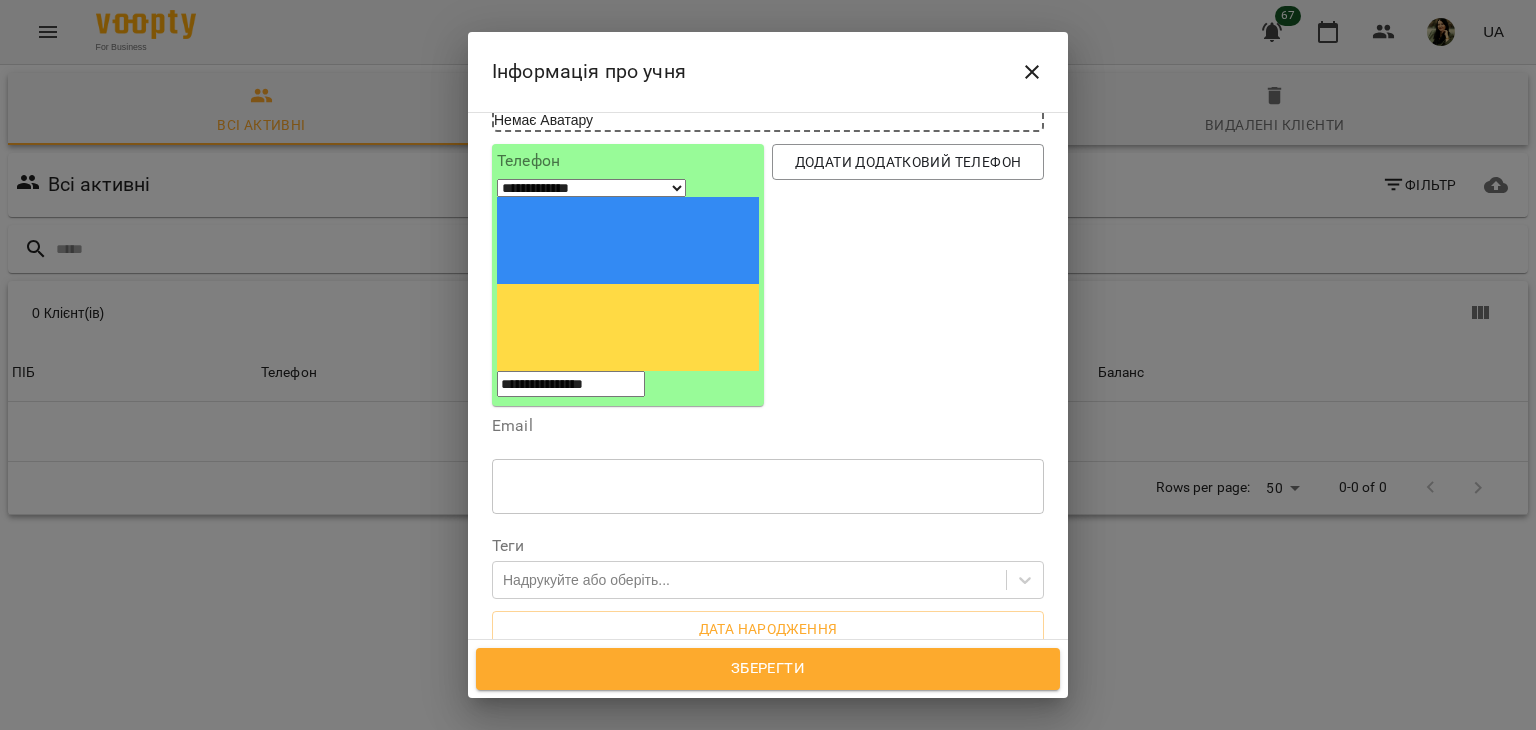 type on "**********" 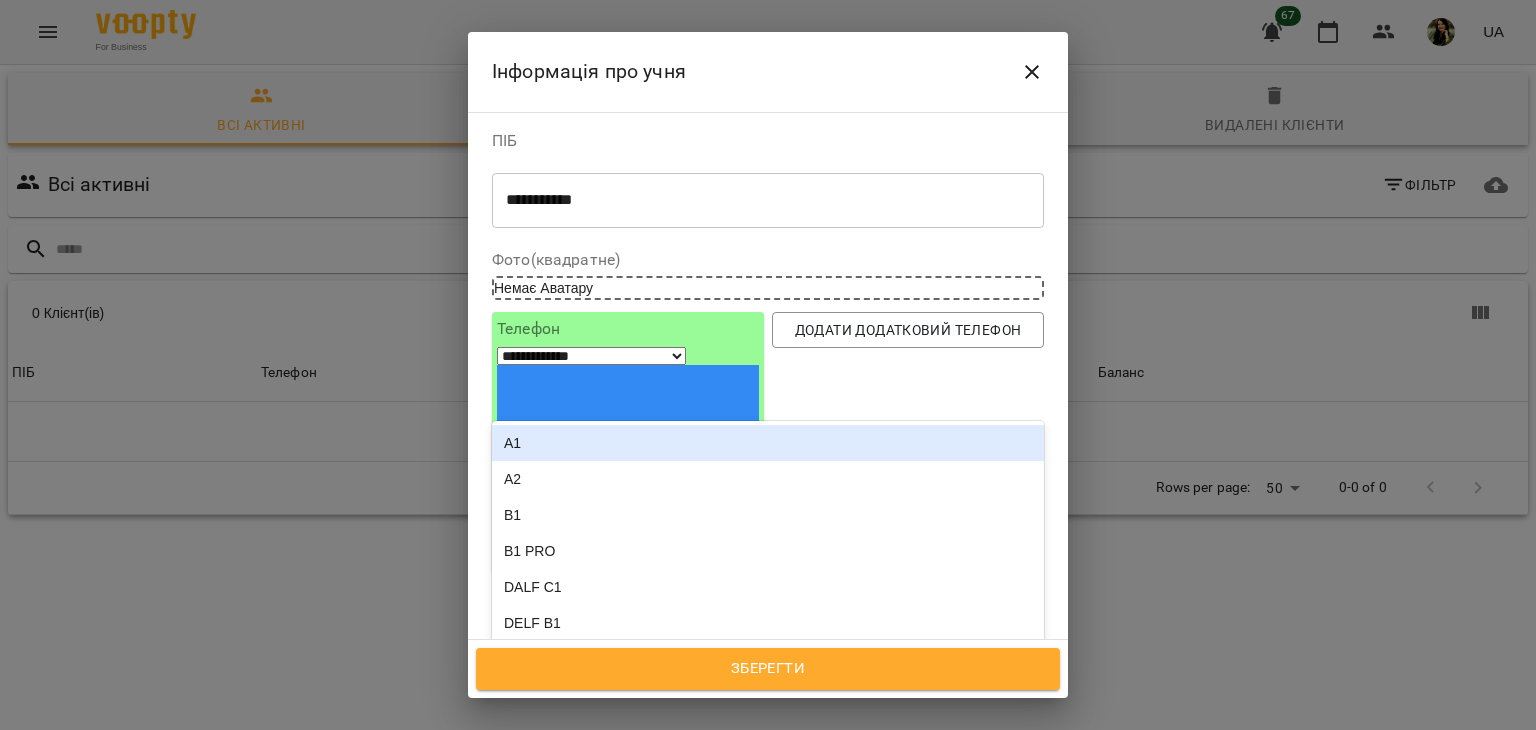 click 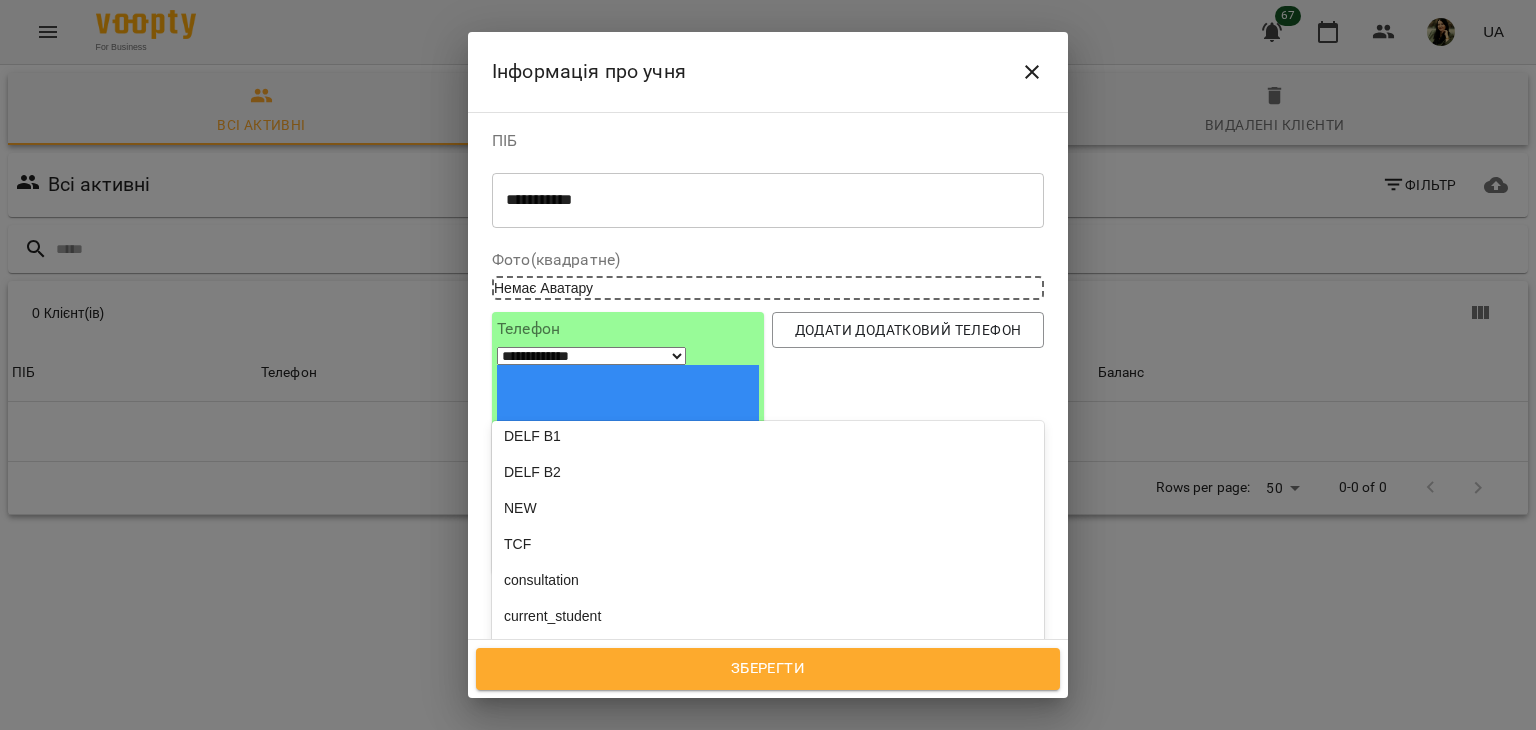 scroll, scrollTop: 294, scrollLeft: 0, axis: vertical 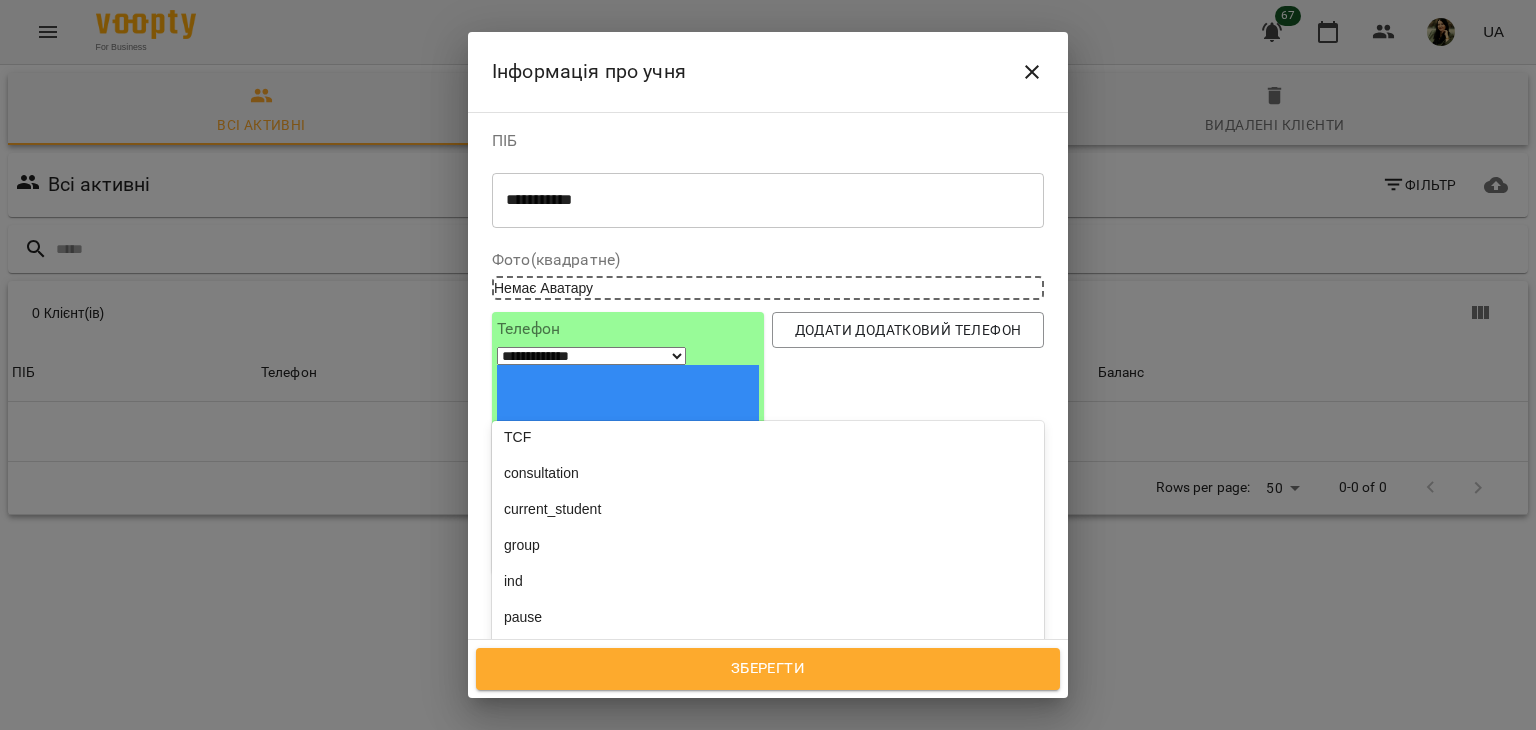 click on "NEW" at bounding box center (768, 401) 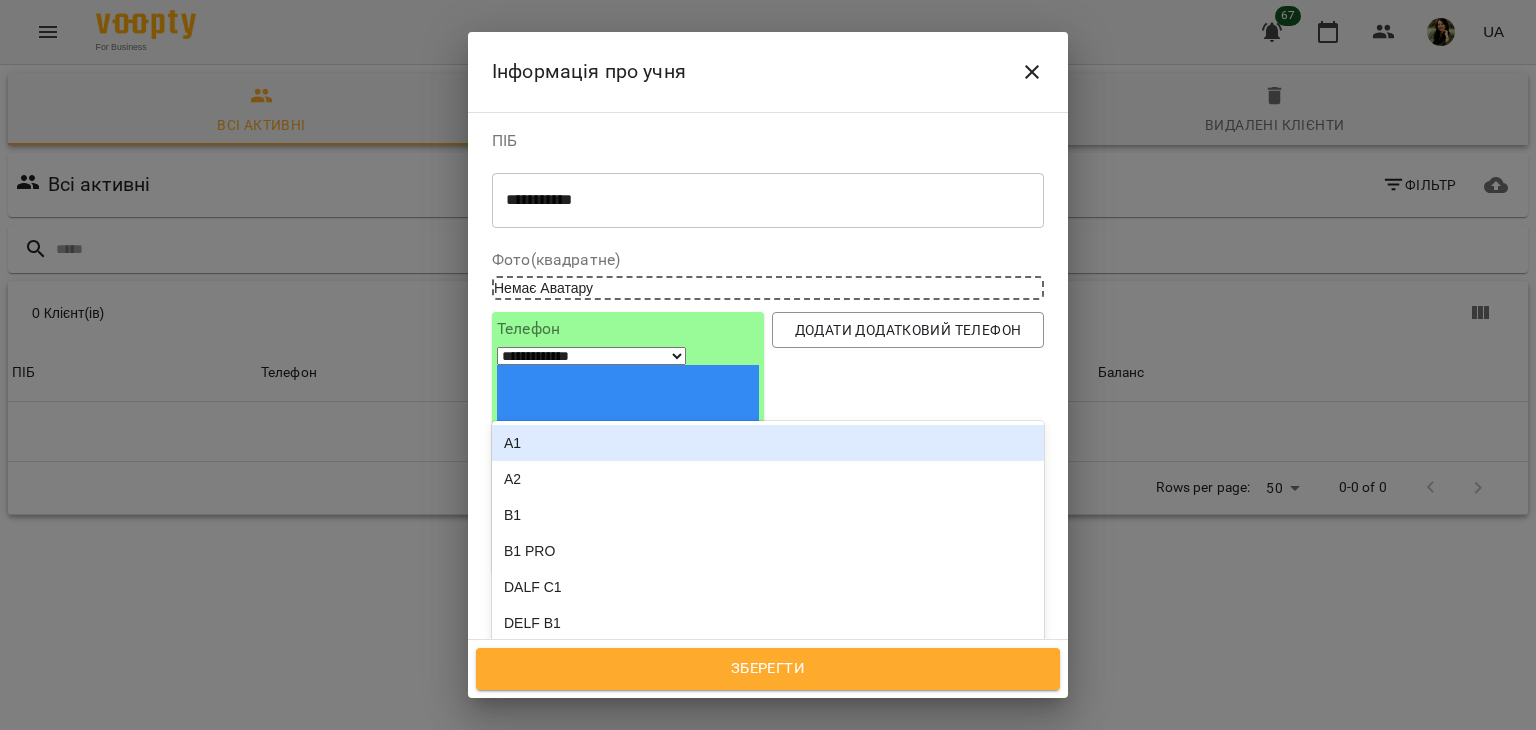 click 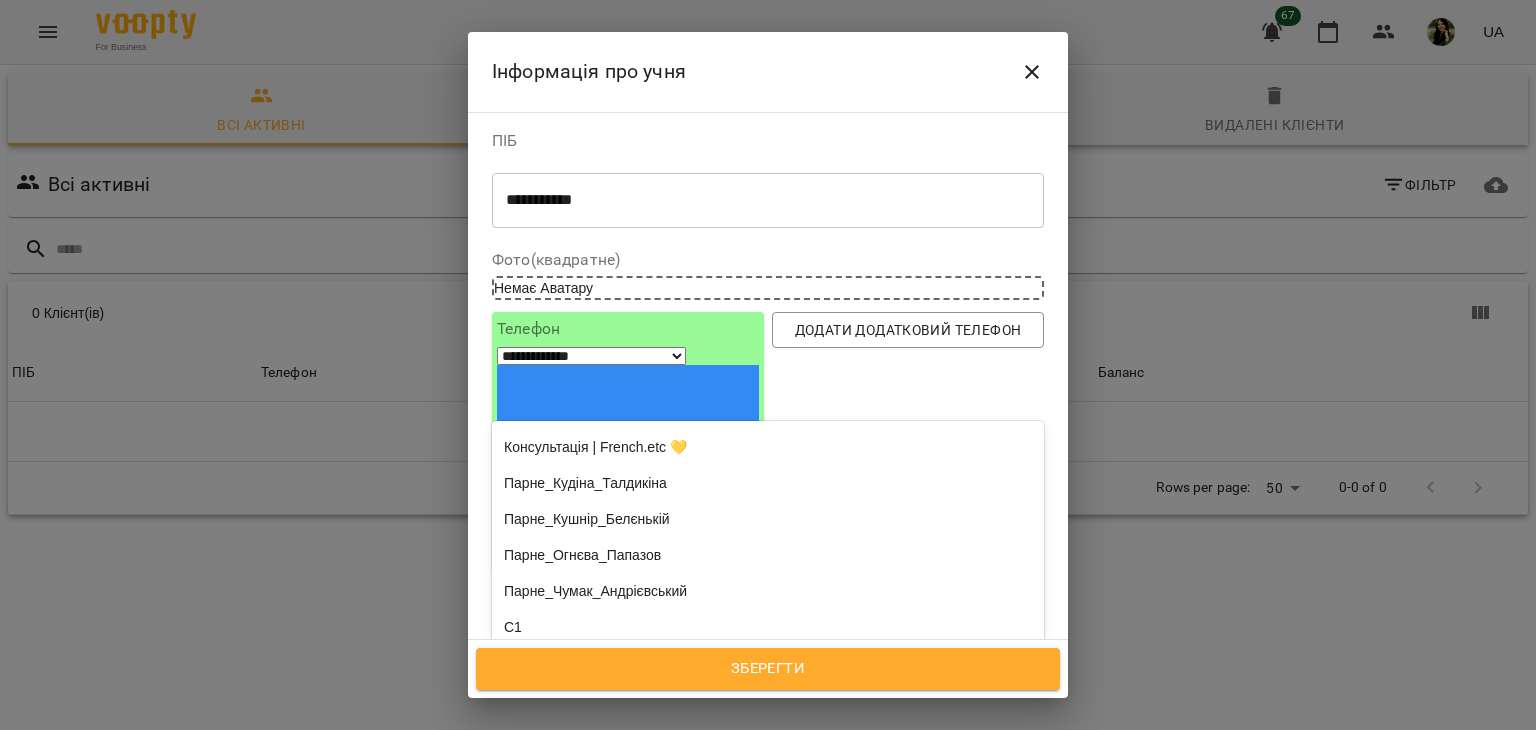 scroll, scrollTop: 1728, scrollLeft: 0, axis: vertical 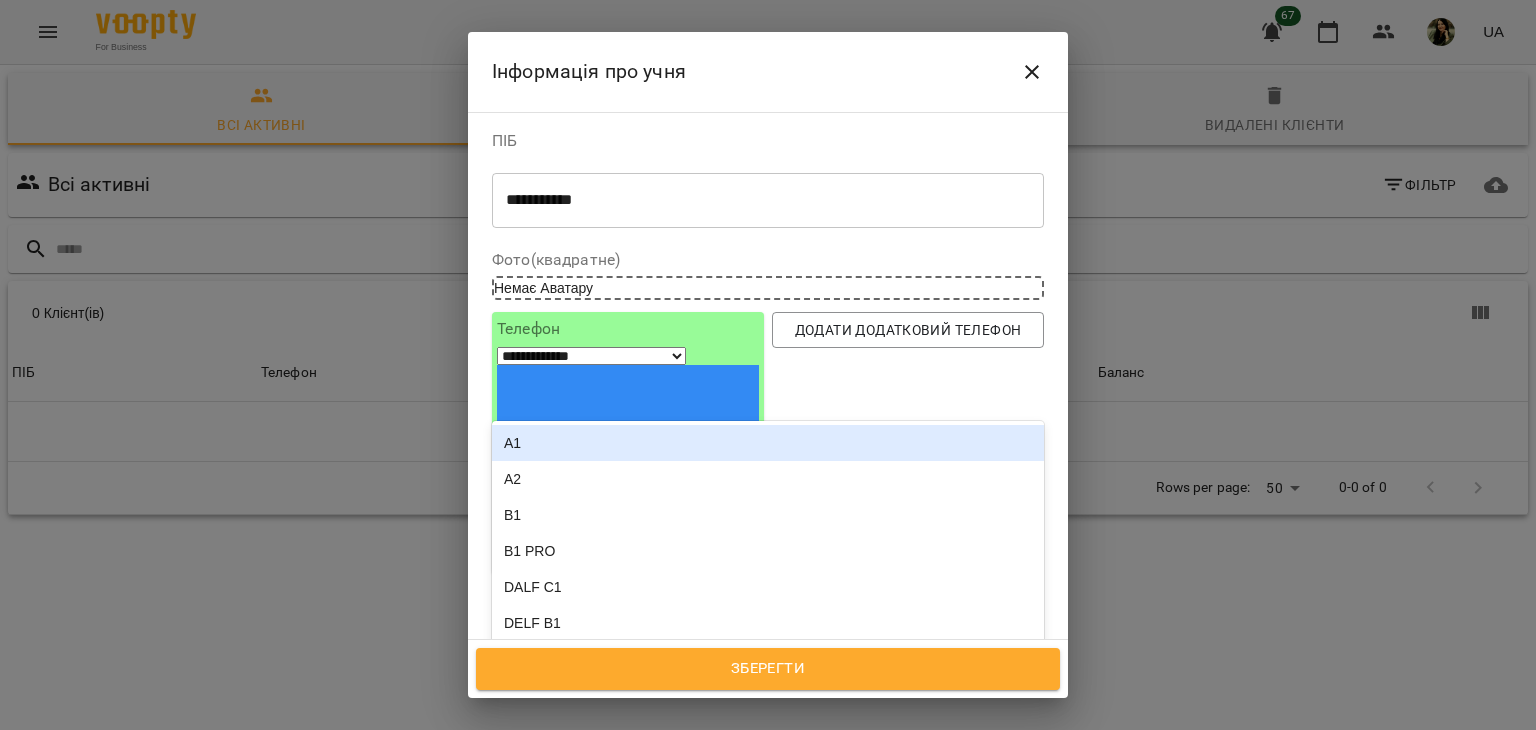 click at bounding box center [1025, 748] 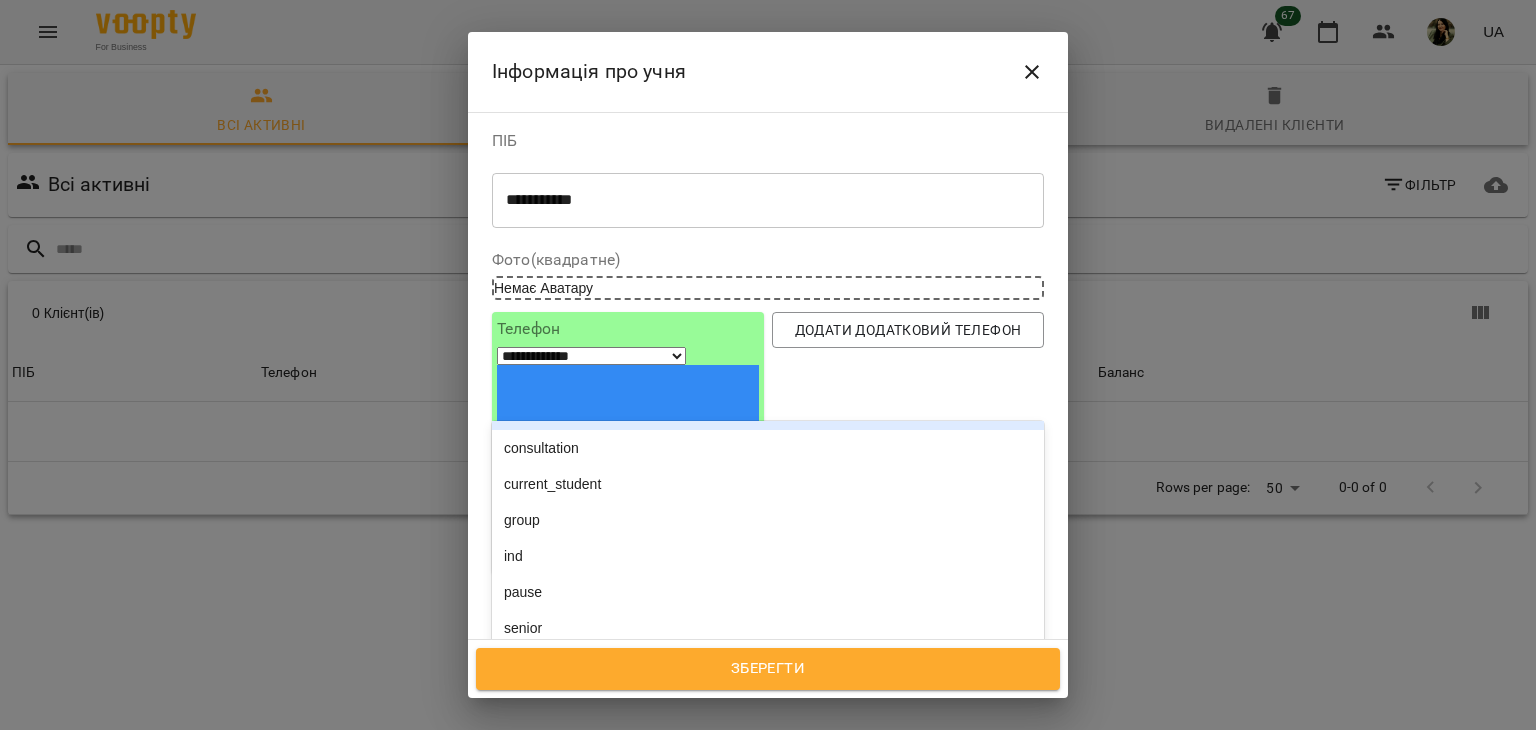 scroll, scrollTop: 295, scrollLeft: 0, axis: vertical 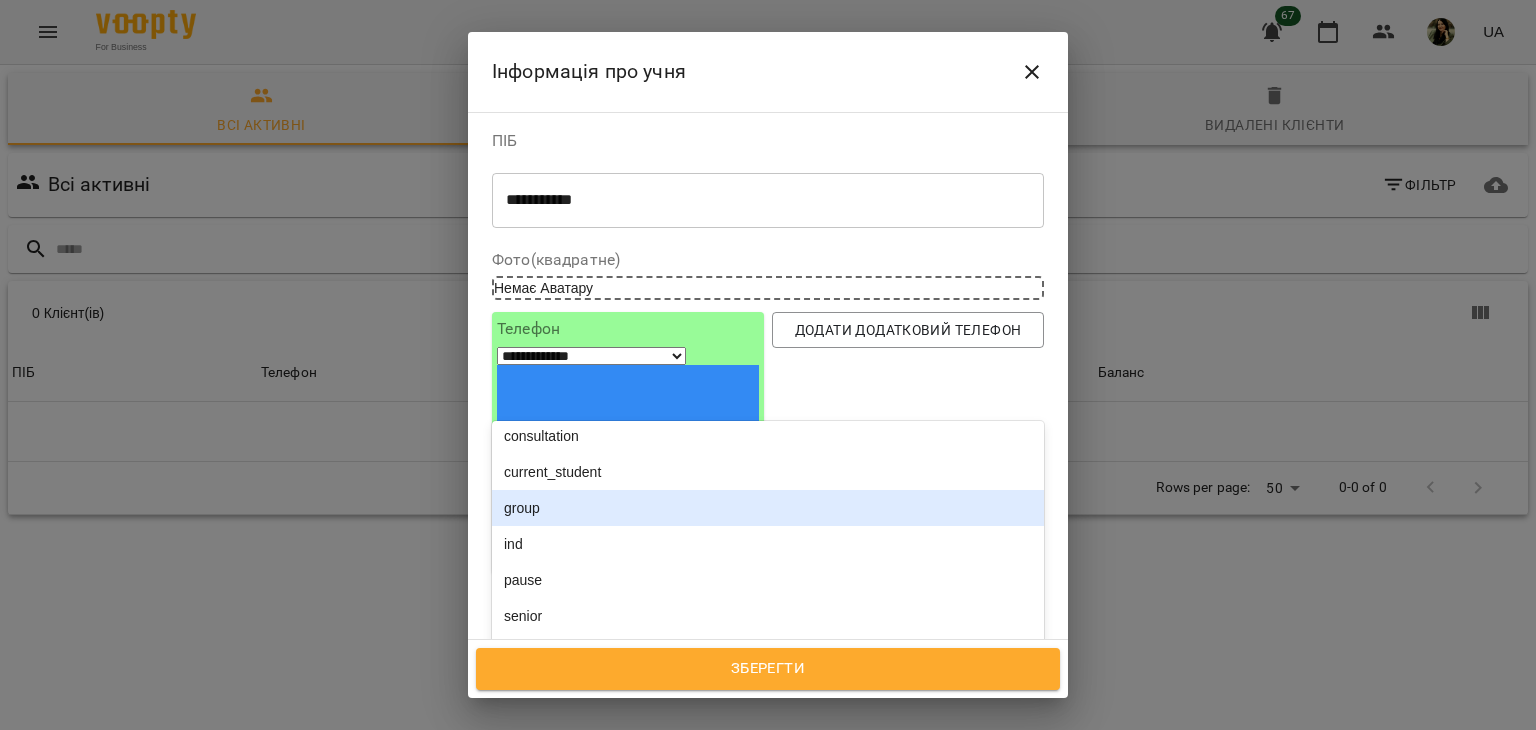 click on "group" at bounding box center [768, 508] 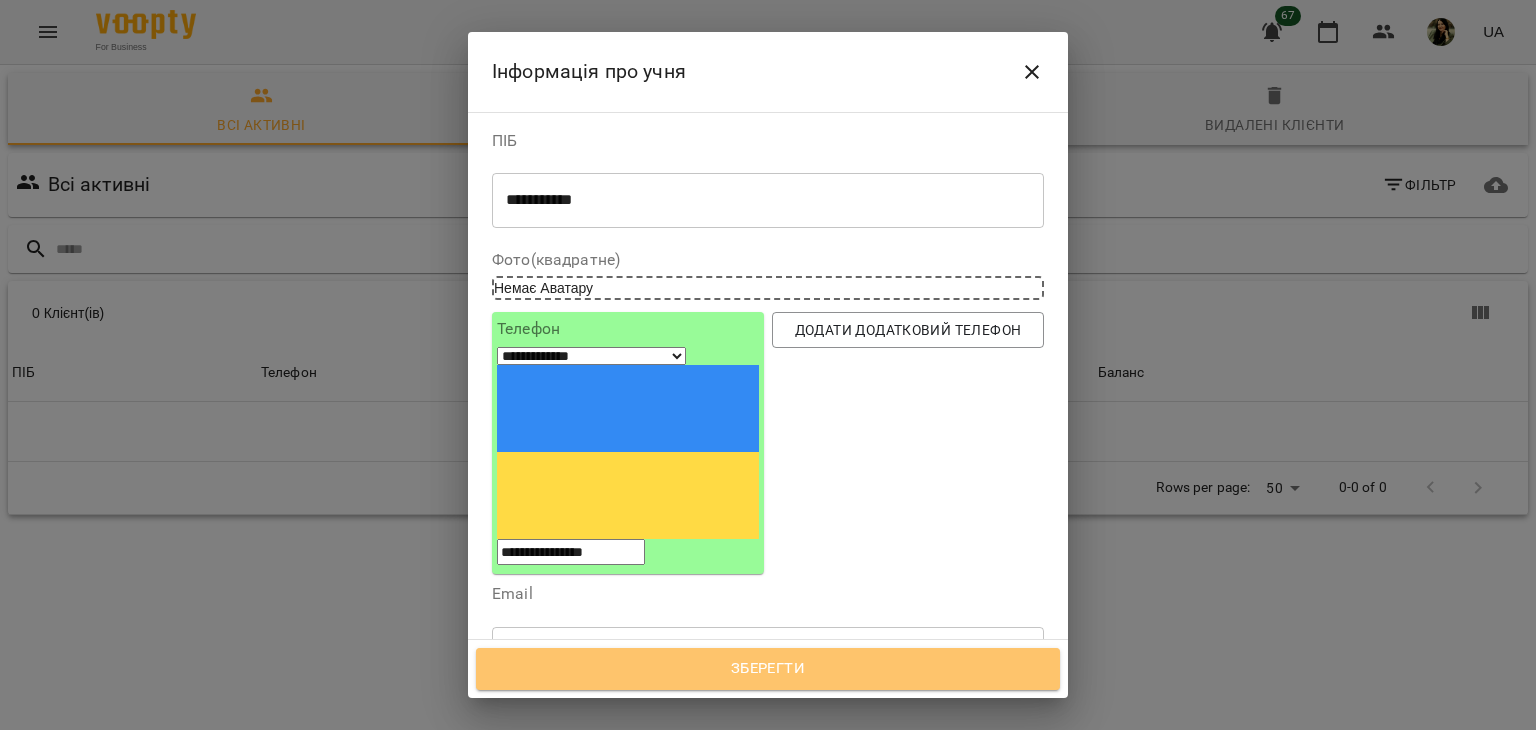 click on "Зберегти" at bounding box center [768, 669] 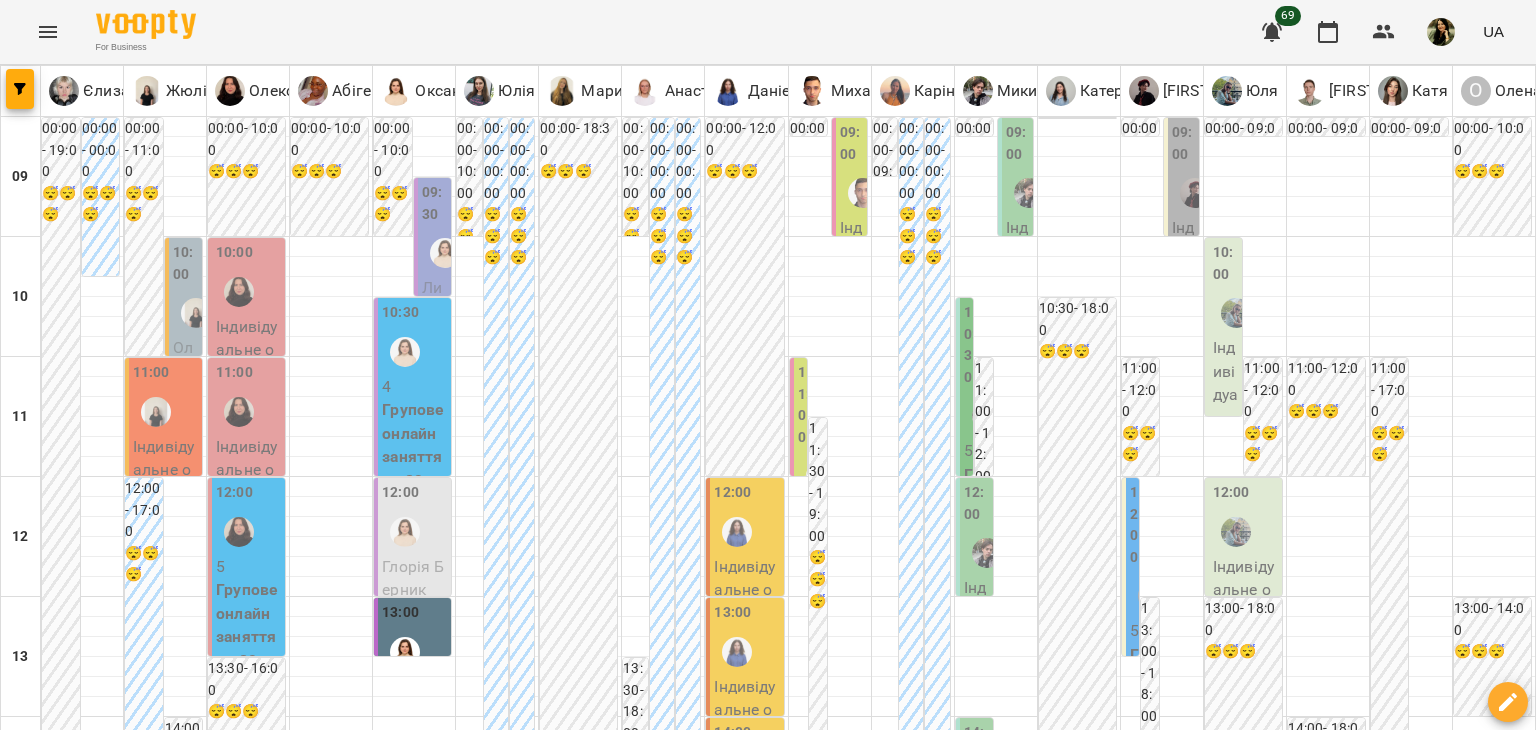 scroll, scrollTop: 0, scrollLeft: 0, axis: both 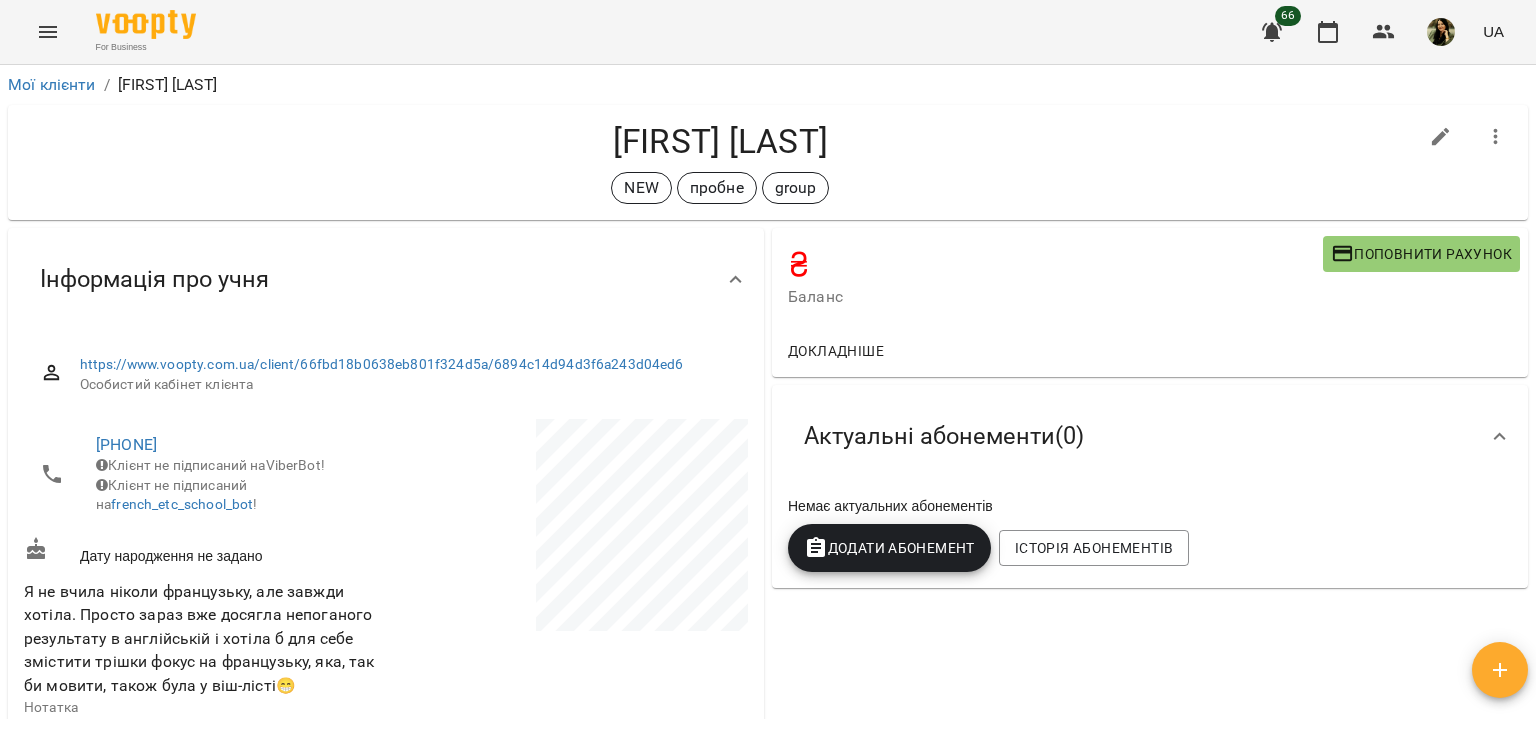 click on "[FIRST] [LAST]" at bounding box center (720, 141) 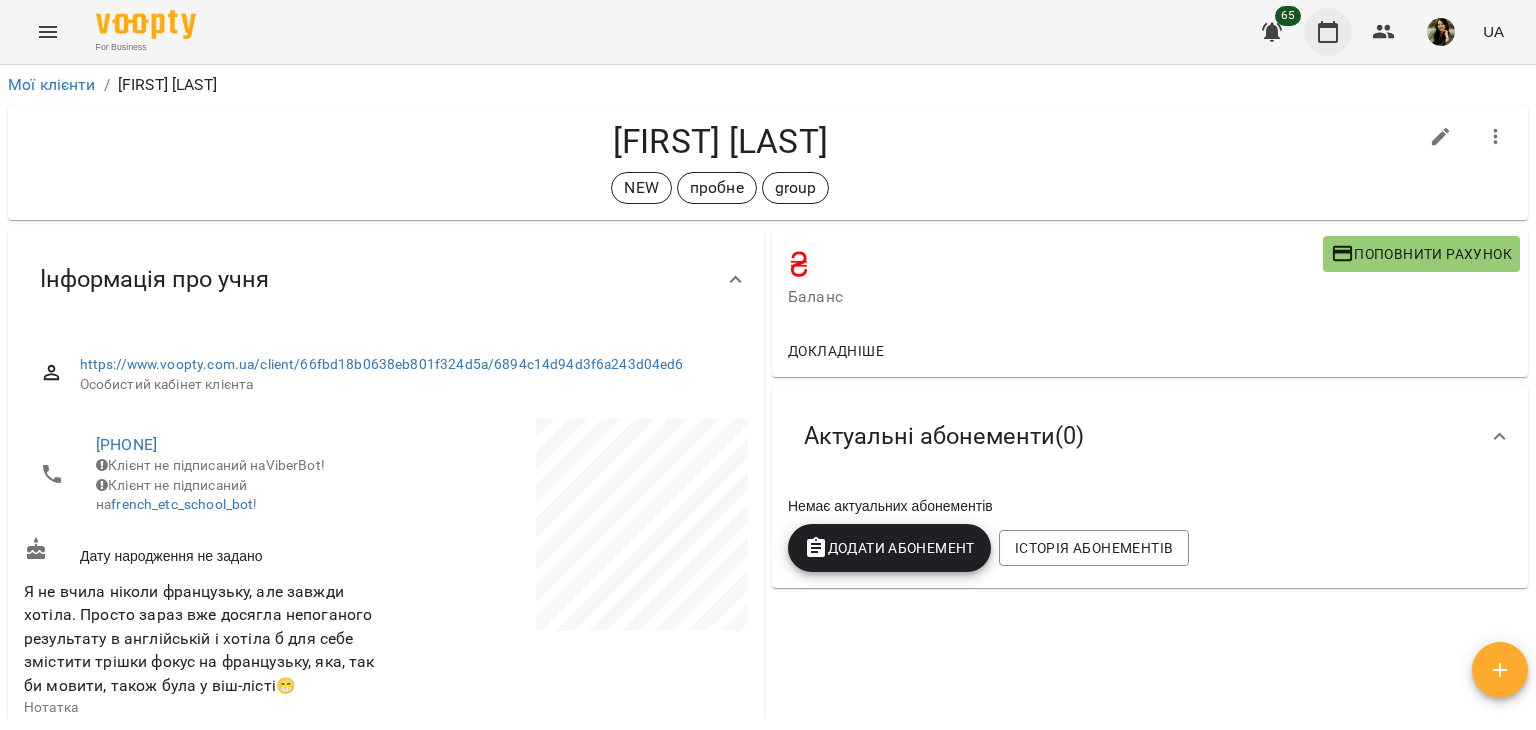click 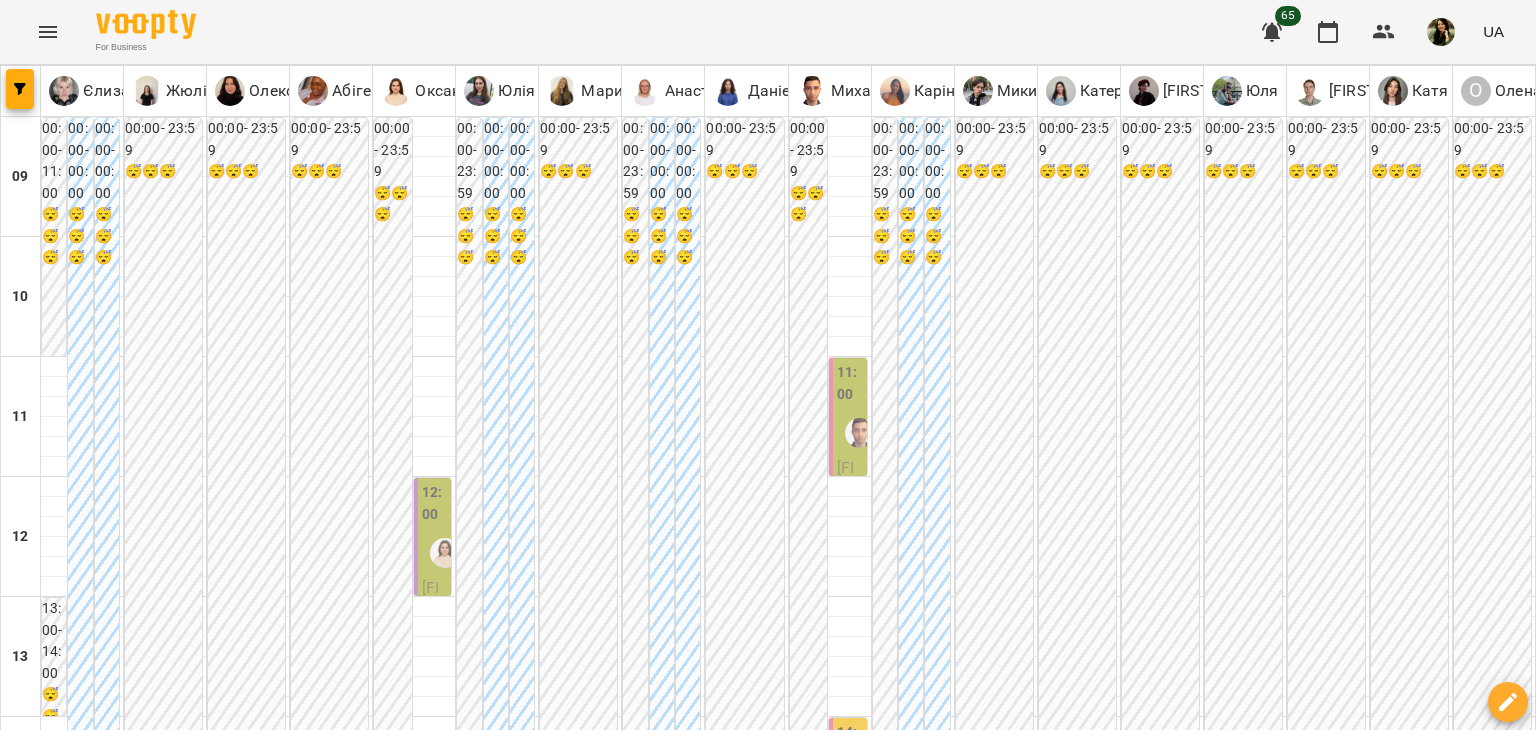 click at bounding box center [867, 1888] 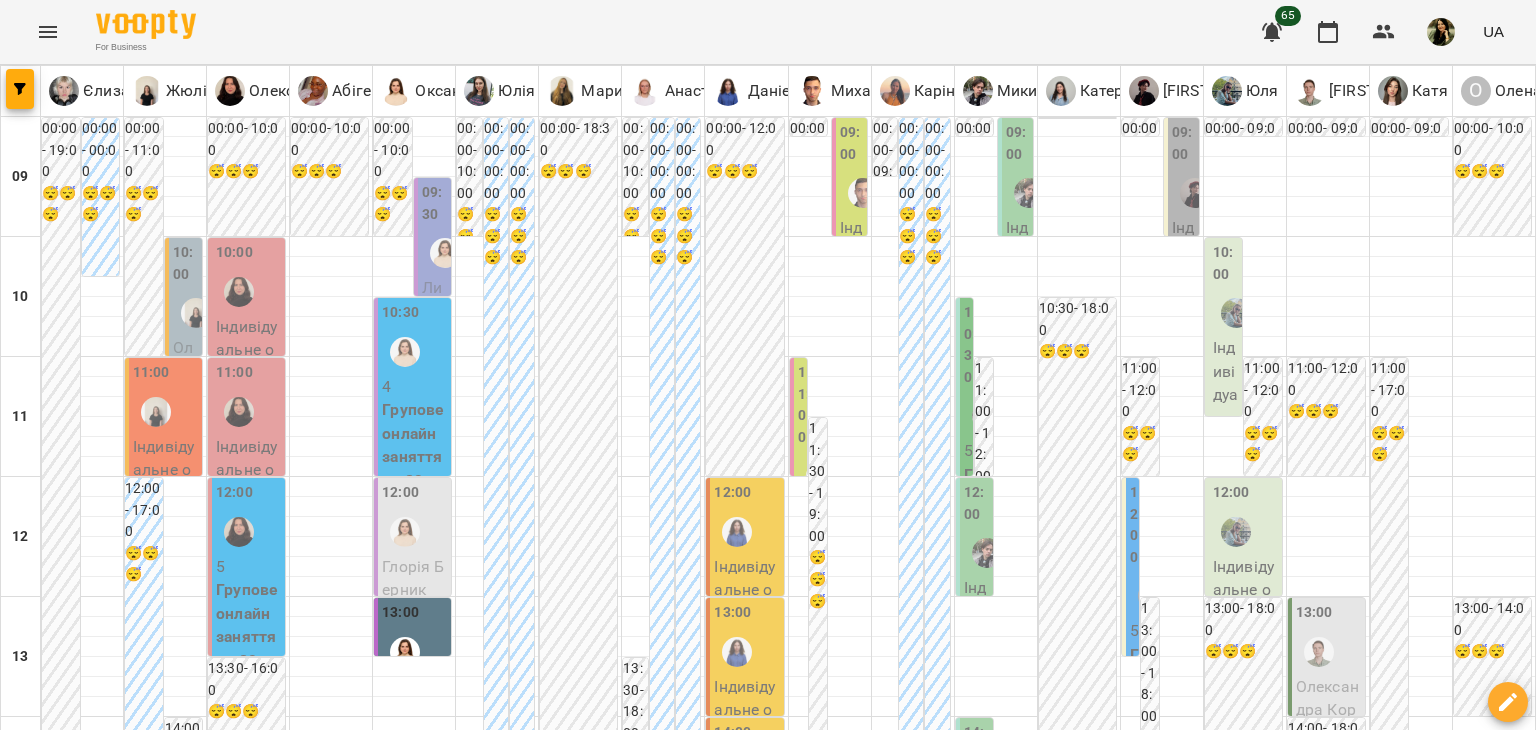 click on "11 серп" at bounding box center [129, 1842] 